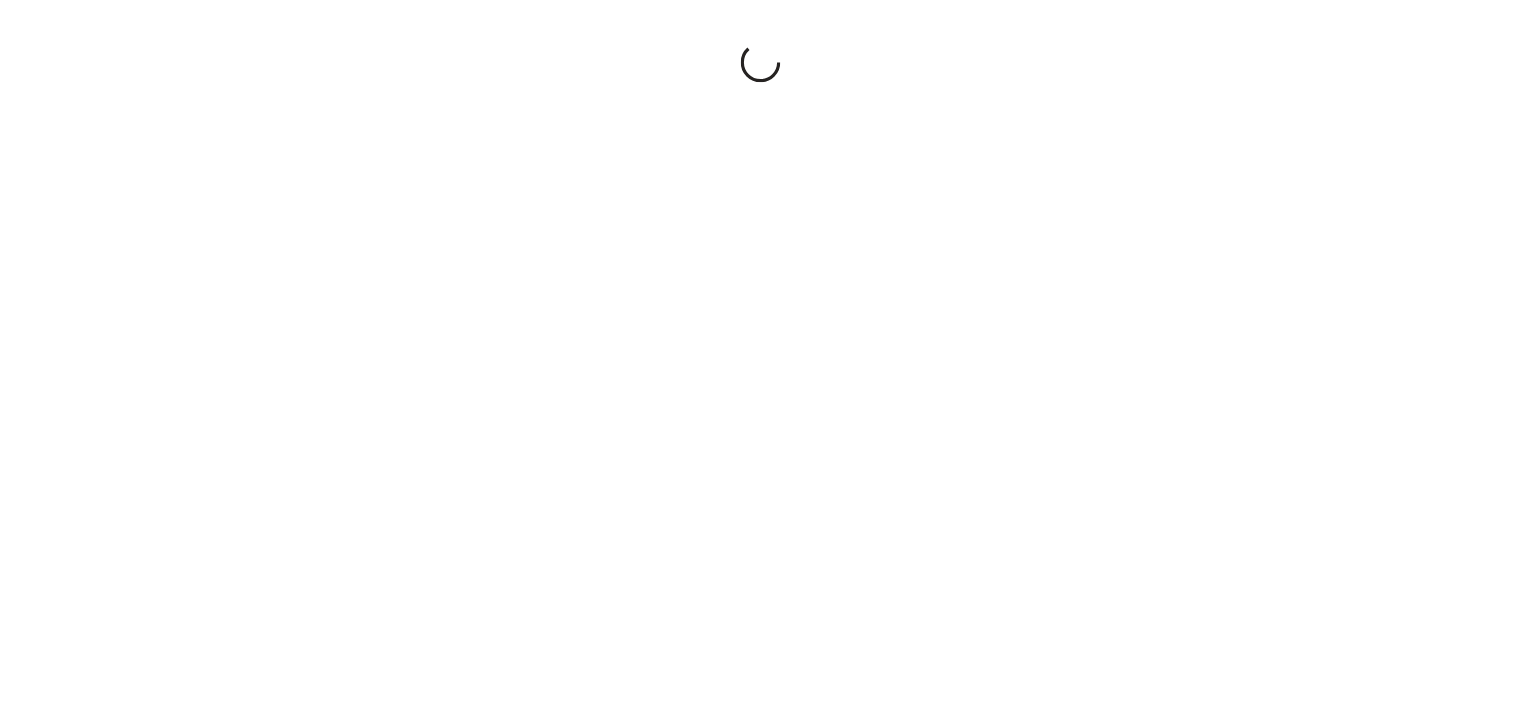 scroll, scrollTop: 0, scrollLeft: 0, axis: both 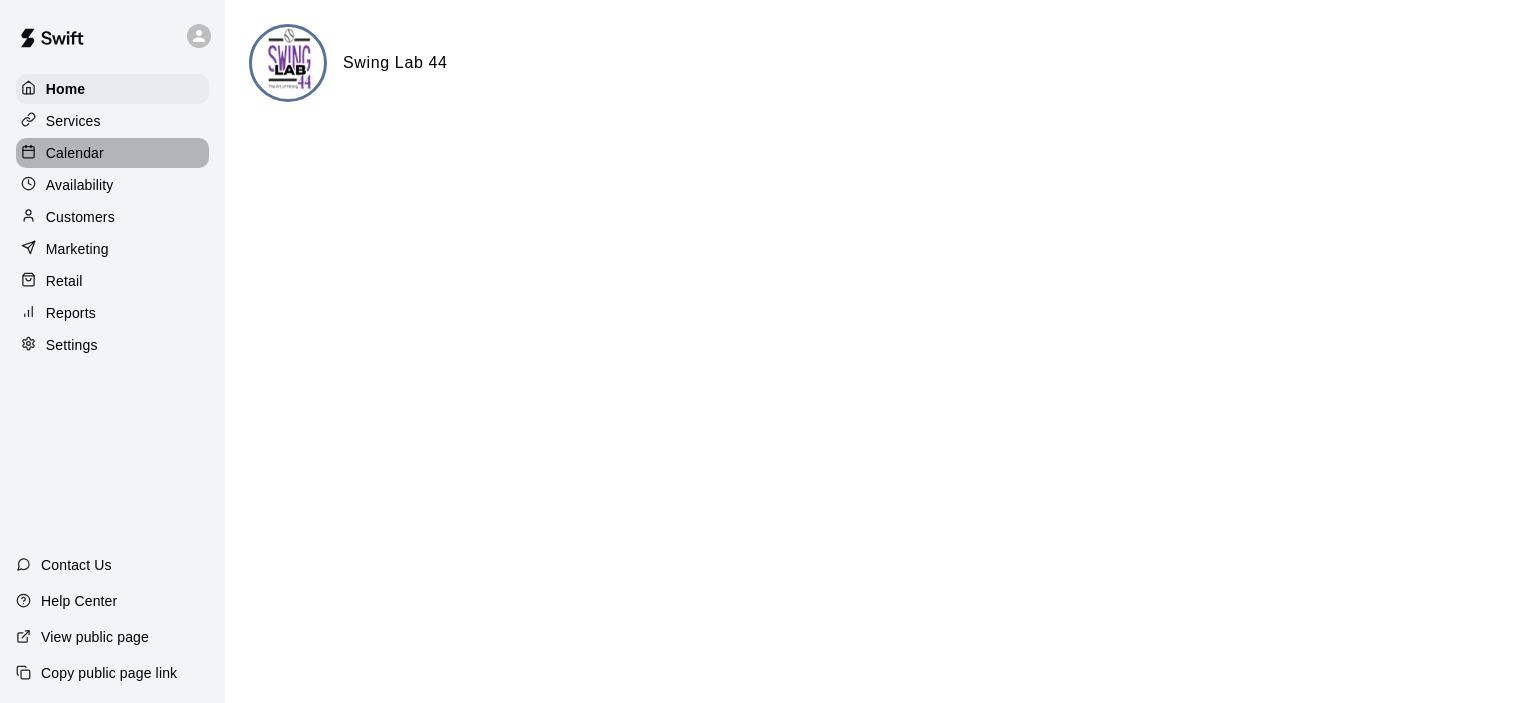click on "Calendar" at bounding box center (75, 153) 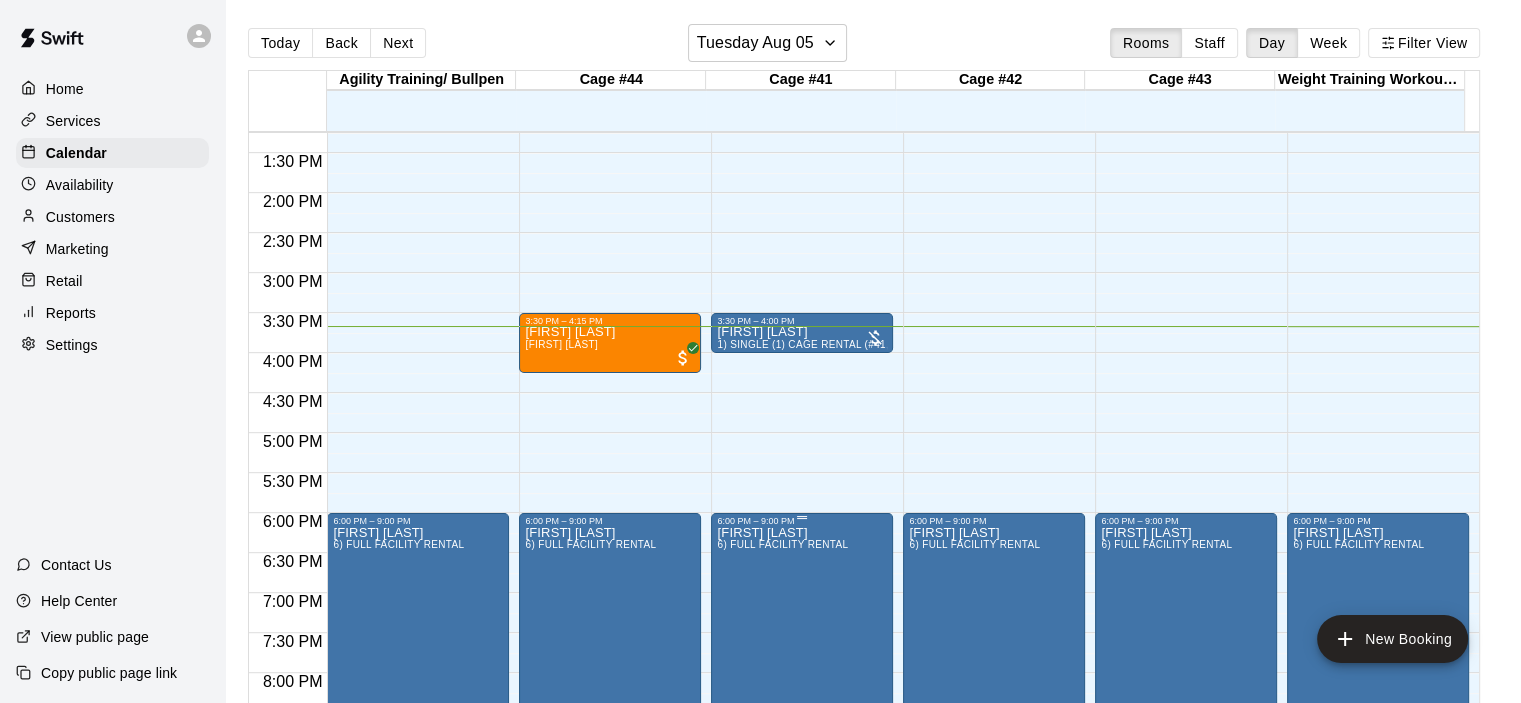 scroll, scrollTop: 1053, scrollLeft: 0, axis: vertical 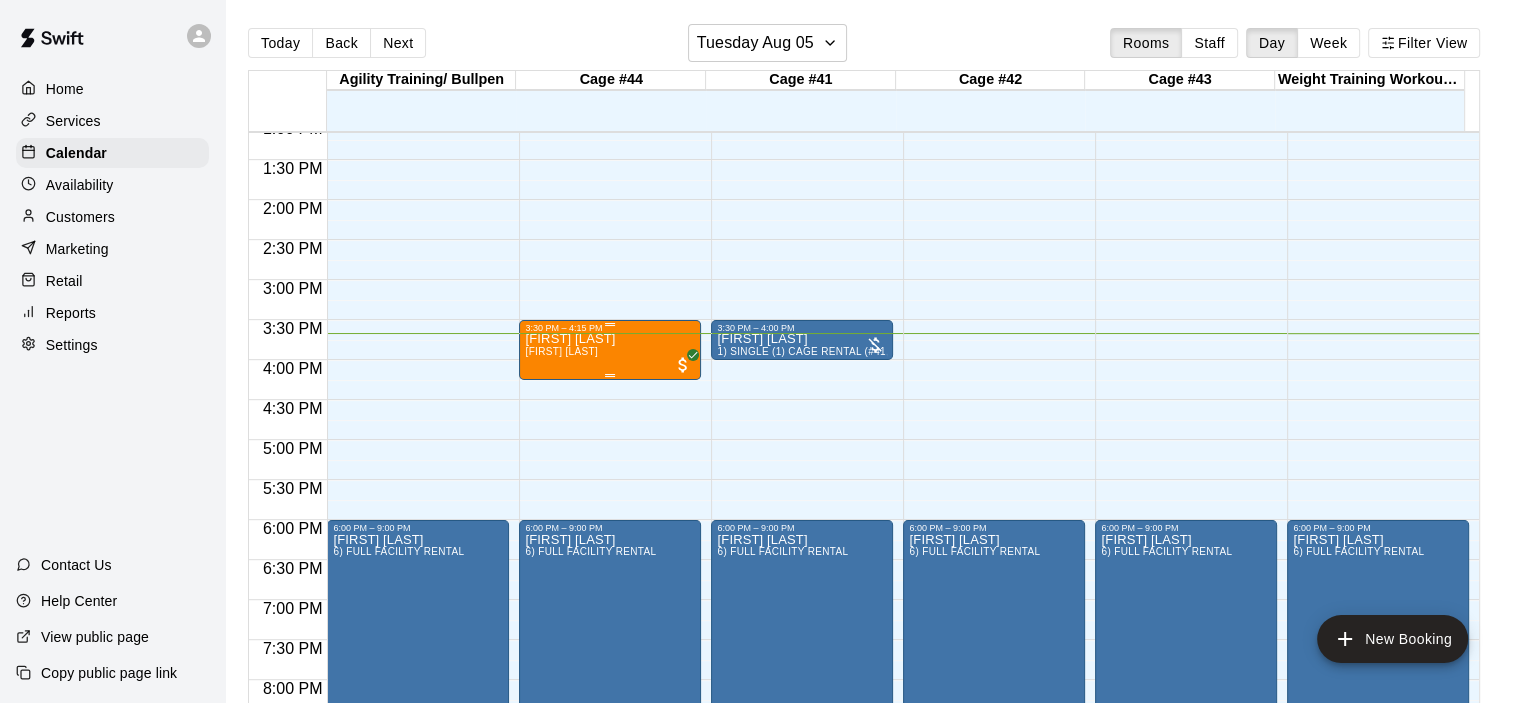 click on "3:30 PM – 4:15 PM" at bounding box center (610, 328) 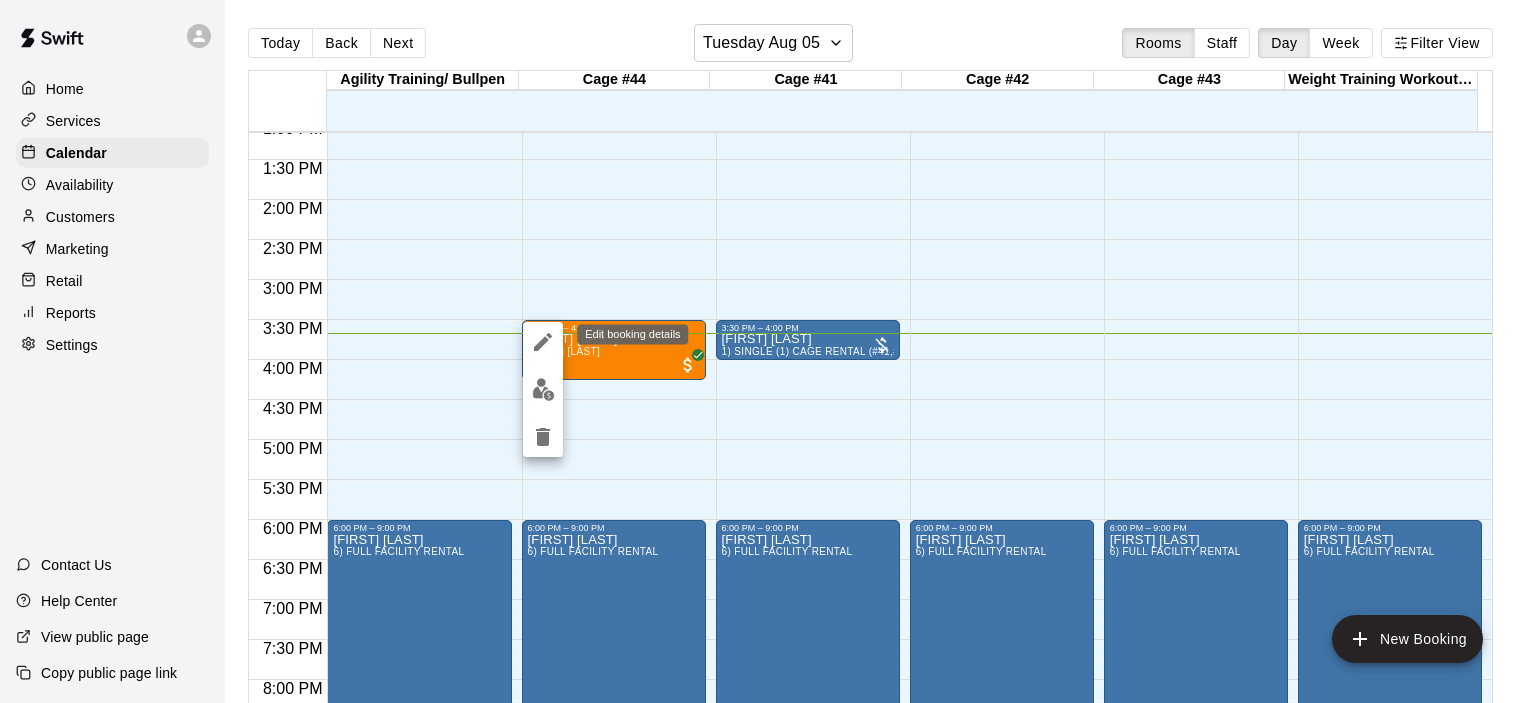 click 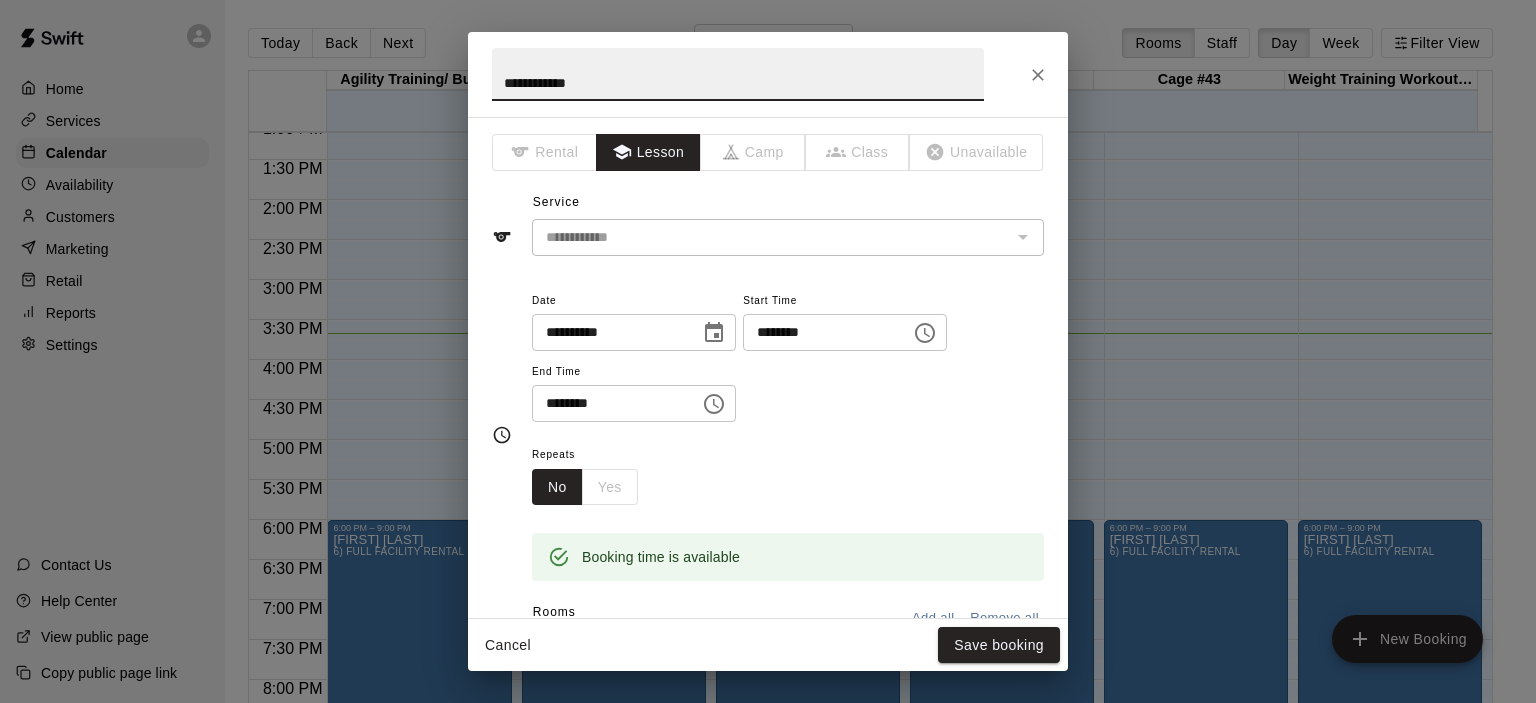 click 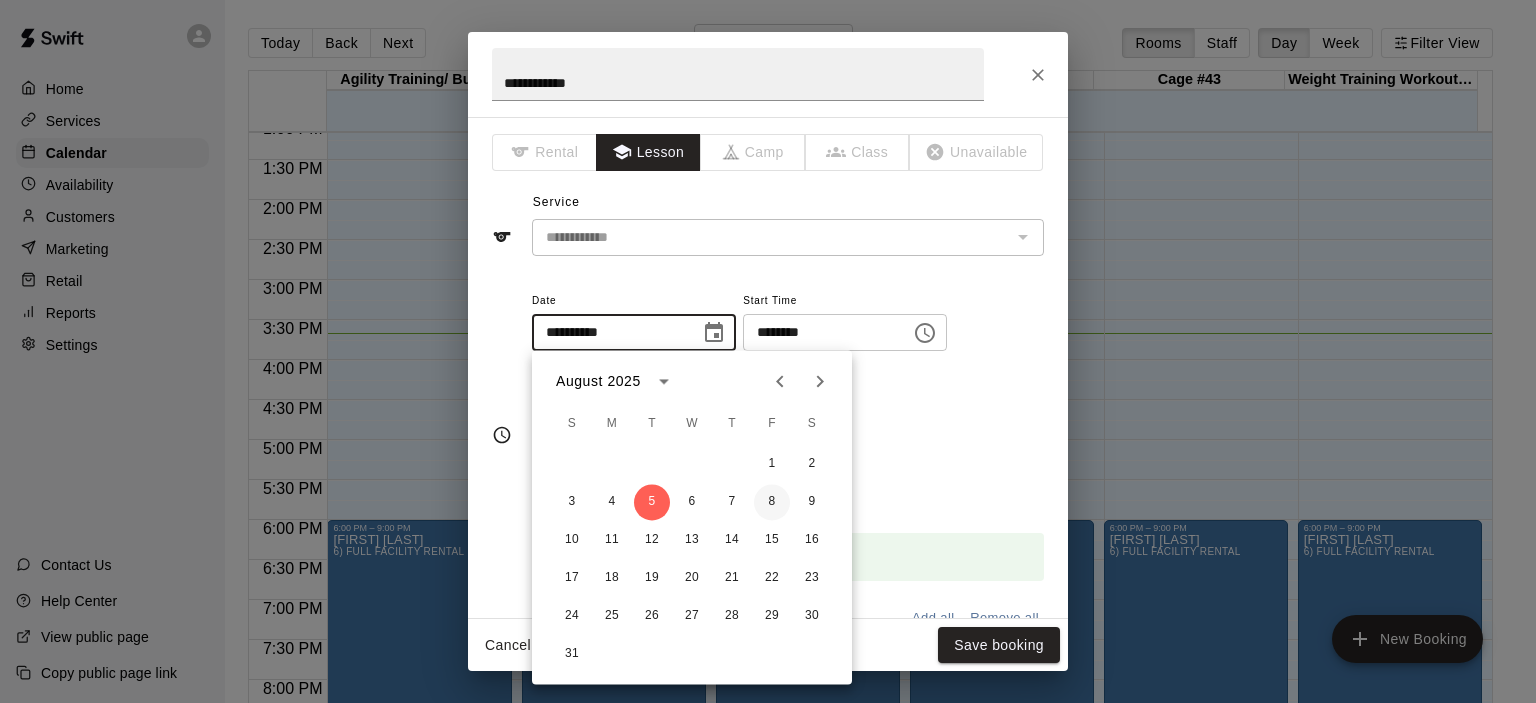 click on "8" at bounding box center [772, 502] 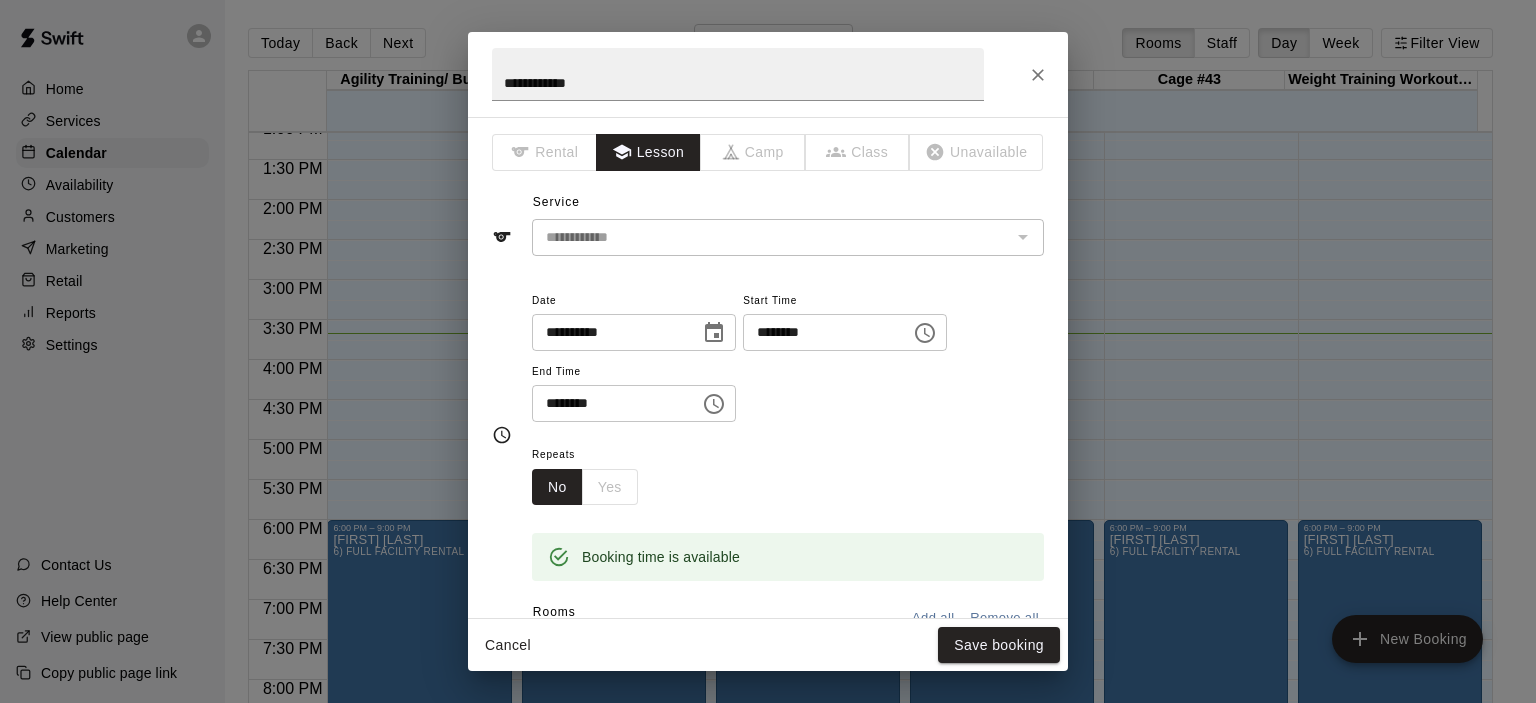 type on "**********" 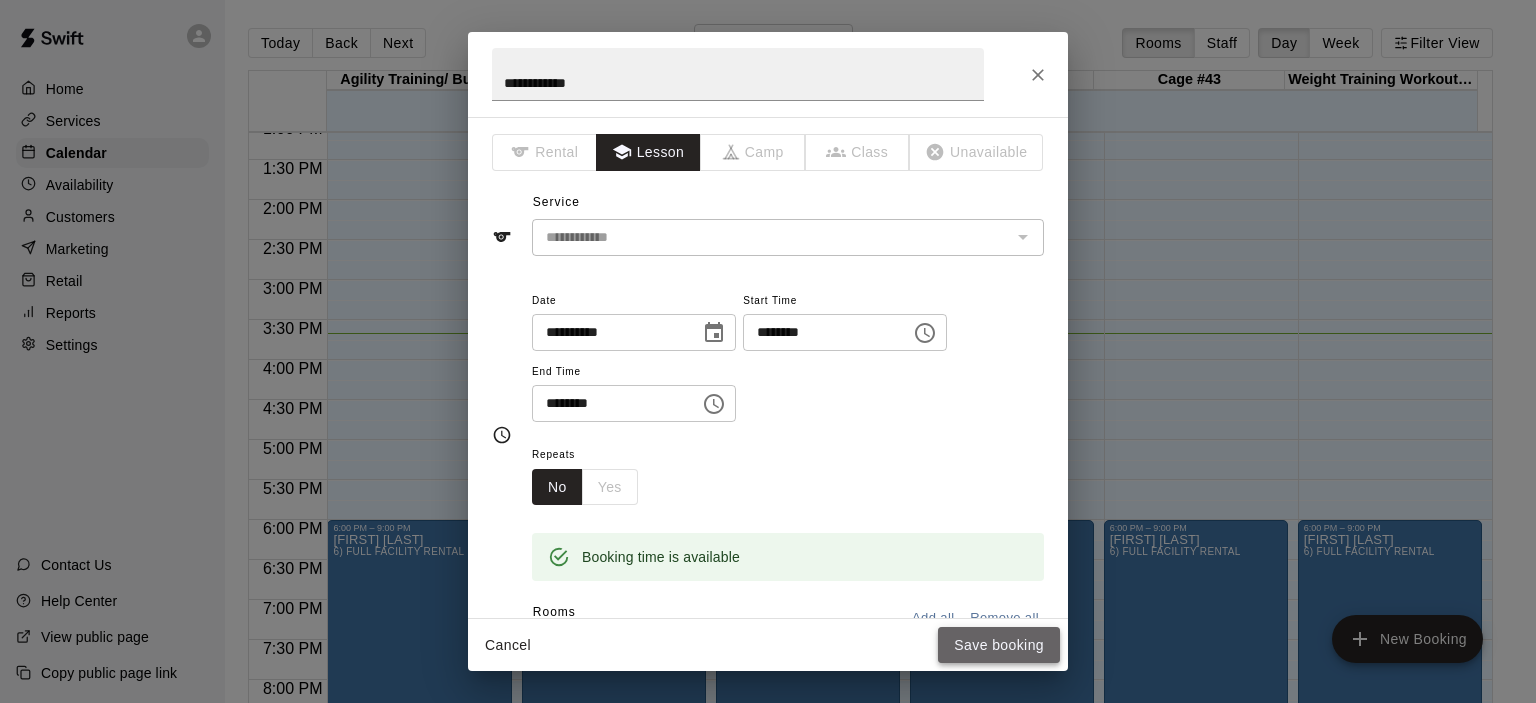 click on "Save booking" at bounding box center (999, 645) 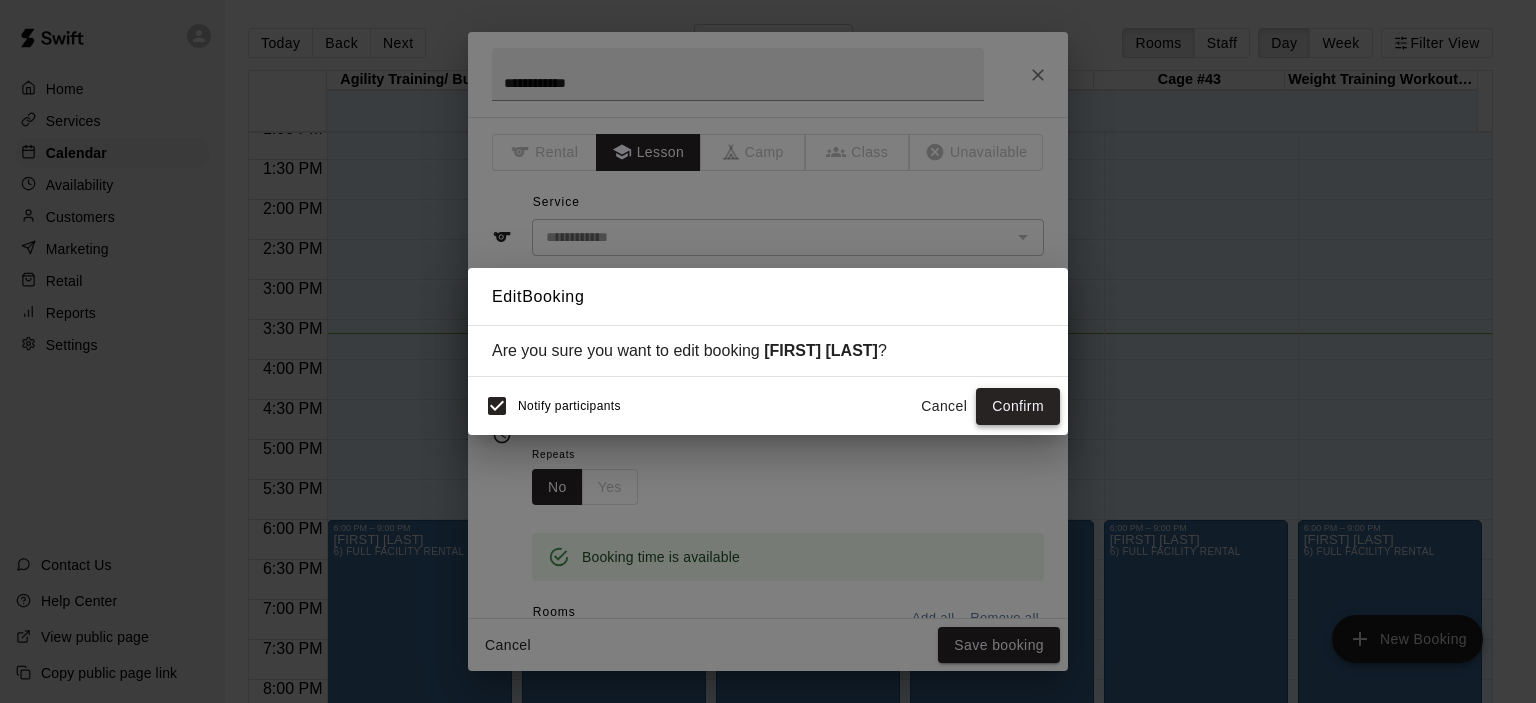 click on "Confirm" at bounding box center [1018, 406] 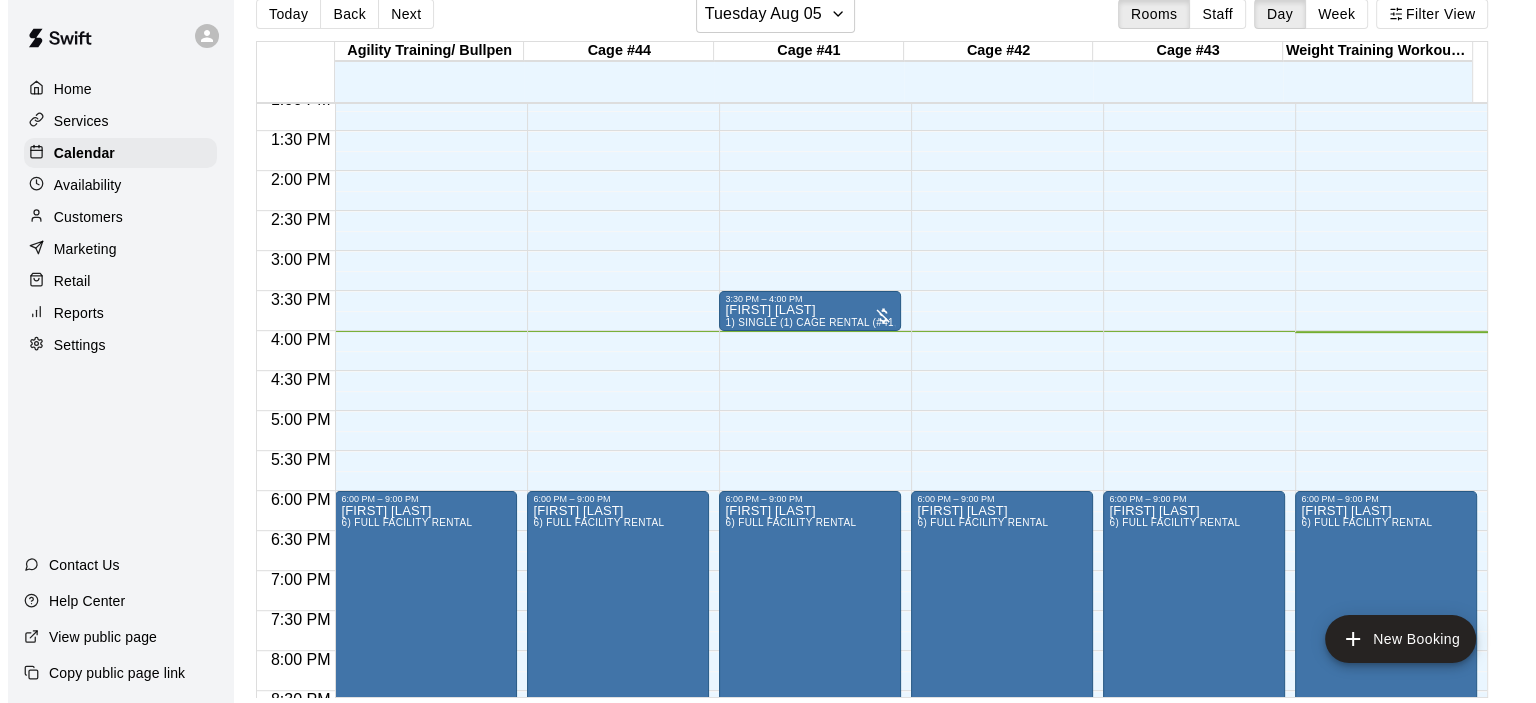 scroll, scrollTop: 32, scrollLeft: 0, axis: vertical 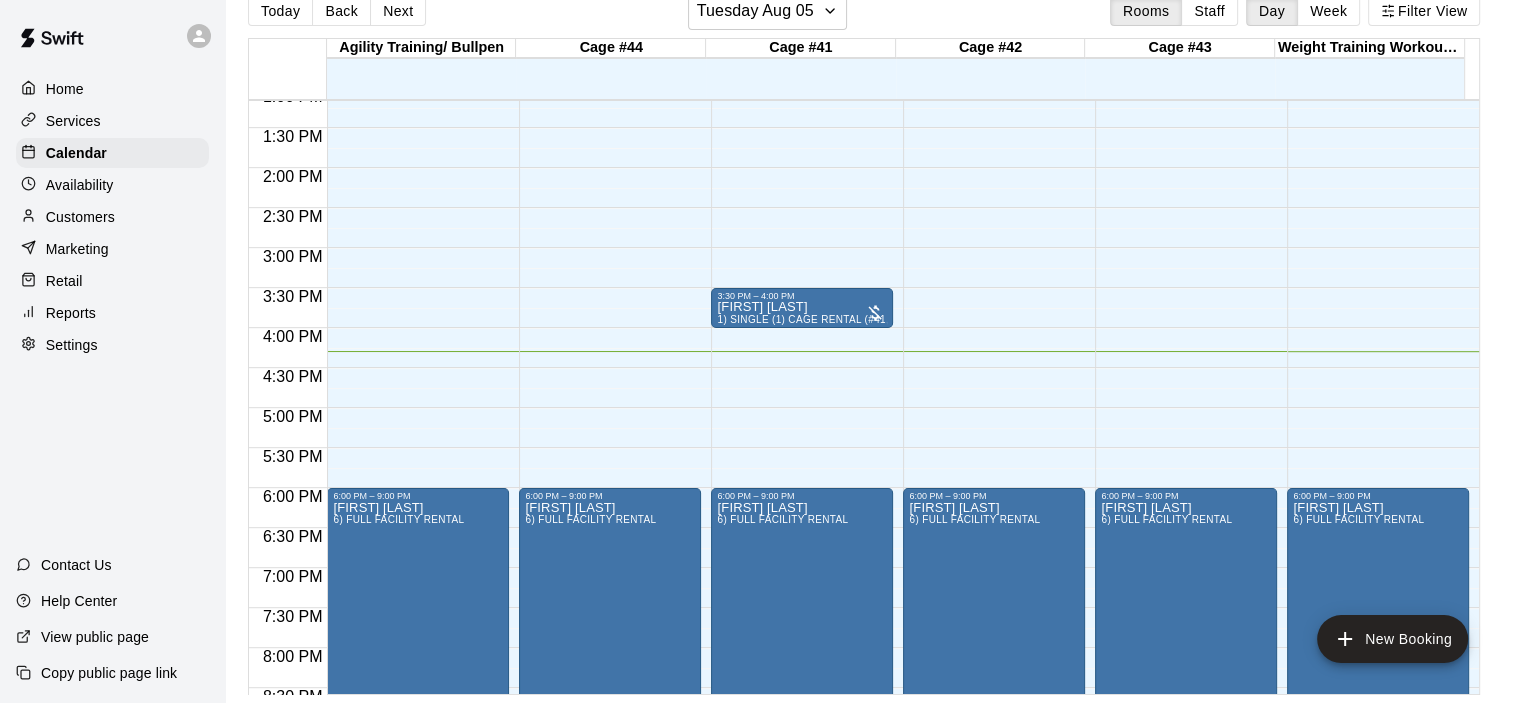 click on "[TIME] – [TIME] Closed [TIME] – [TIME] [FIRST] [LAST] [FIRST] [LAST] [TIME] – [TIME] [FIRST] [LAST] [TIME] – [TIME] Closed" at bounding box center [610, 8] 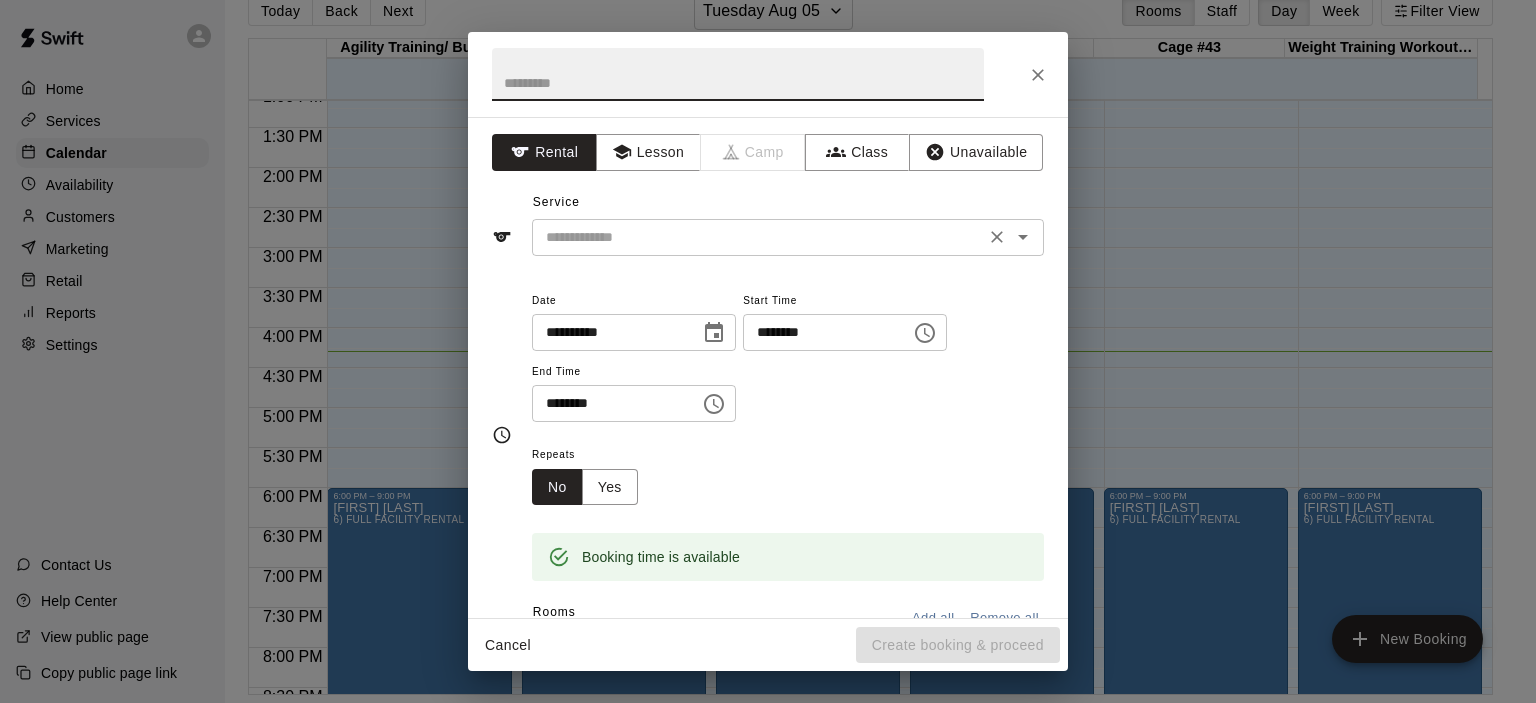 click 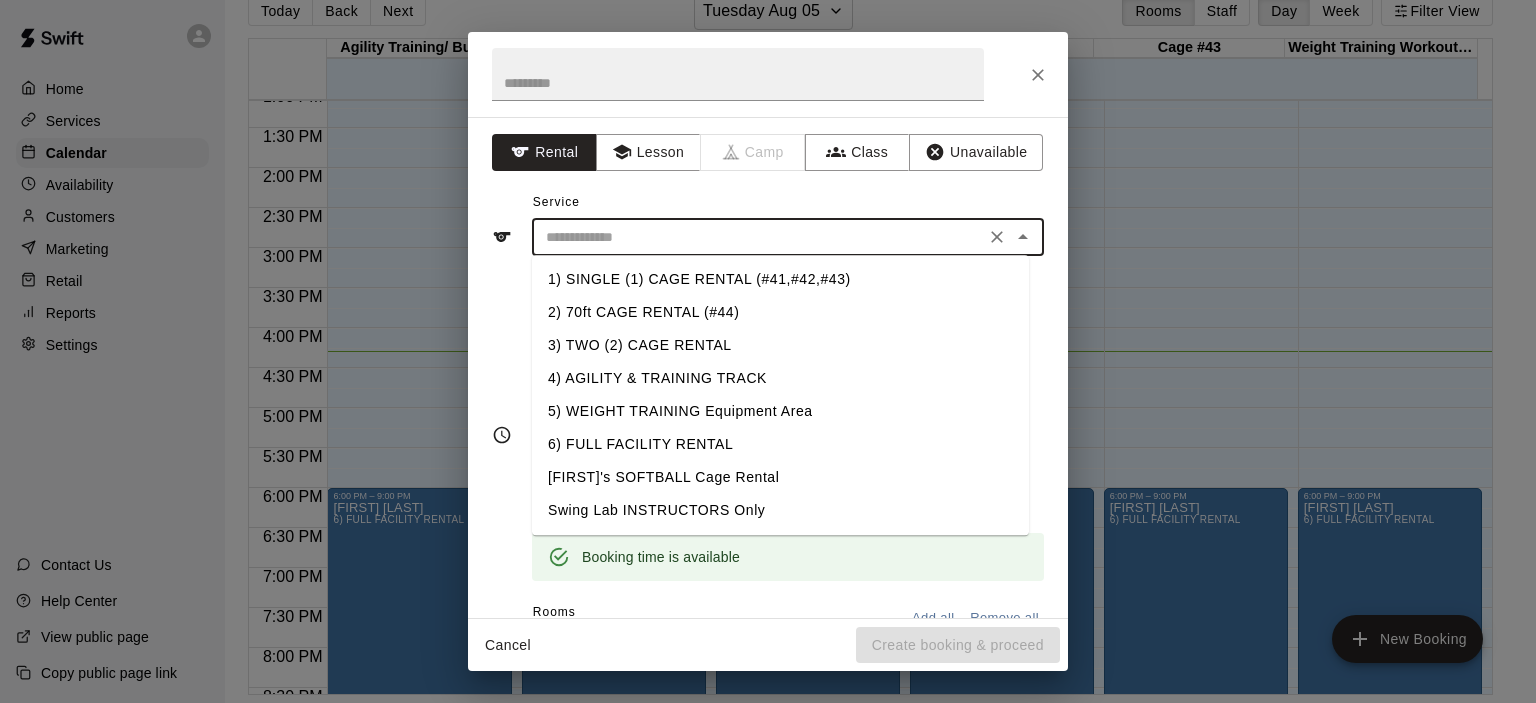 click on "2)  70ft CAGE RENTAL (#44)" at bounding box center (780, 312) 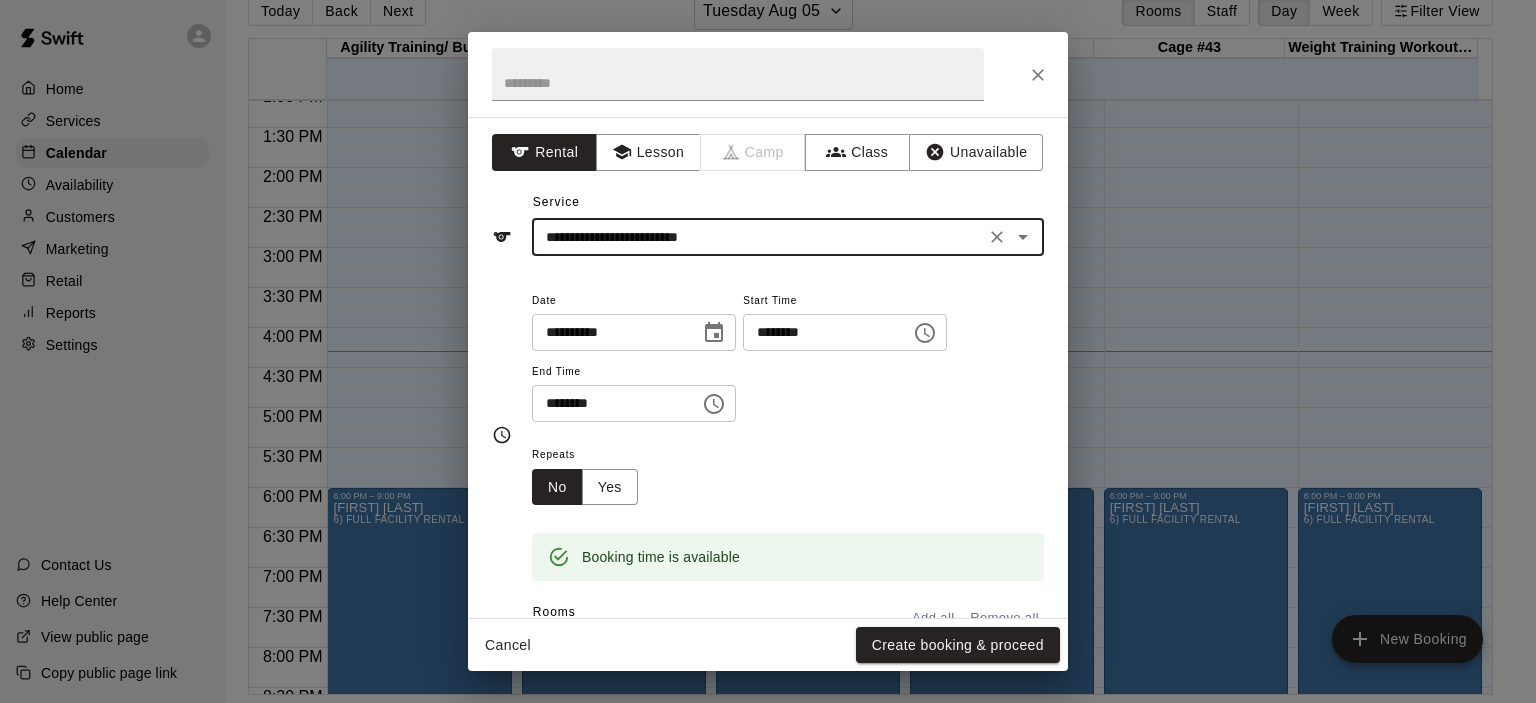 click 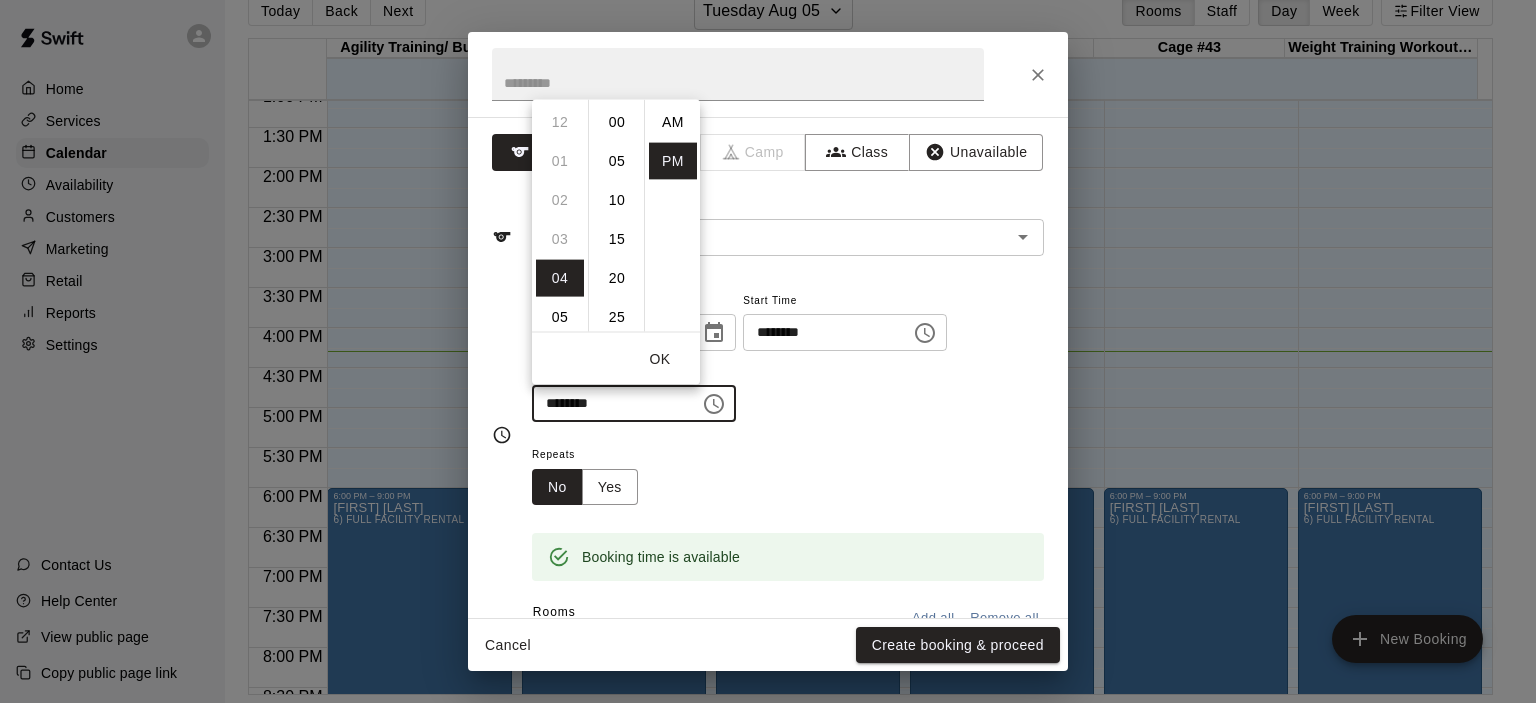 scroll, scrollTop: 156, scrollLeft: 0, axis: vertical 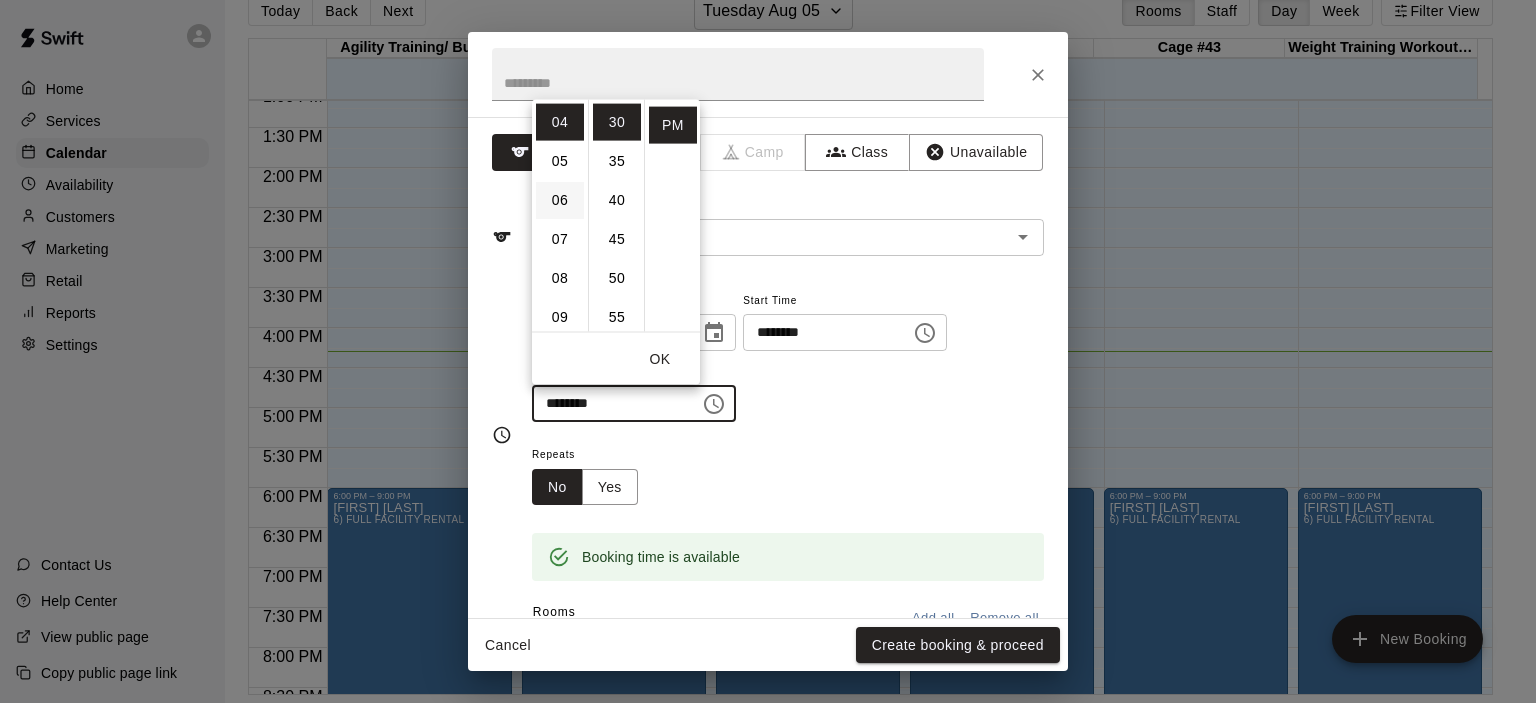 click on "06" at bounding box center [560, 199] 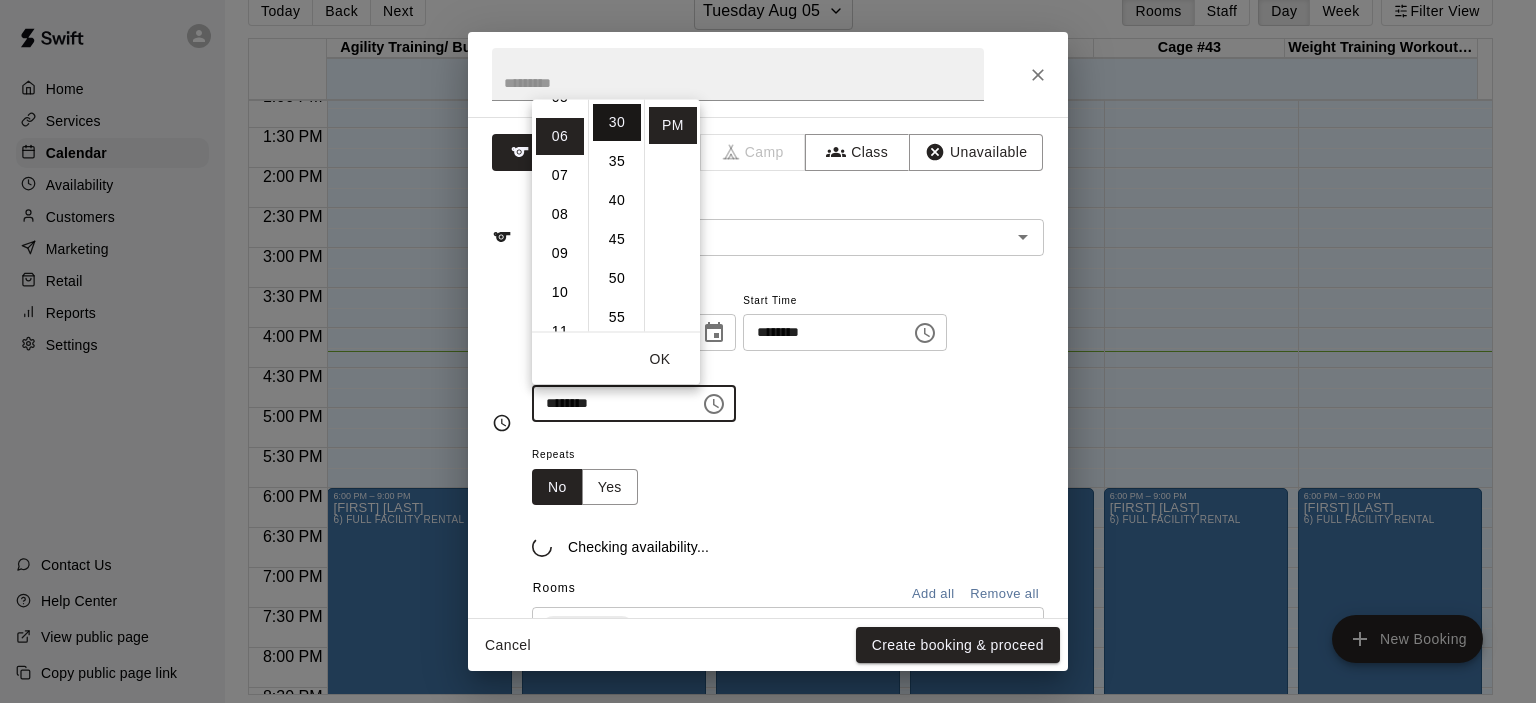scroll, scrollTop: 234, scrollLeft: 0, axis: vertical 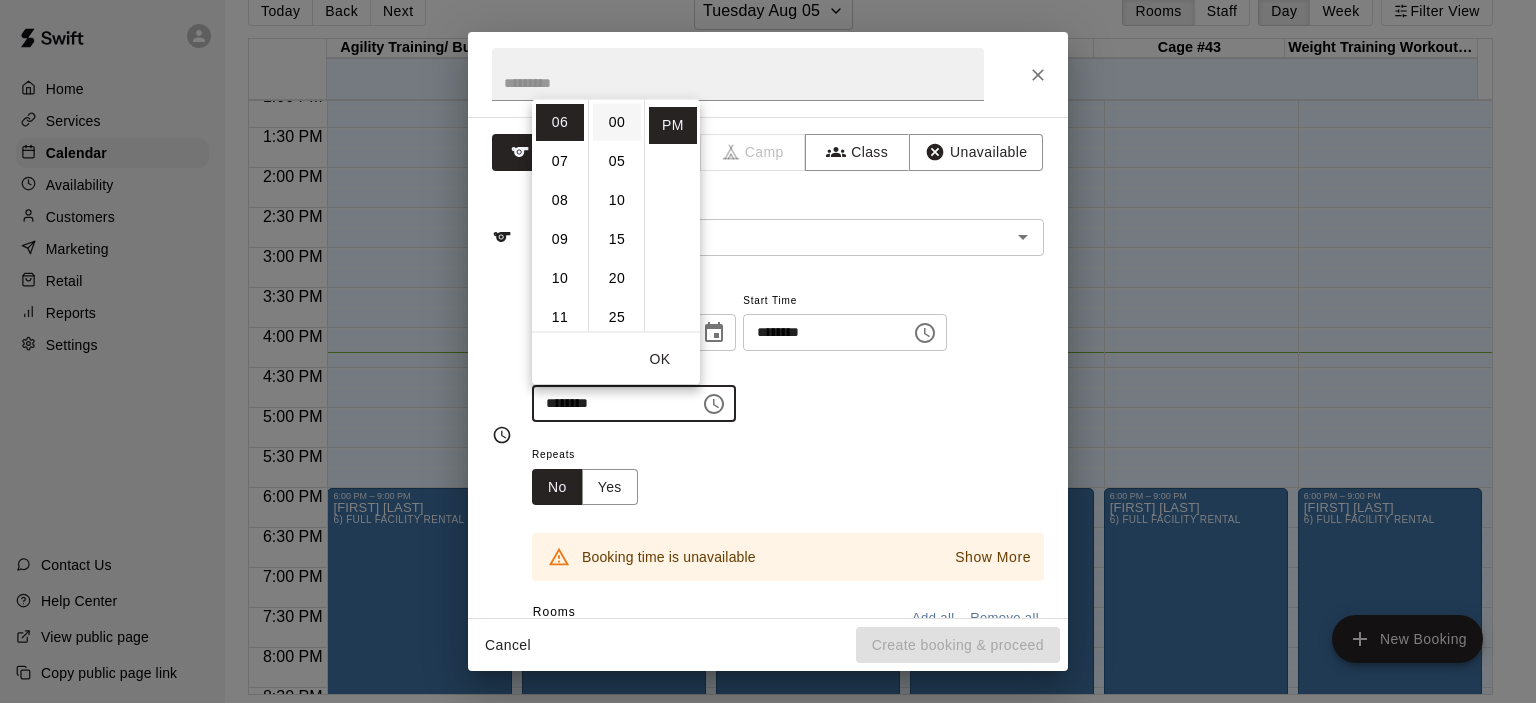 click on "00" at bounding box center (617, 121) 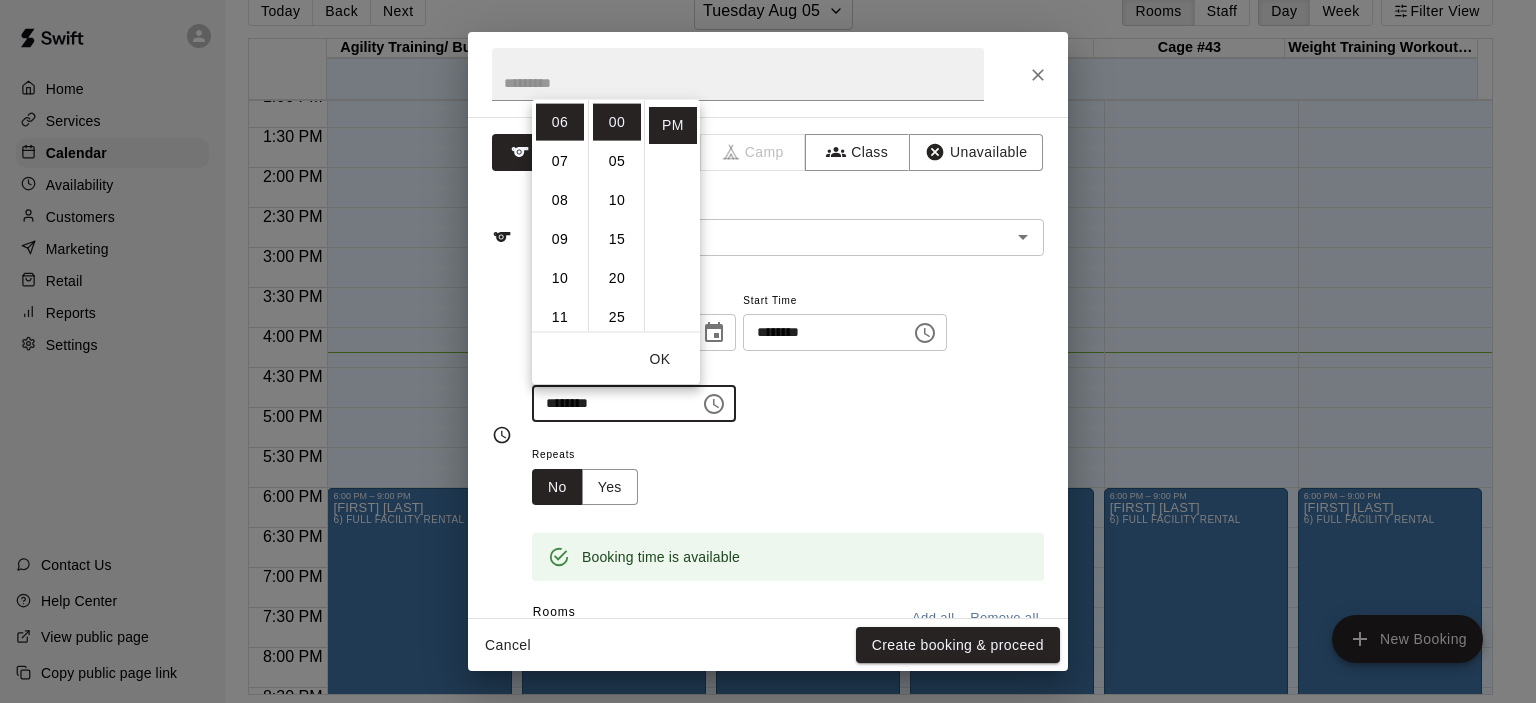 click on "Repeats No Yes" at bounding box center [788, 473] 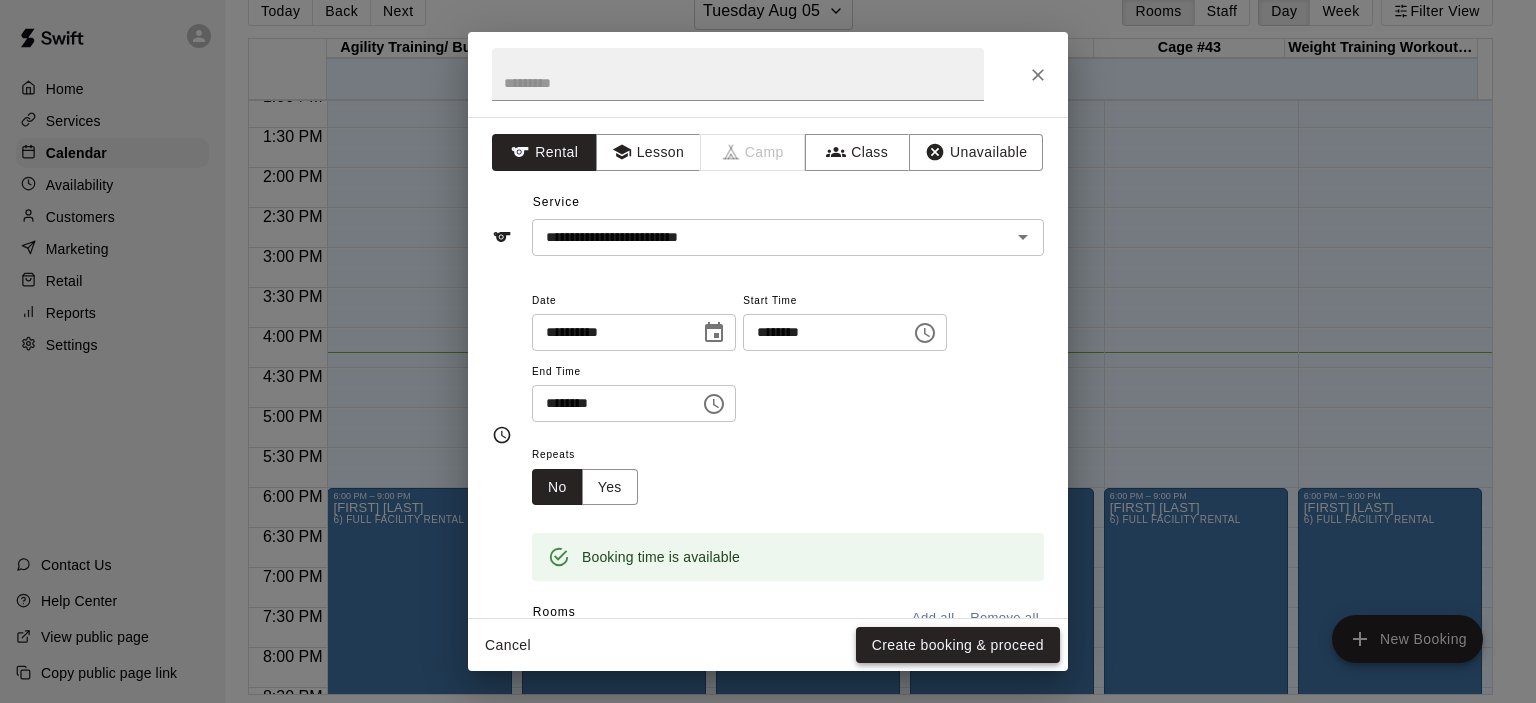 click on "Create booking & proceed" at bounding box center [958, 645] 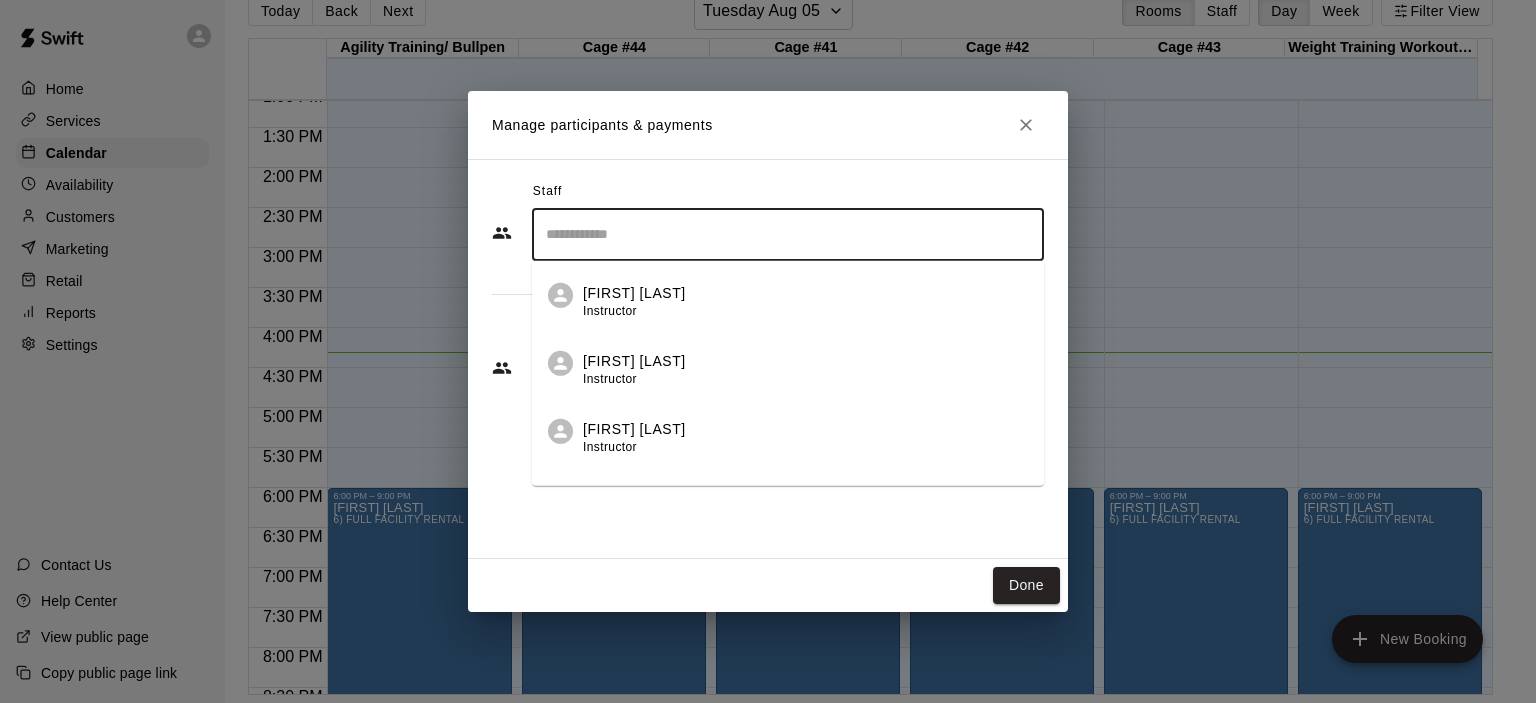 click at bounding box center (788, 234) 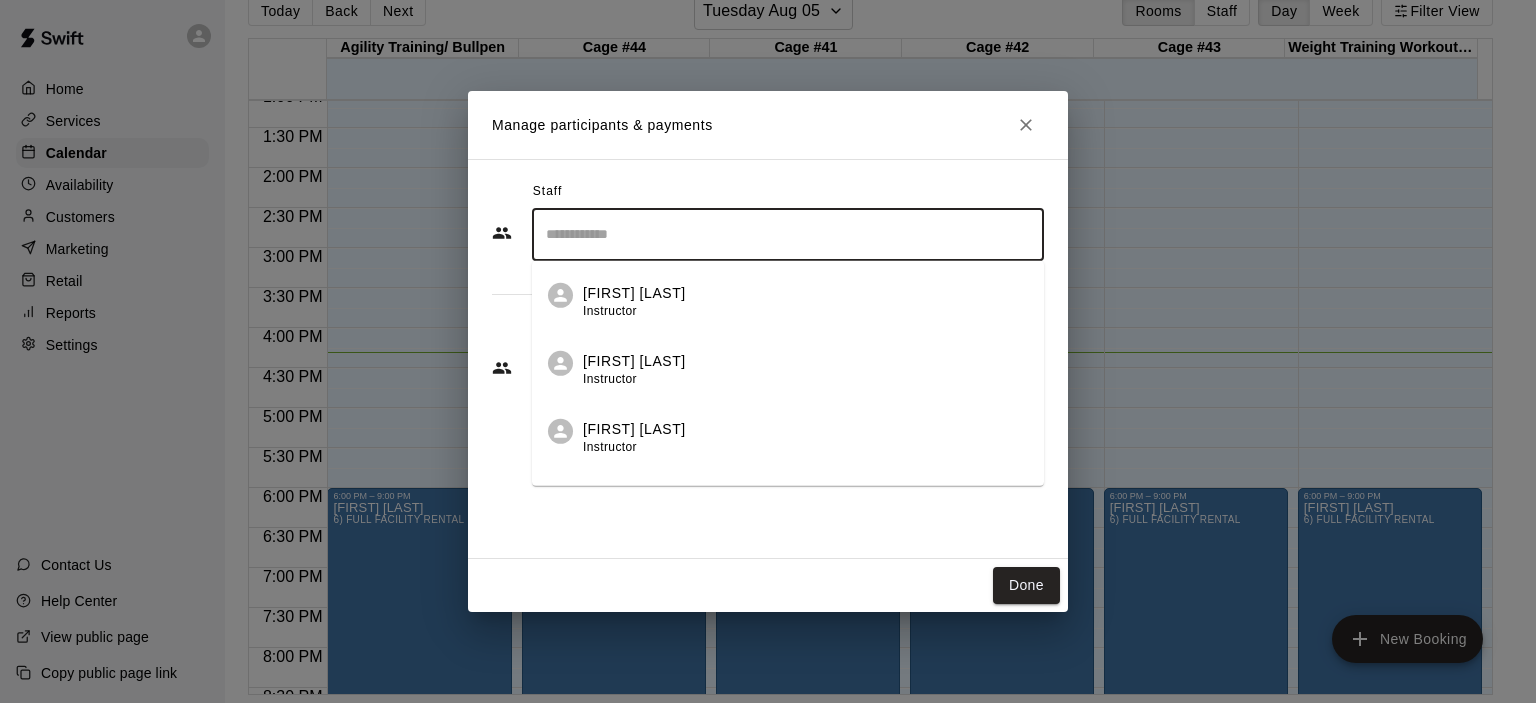click on "[FIRST] [LAST]" at bounding box center (634, 292) 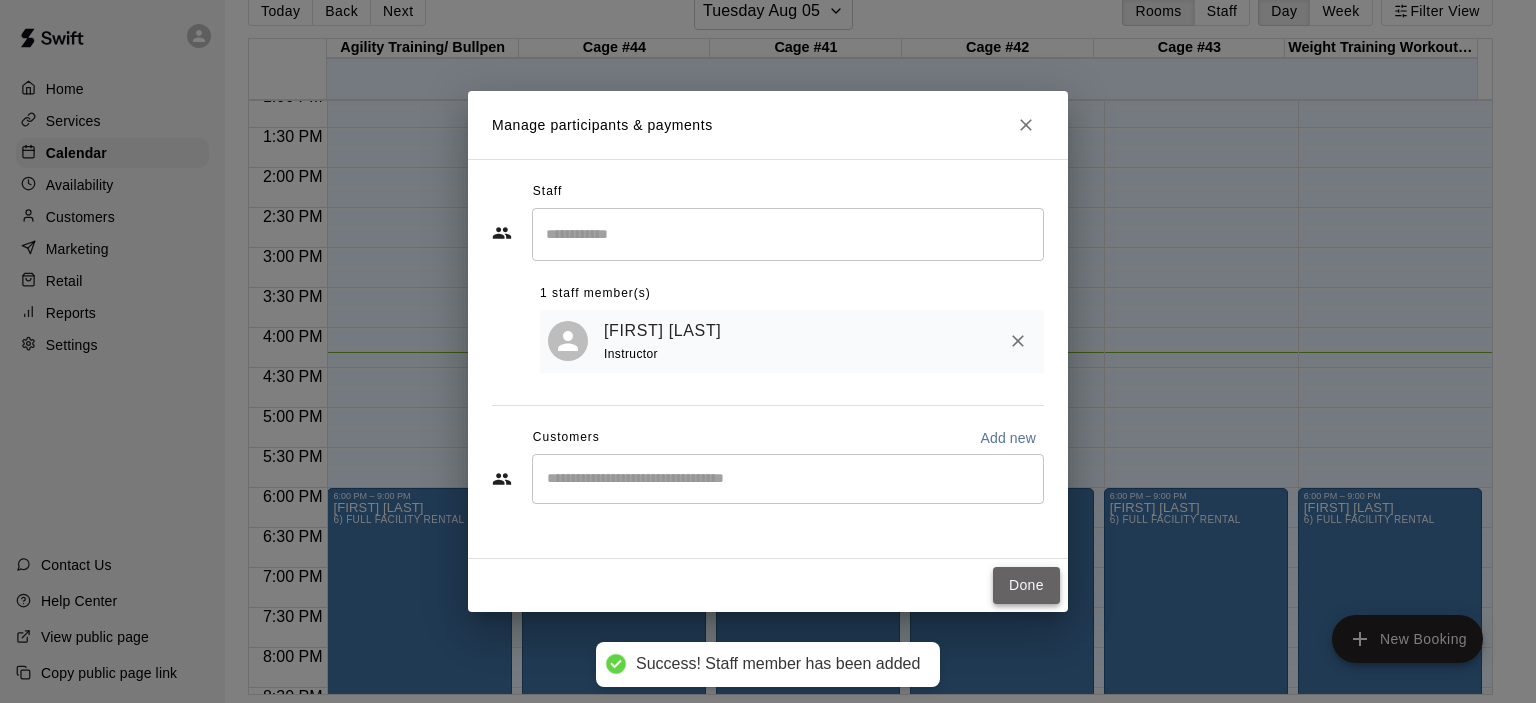 click on "Done" at bounding box center (1026, 585) 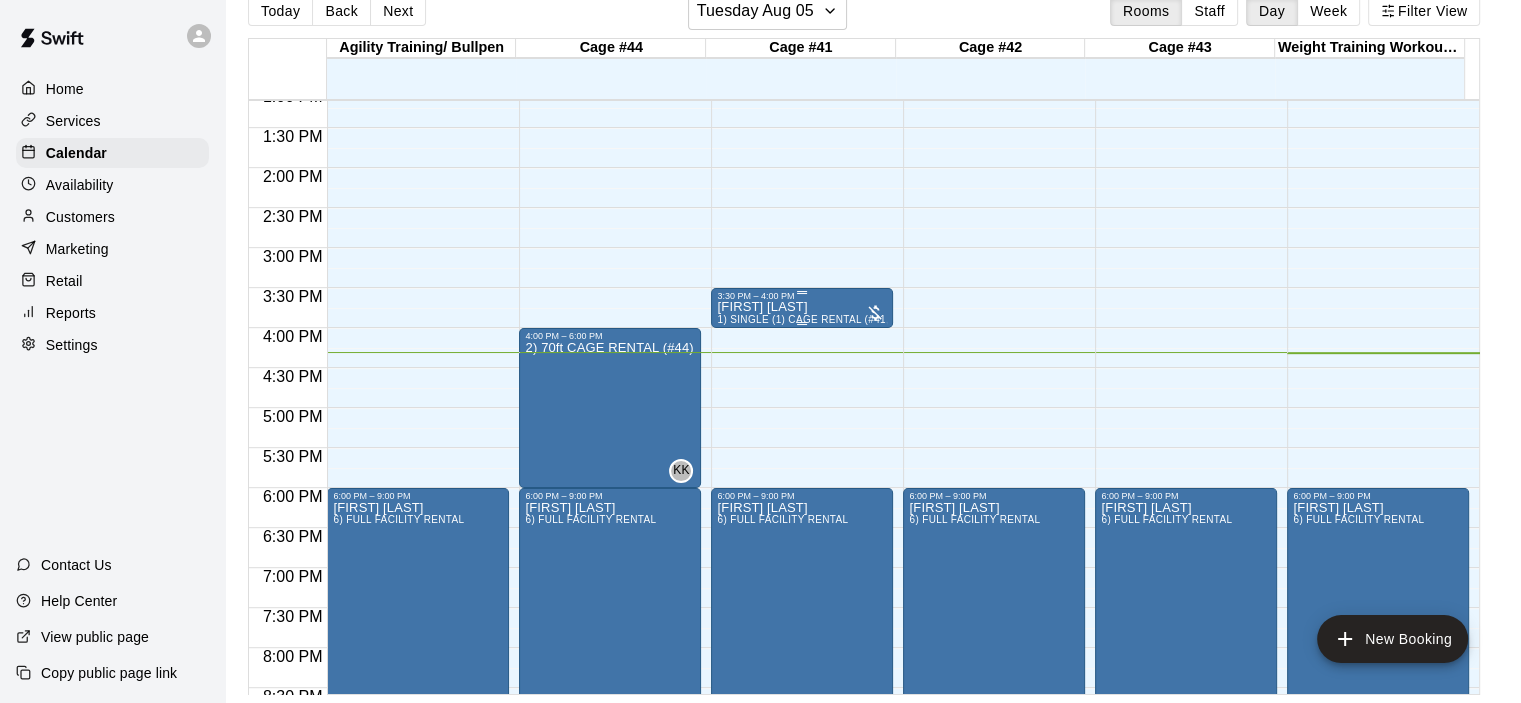 click on "3:30 PM – 4:00 PM" at bounding box center [802, 296] 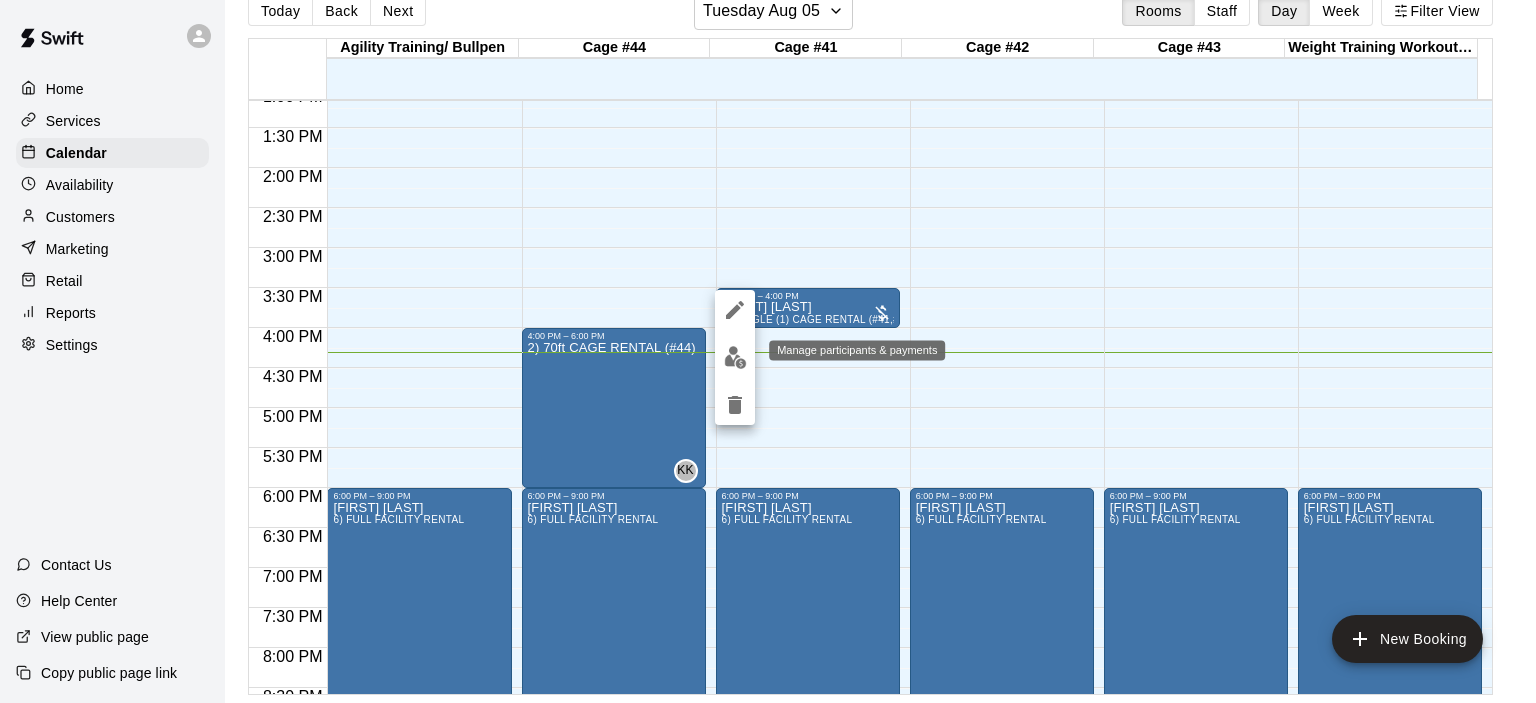 click at bounding box center [735, 357] 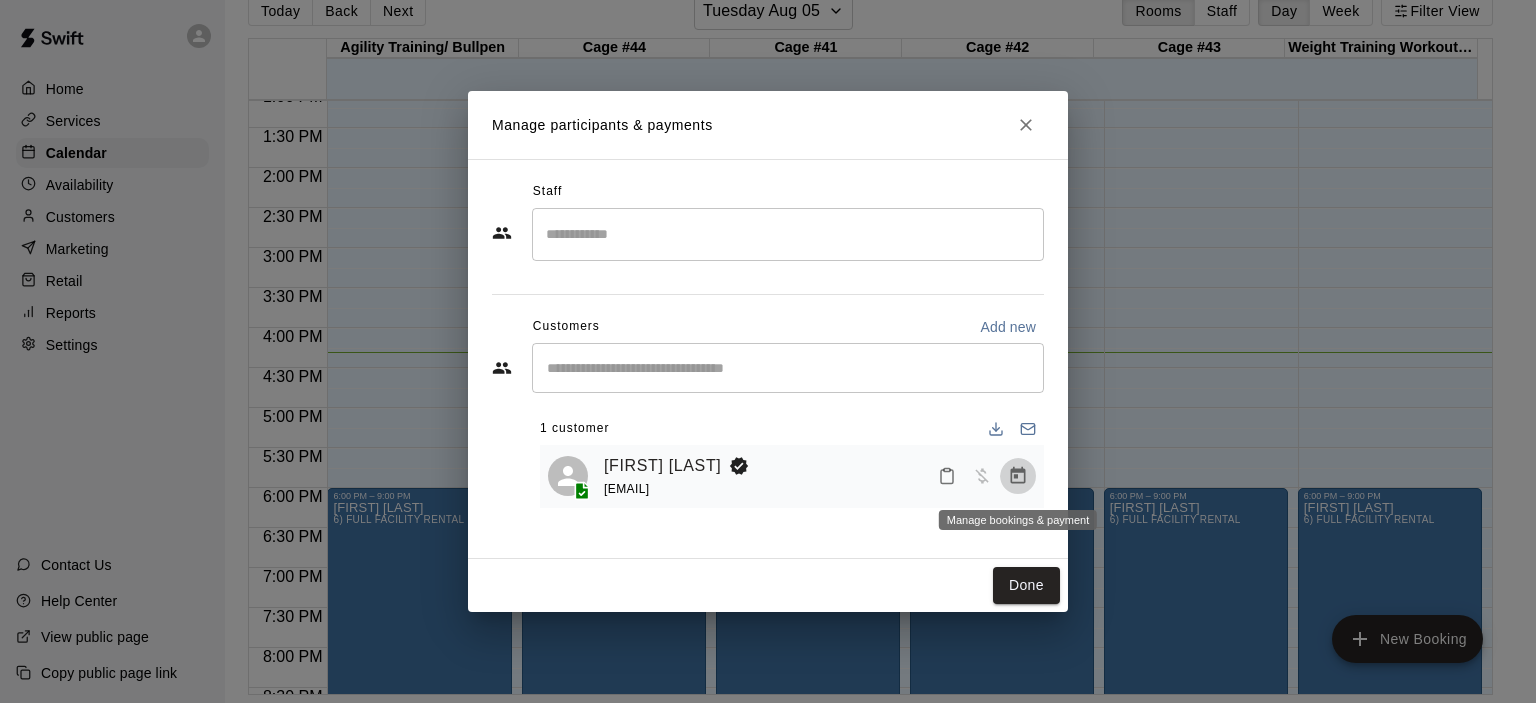 click 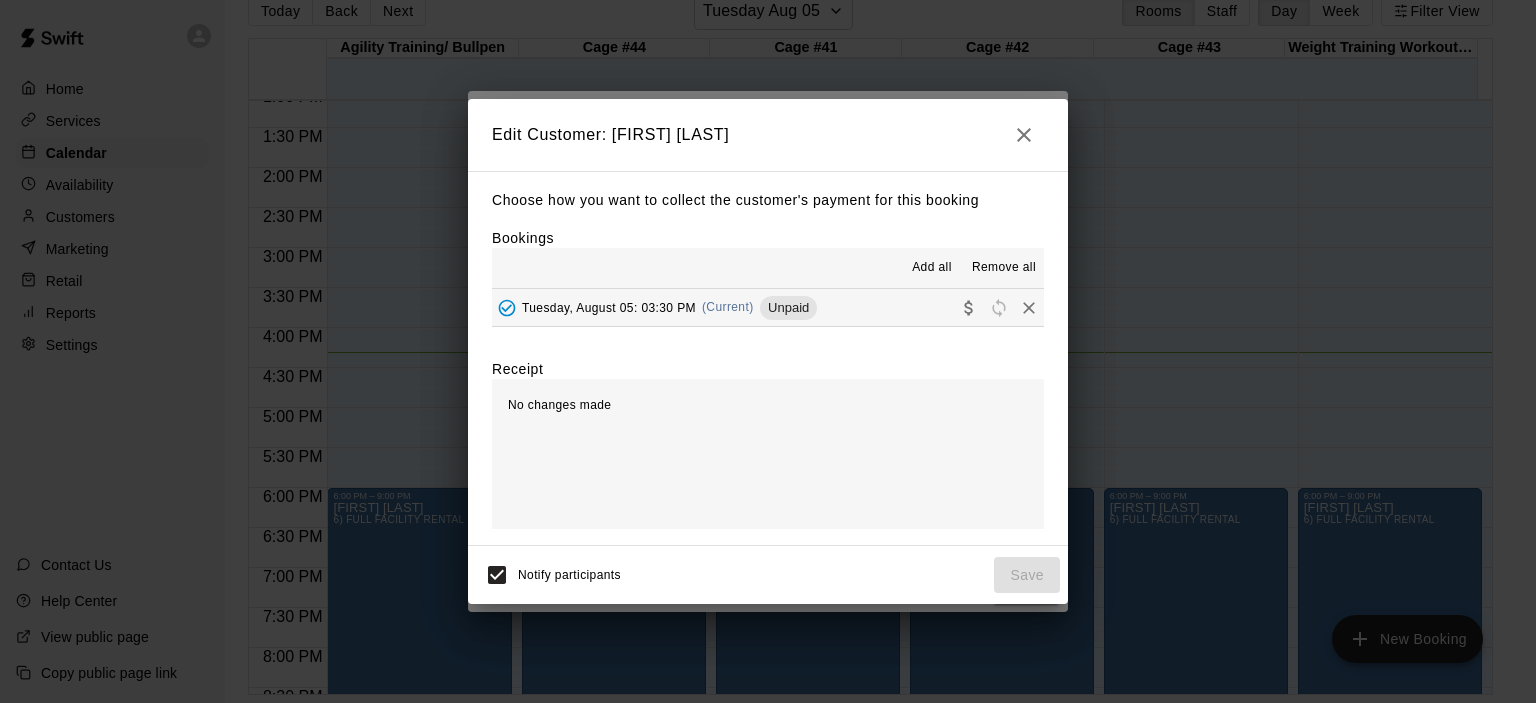 click on "(Current)" at bounding box center [728, 307] 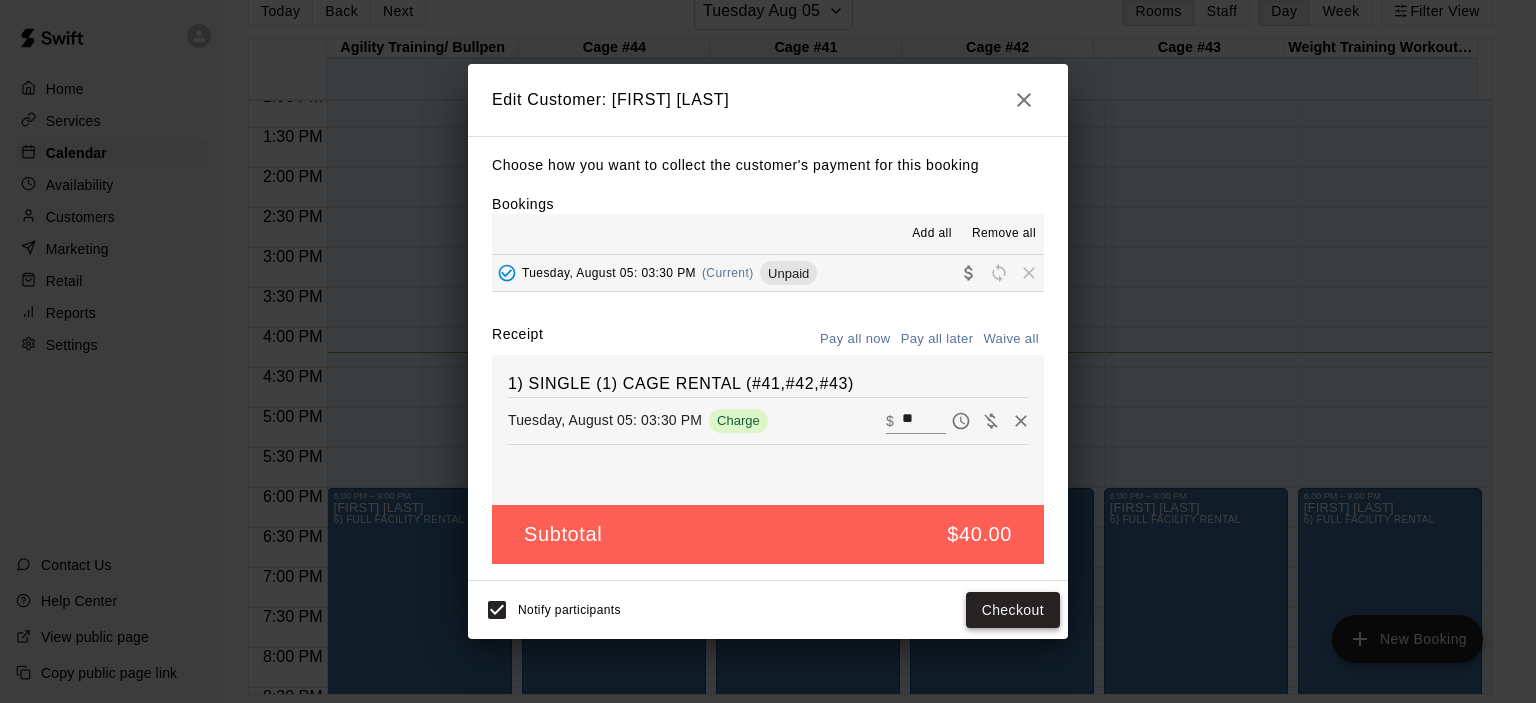 click on "Checkout" at bounding box center (1013, 610) 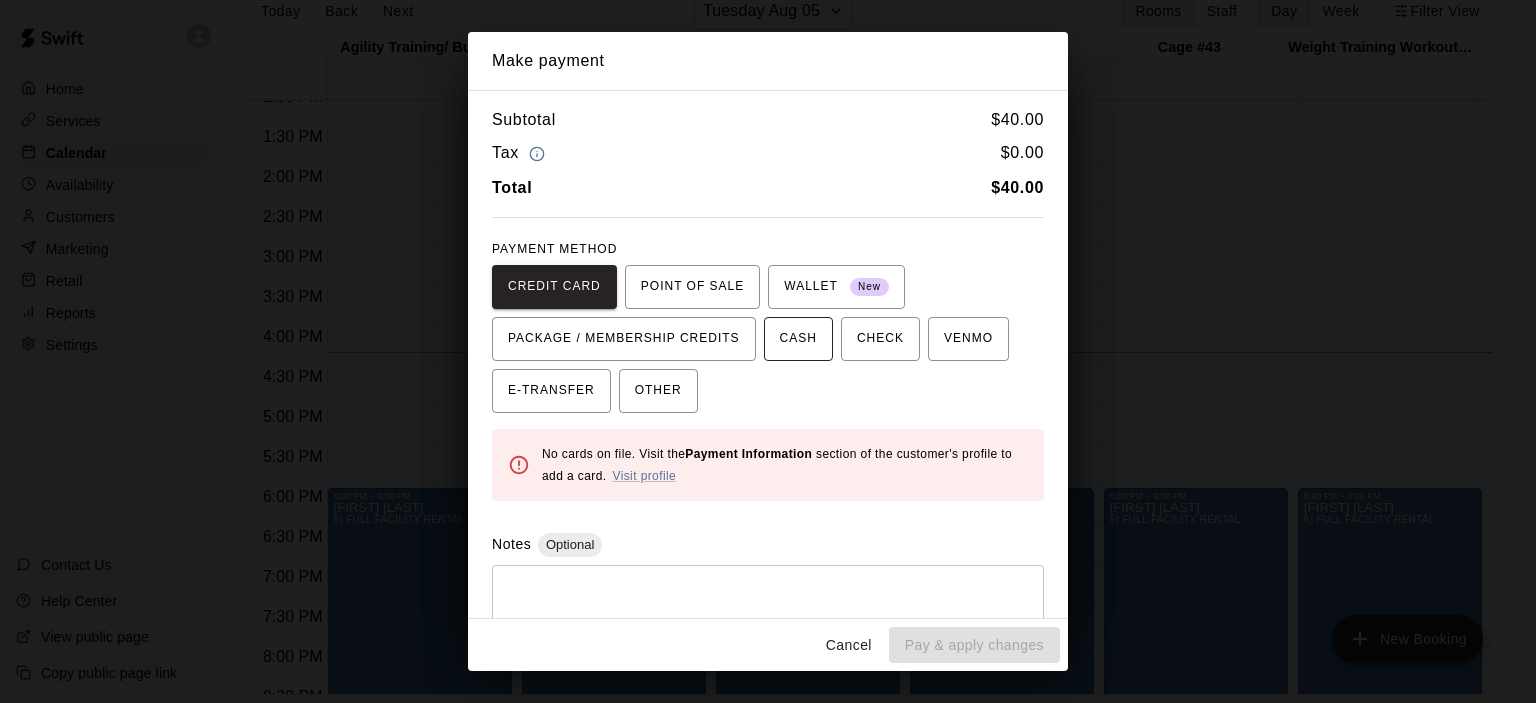 click on "CASH" at bounding box center [798, 339] 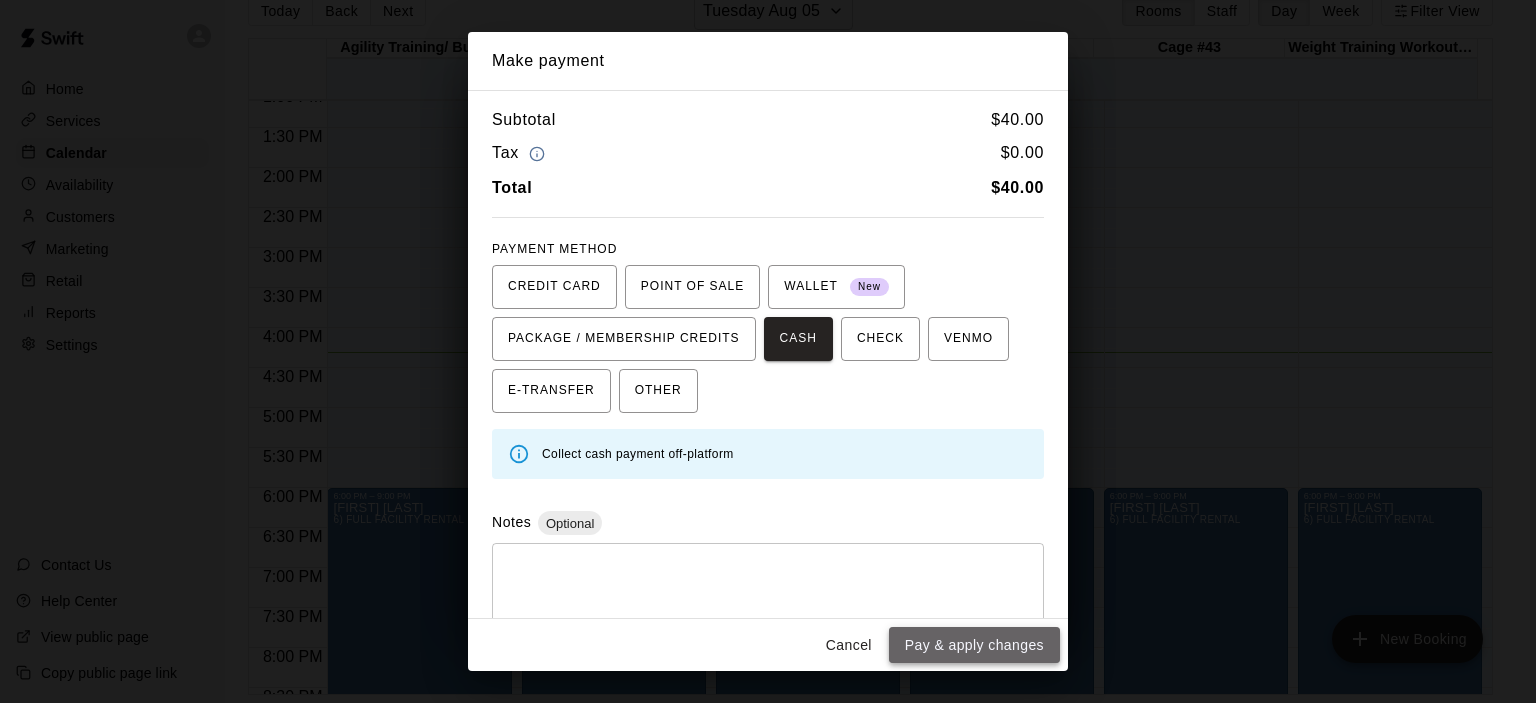 click on "Pay & apply changes" at bounding box center (974, 645) 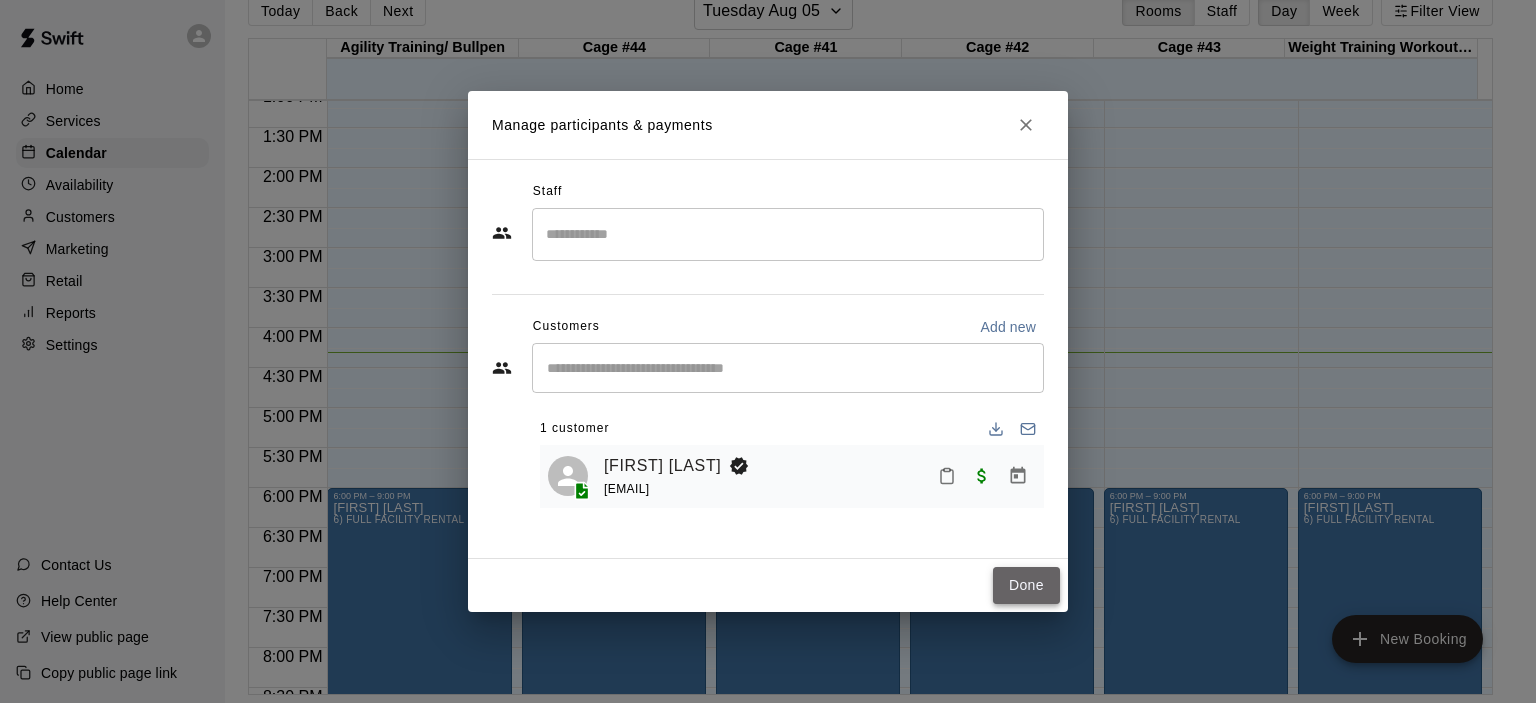 click on "Done" at bounding box center (1026, 585) 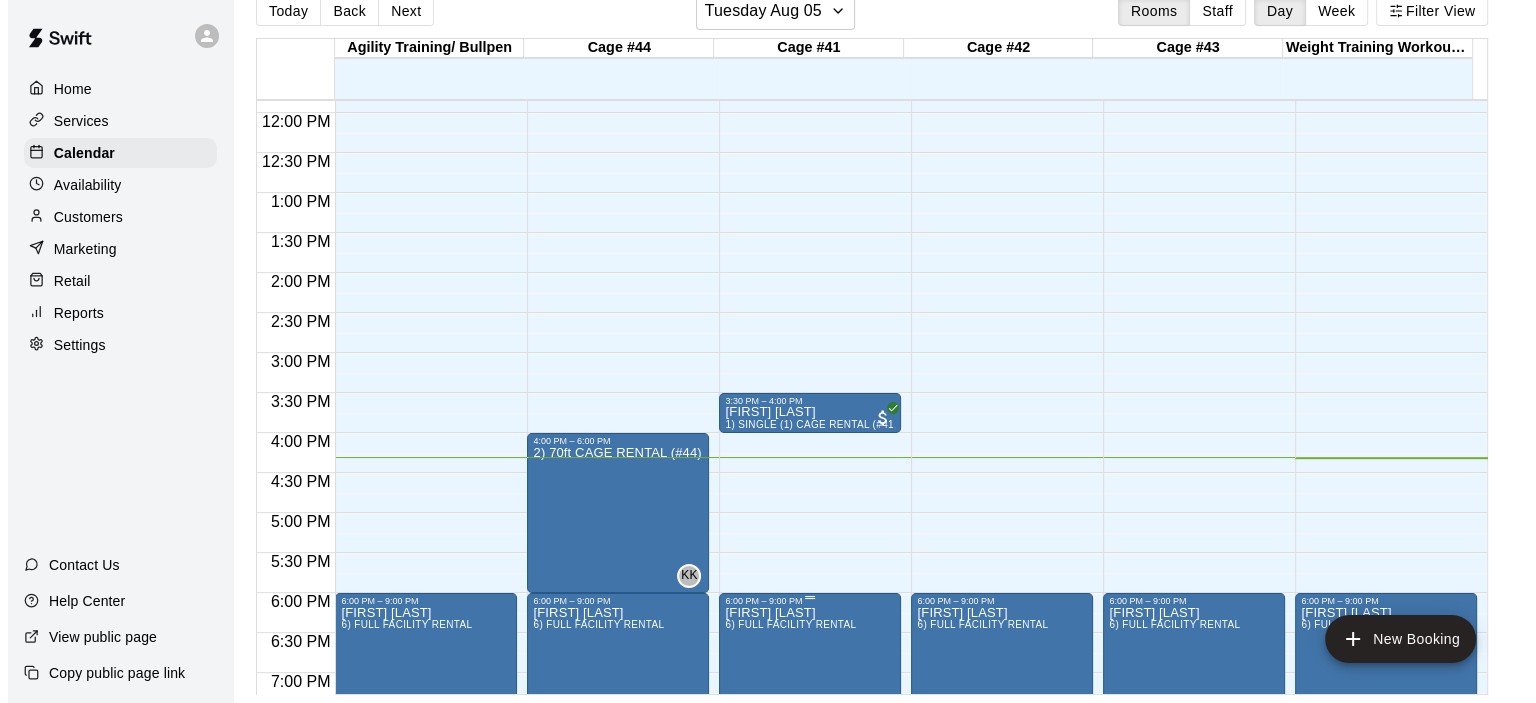 scroll, scrollTop: 826, scrollLeft: 0, axis: vertical 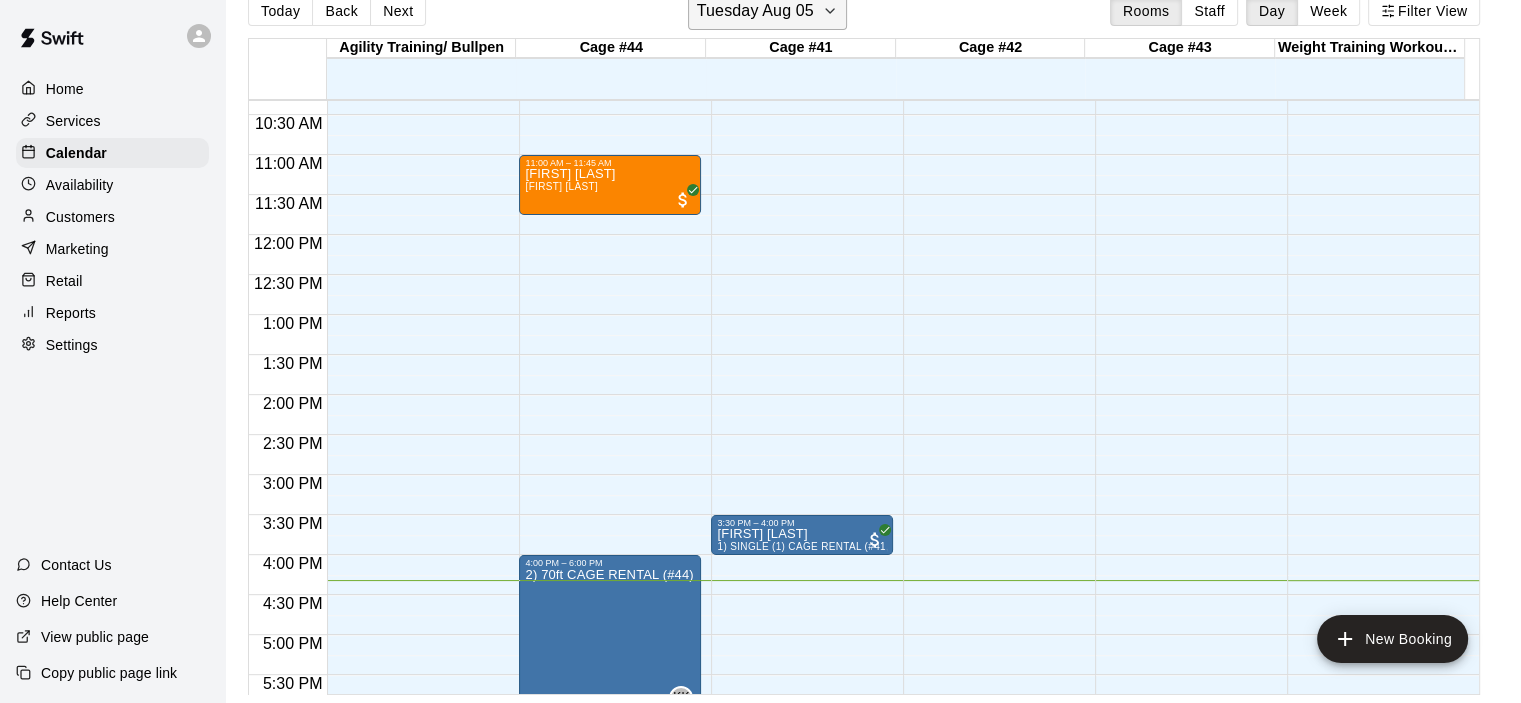 click 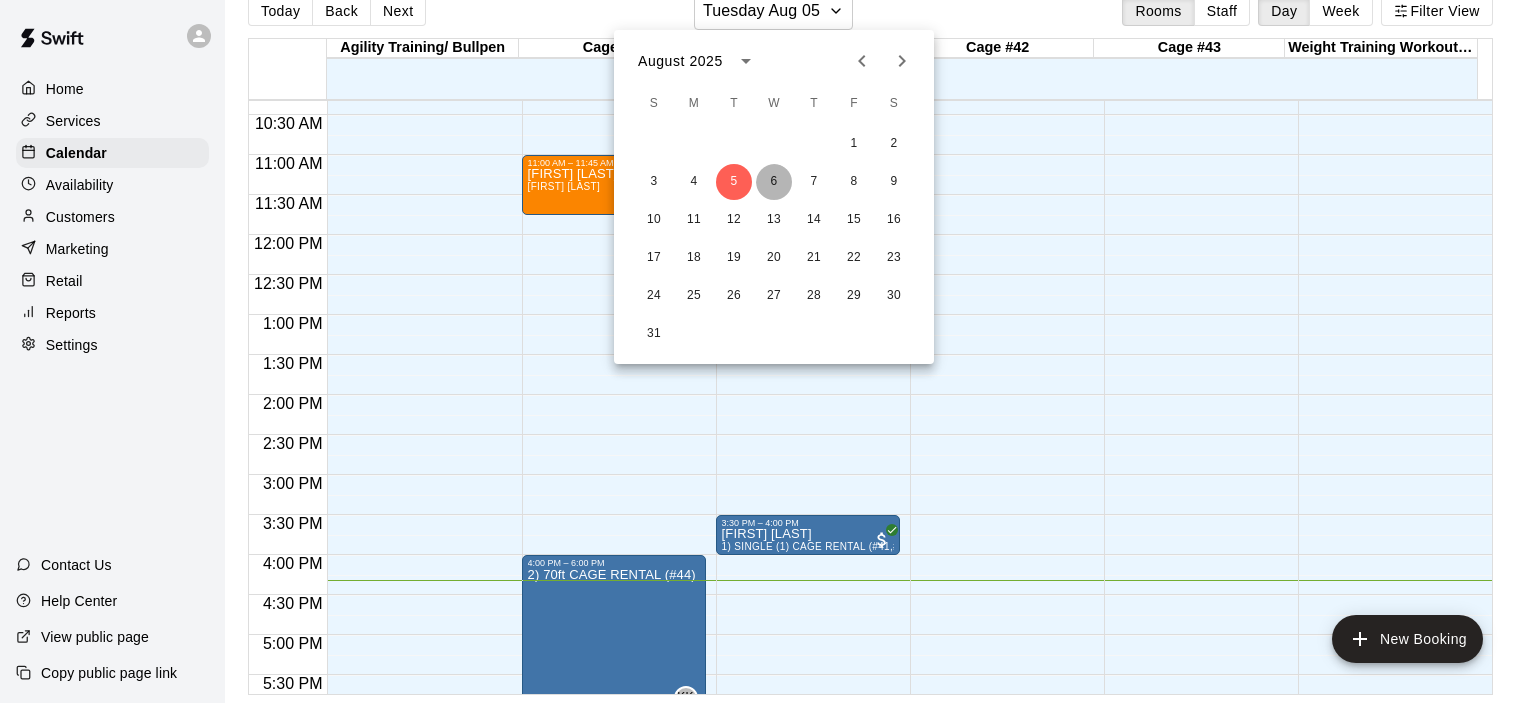 click on "6" at bounding box center (774, 182) 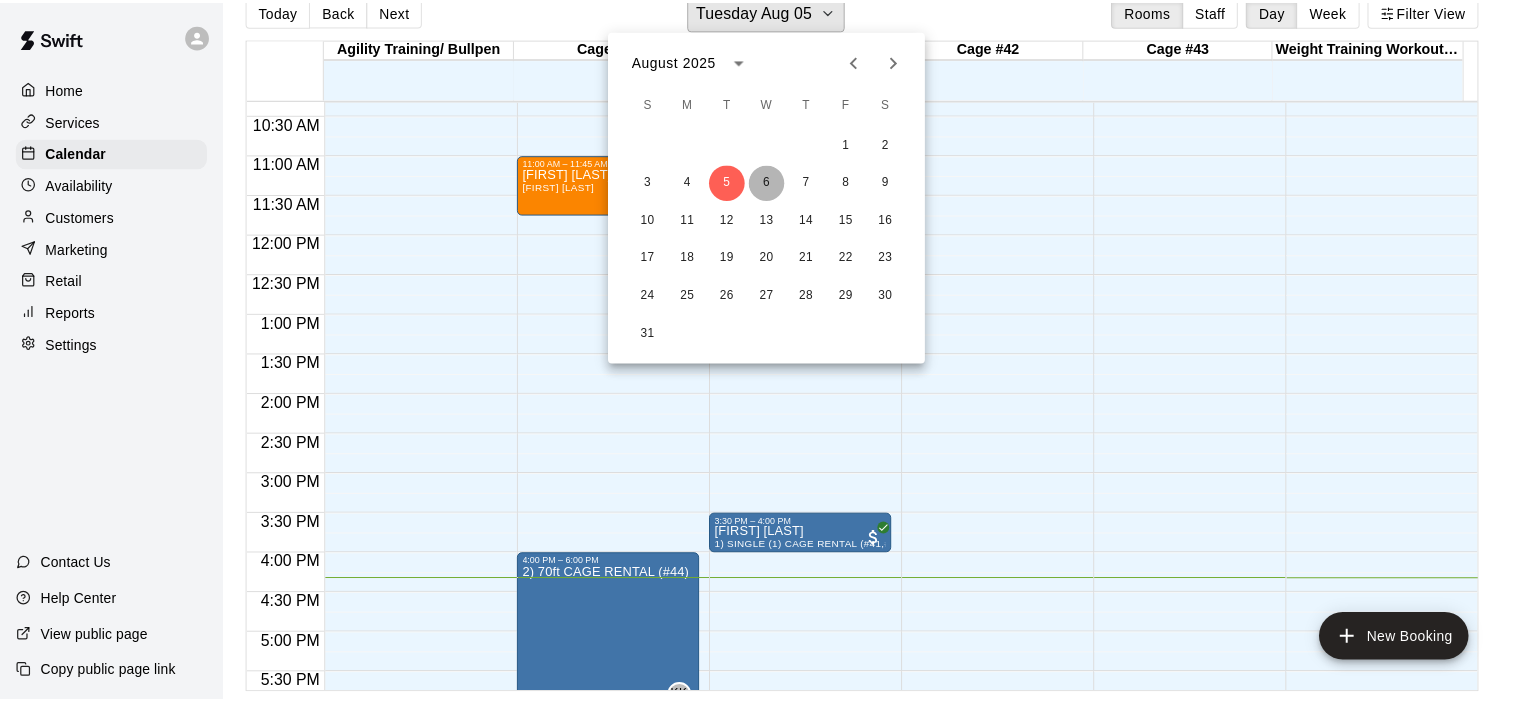 scroll, scrollTop: 24, scrollLeft: 0, axis: vertical 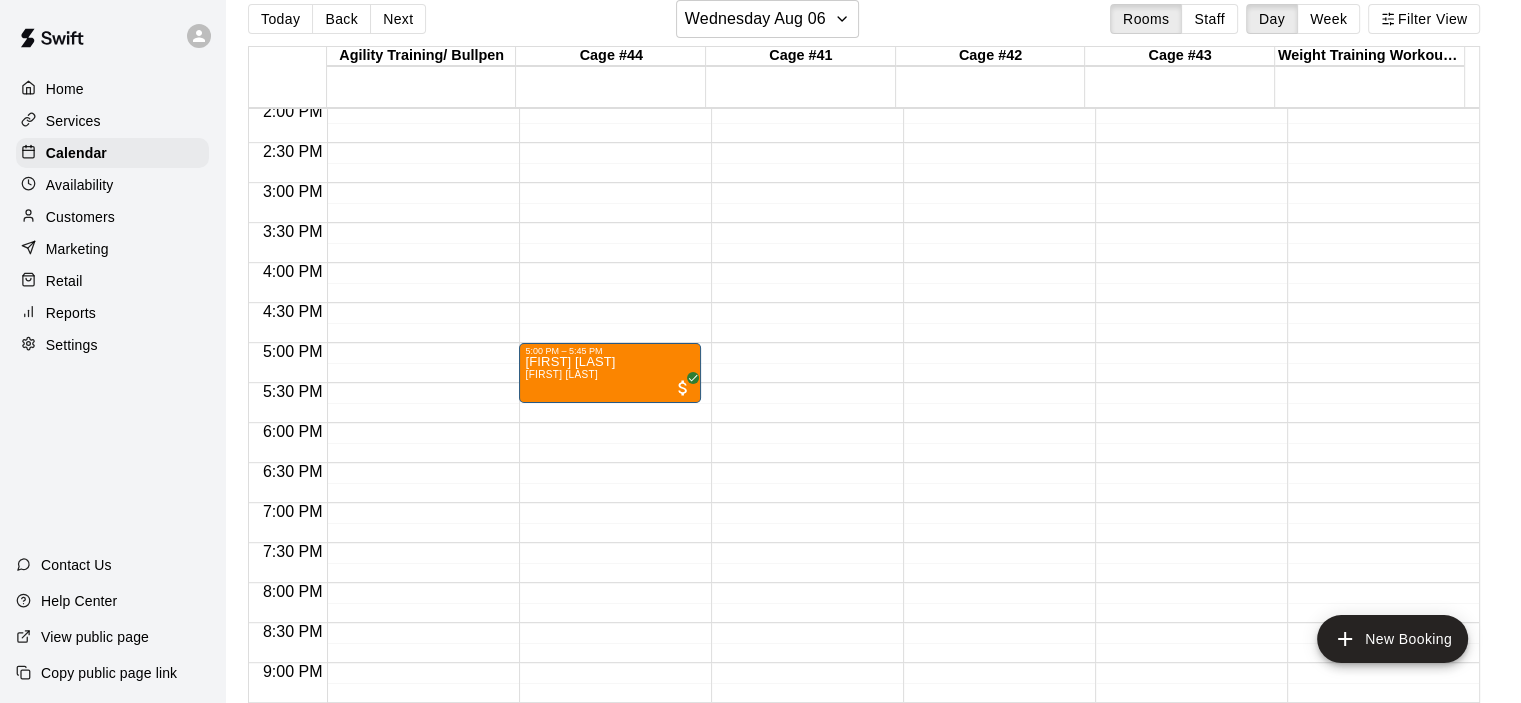 click on "[TIME] – [TIME] Closed [TIME] – [TIME] [FIRST] [LAST] [TIME] – [TIME] Closed" at bounding box center (610, -57) 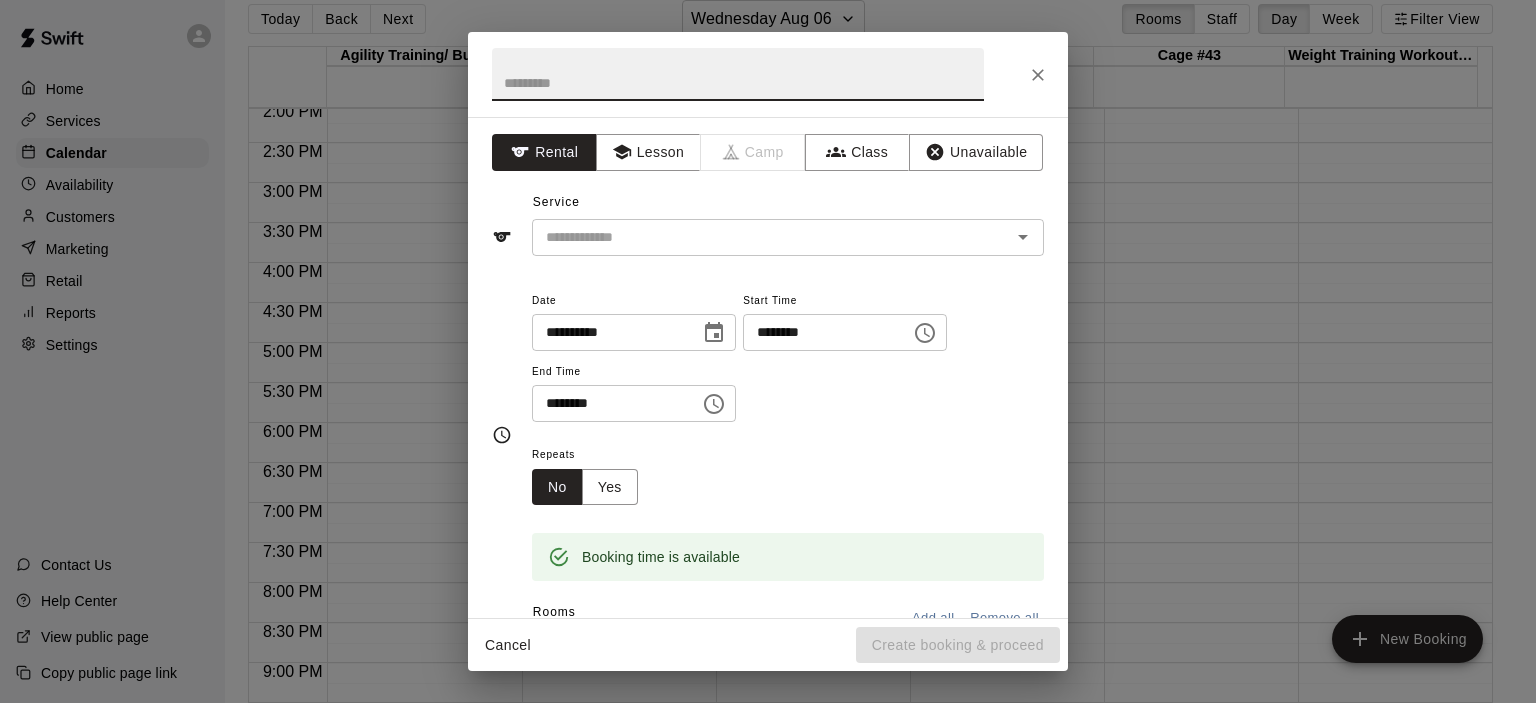 click 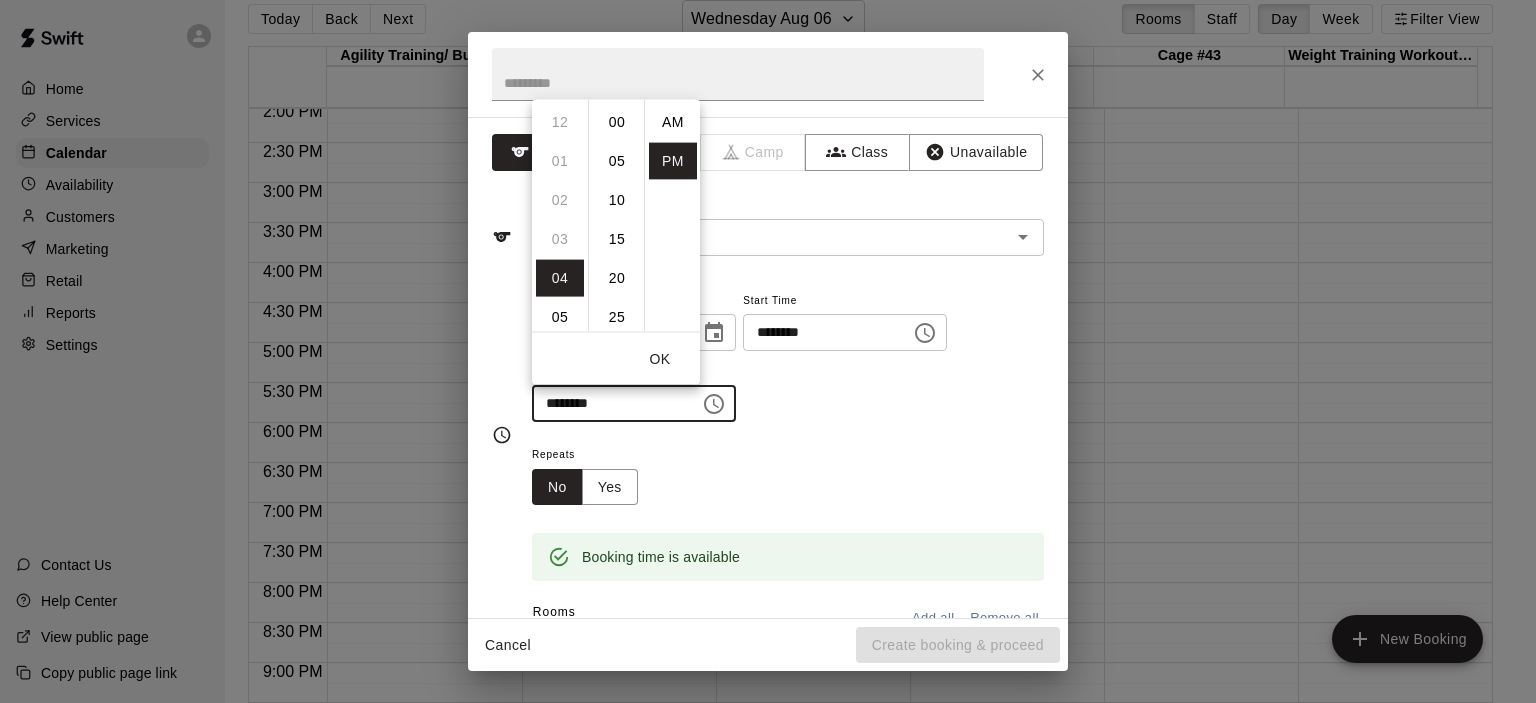scroll, scrollTop: 156, scrollLeft: 0, axis: vertical 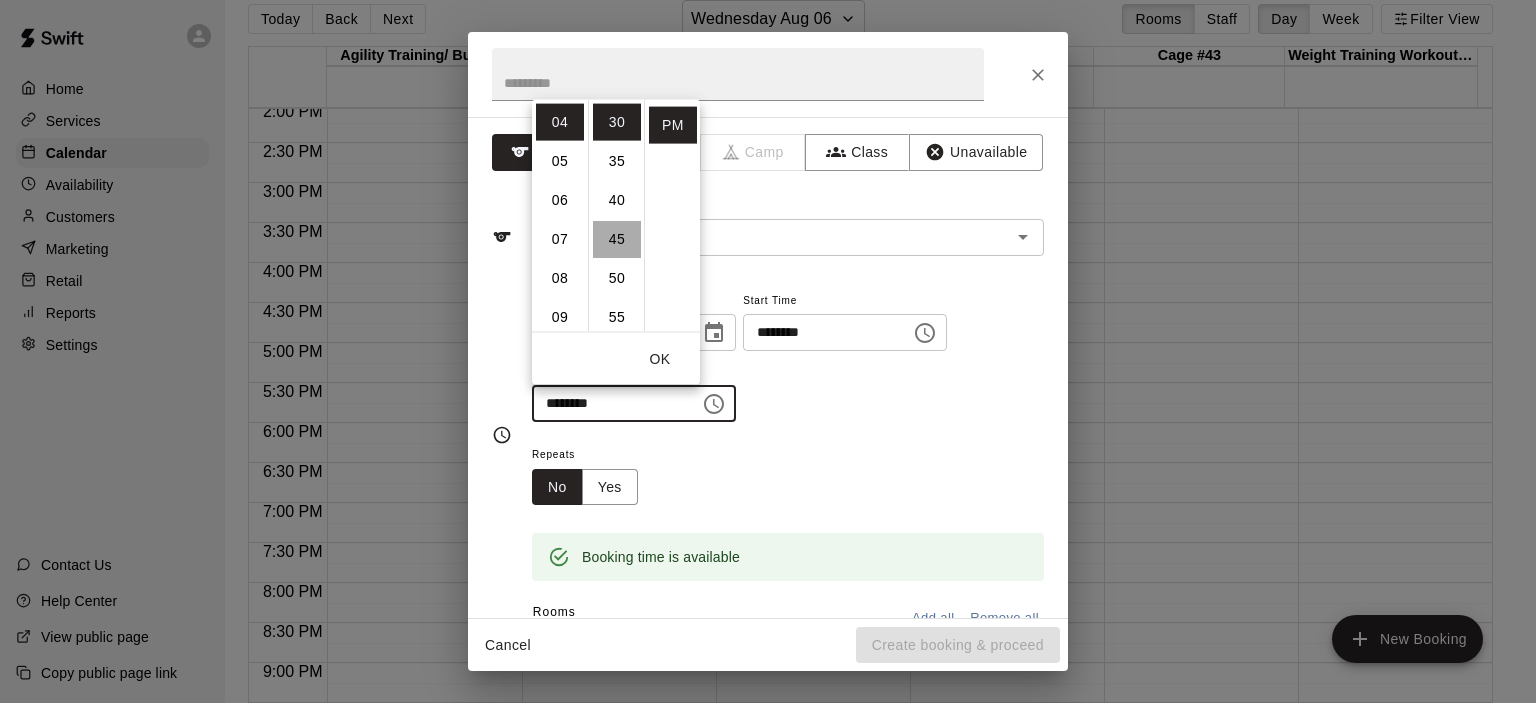 click on "45" at bounding box center [617, 238] 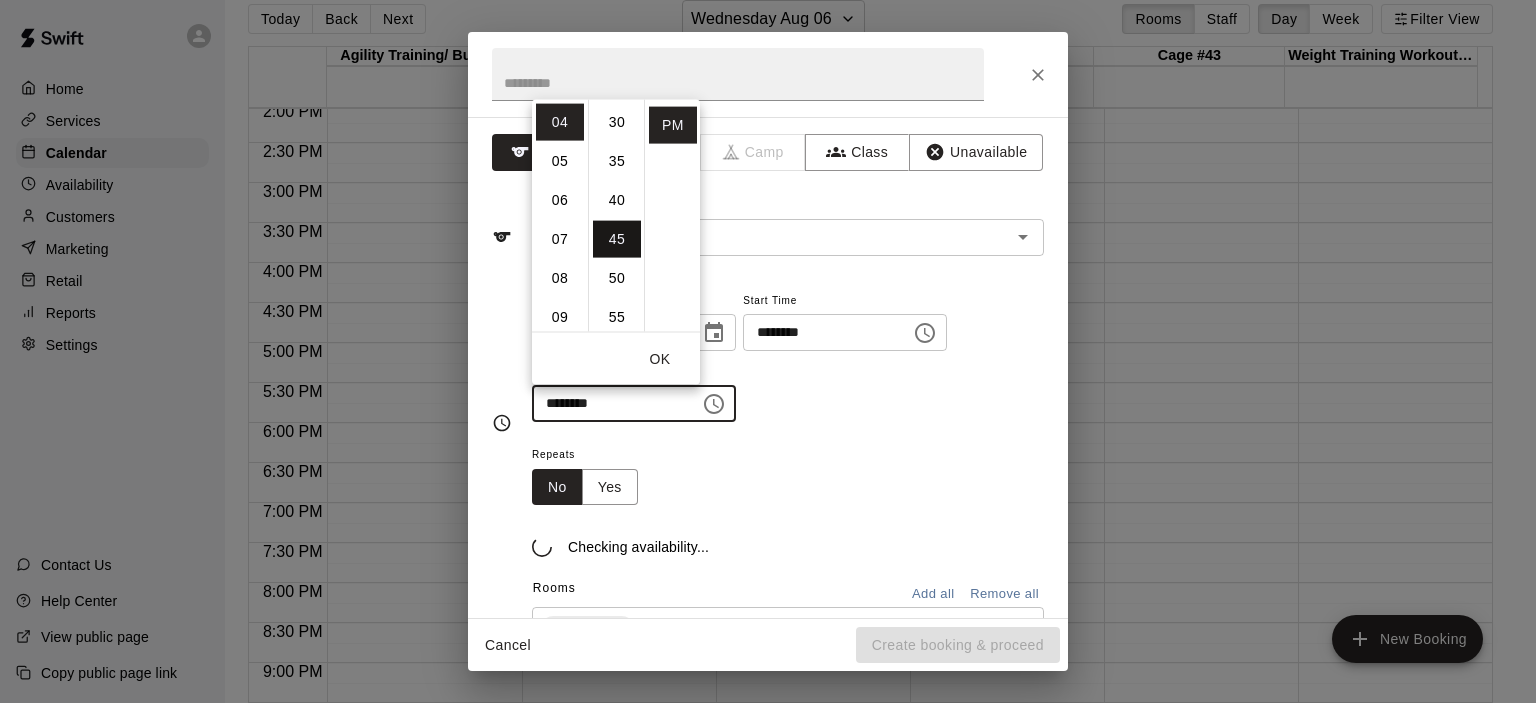 scroll, scrollTop: 351, scrollLeft: 0, axis: vertical 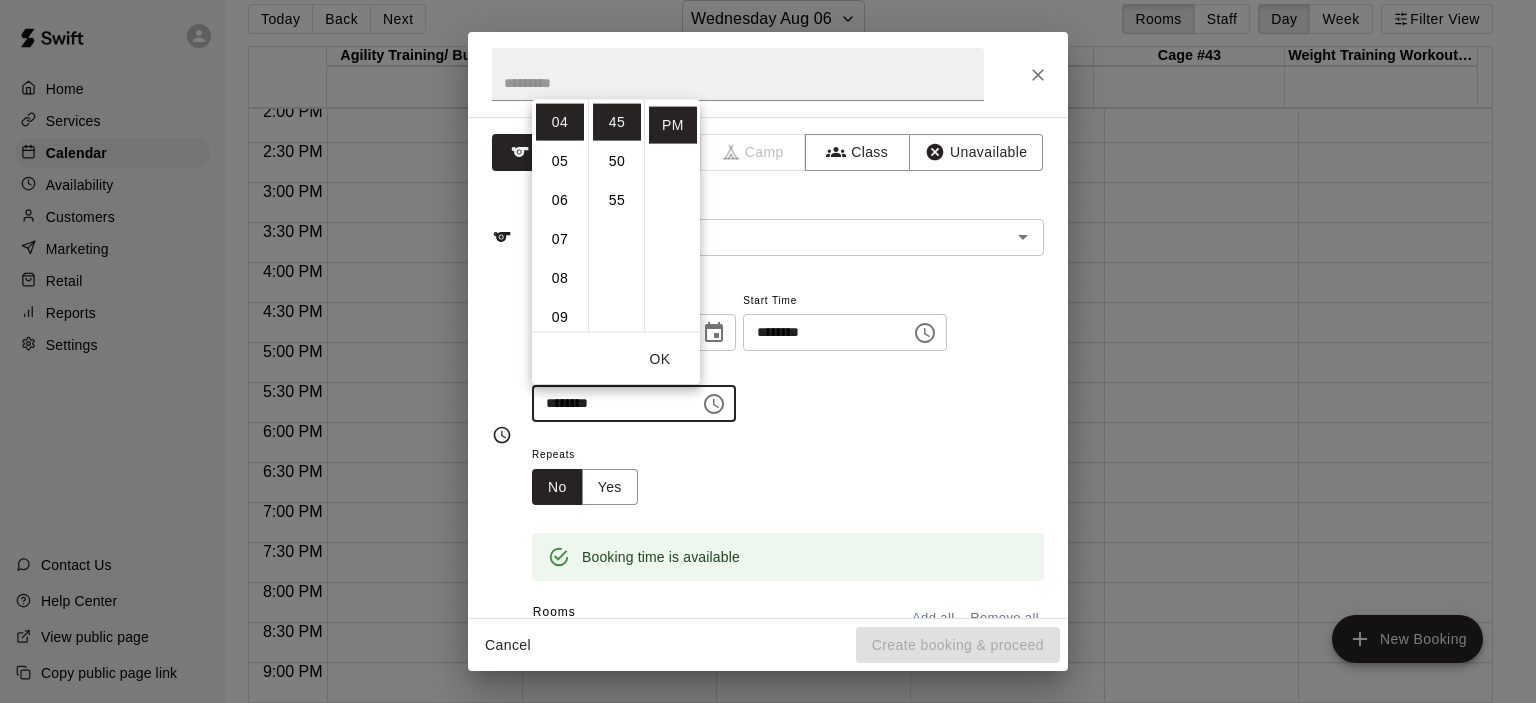 click on "**********" at bounding box center [788, 355] 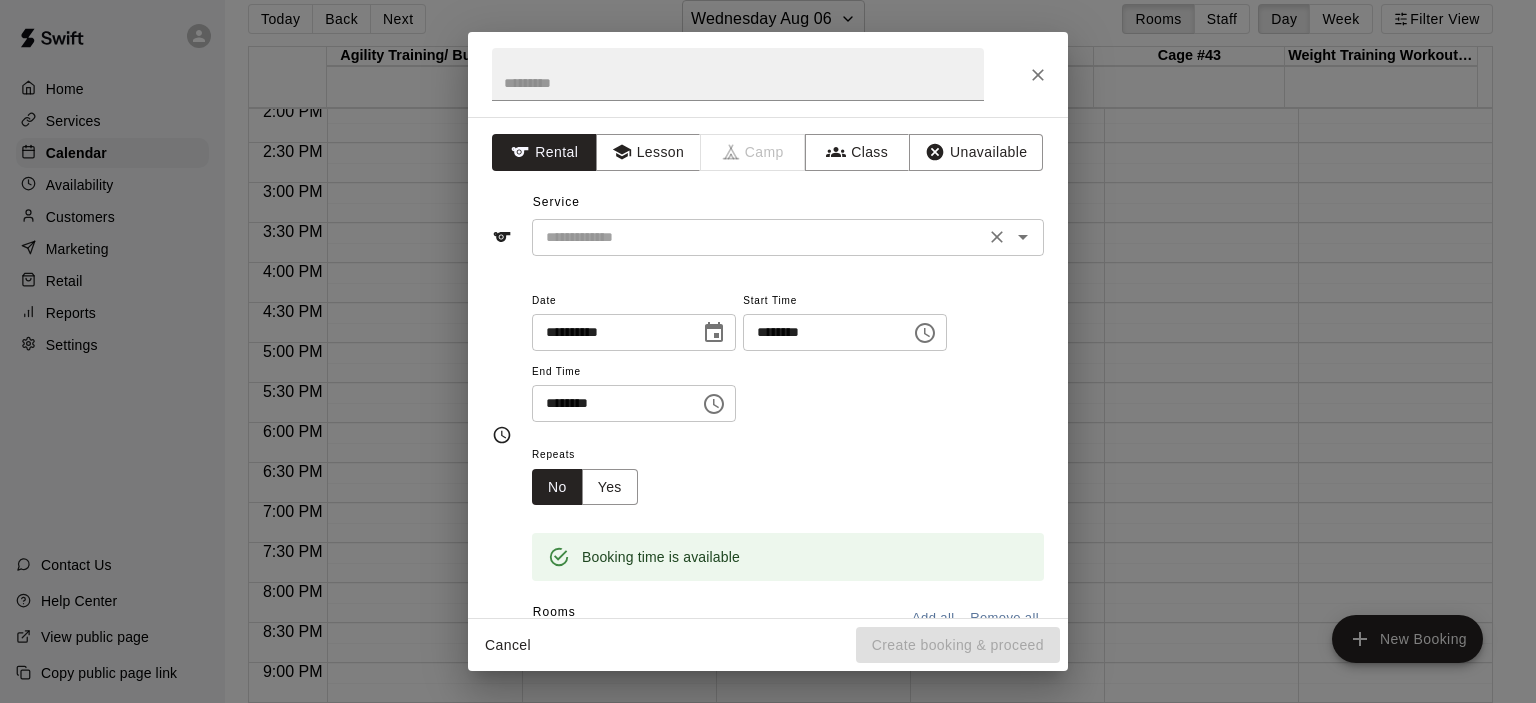 click 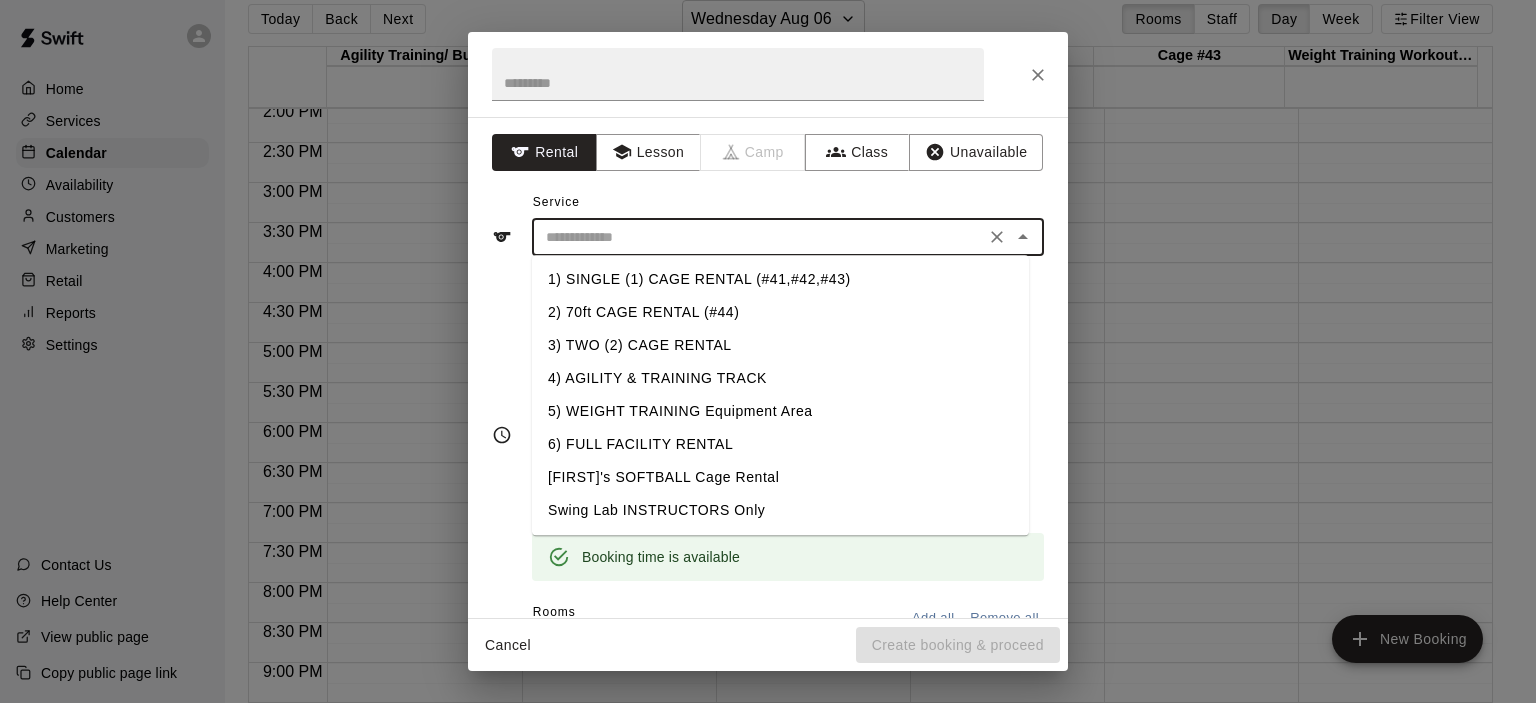 click on "2)  70ft CAGE RENTAL (#44)" at bounding box center (780, 312) 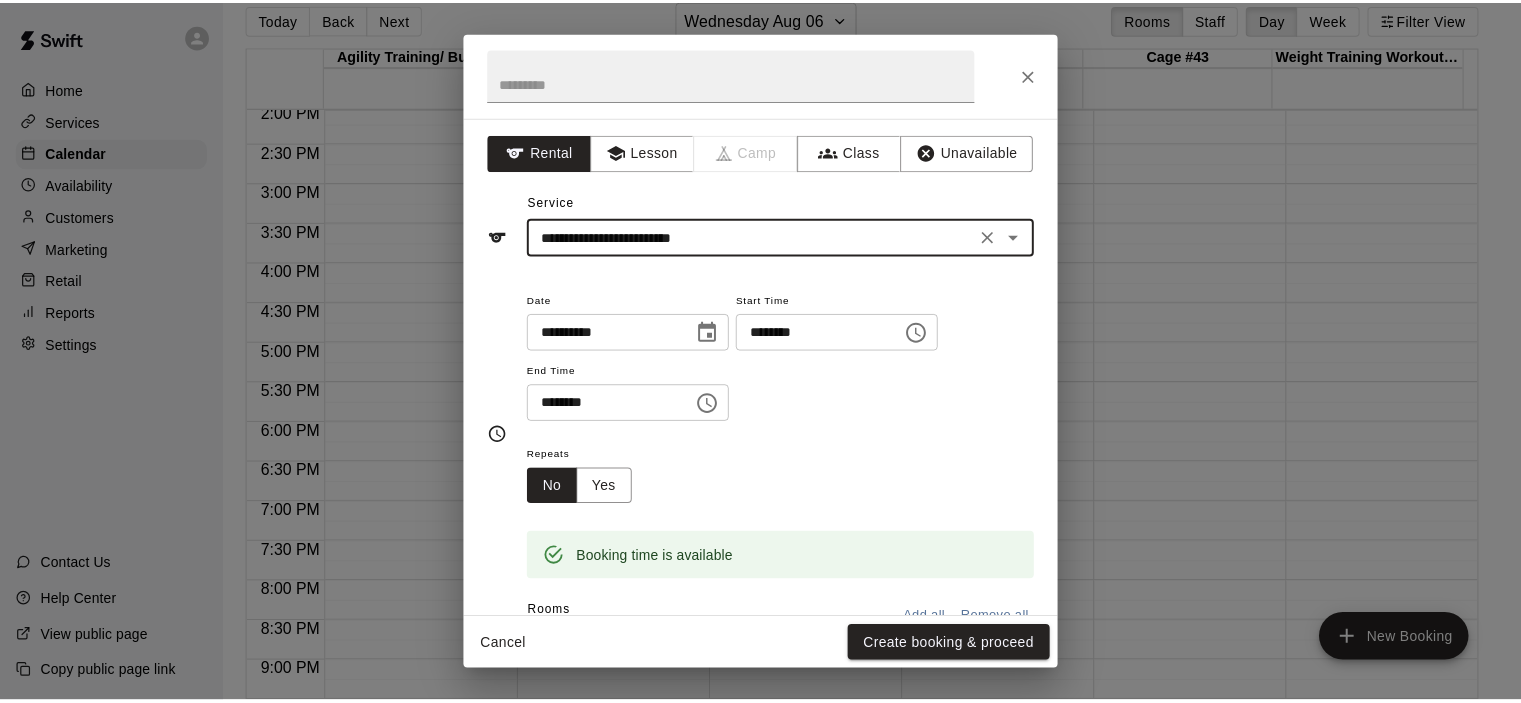 scroll, scrollTop: 300, scrollLeft: 0, axis: vertical 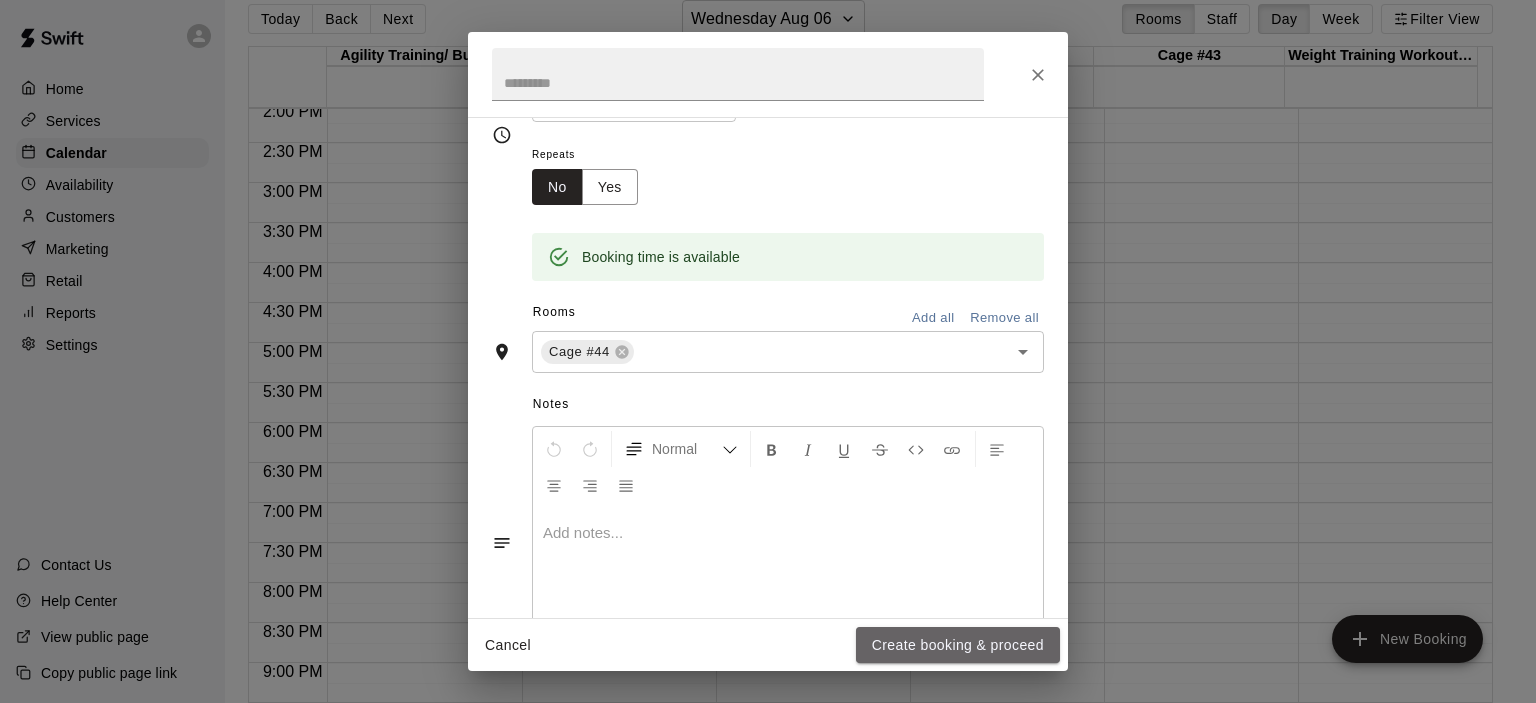 click on "Create booking & proceed" at bounding box center [958, 645] 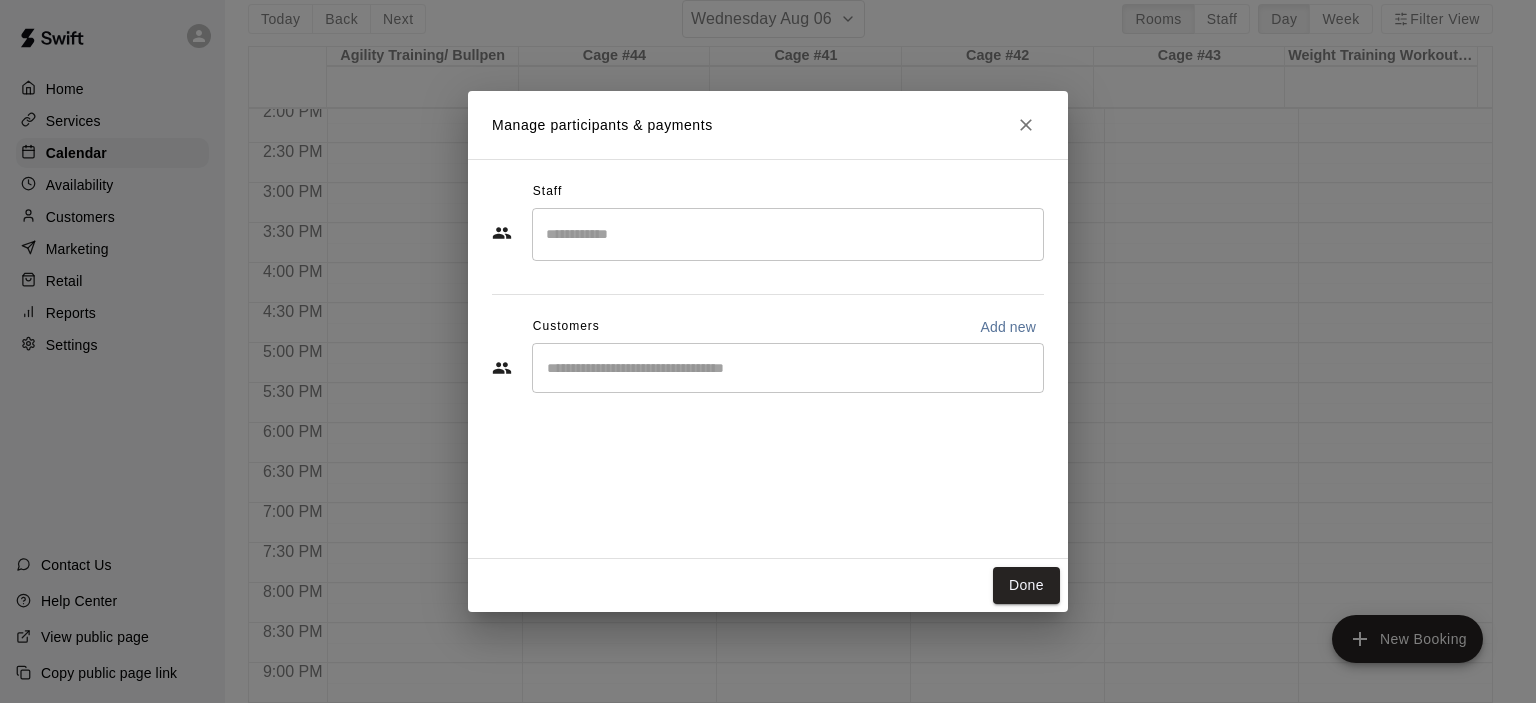 click on "​" at bounding box center [788, 368] 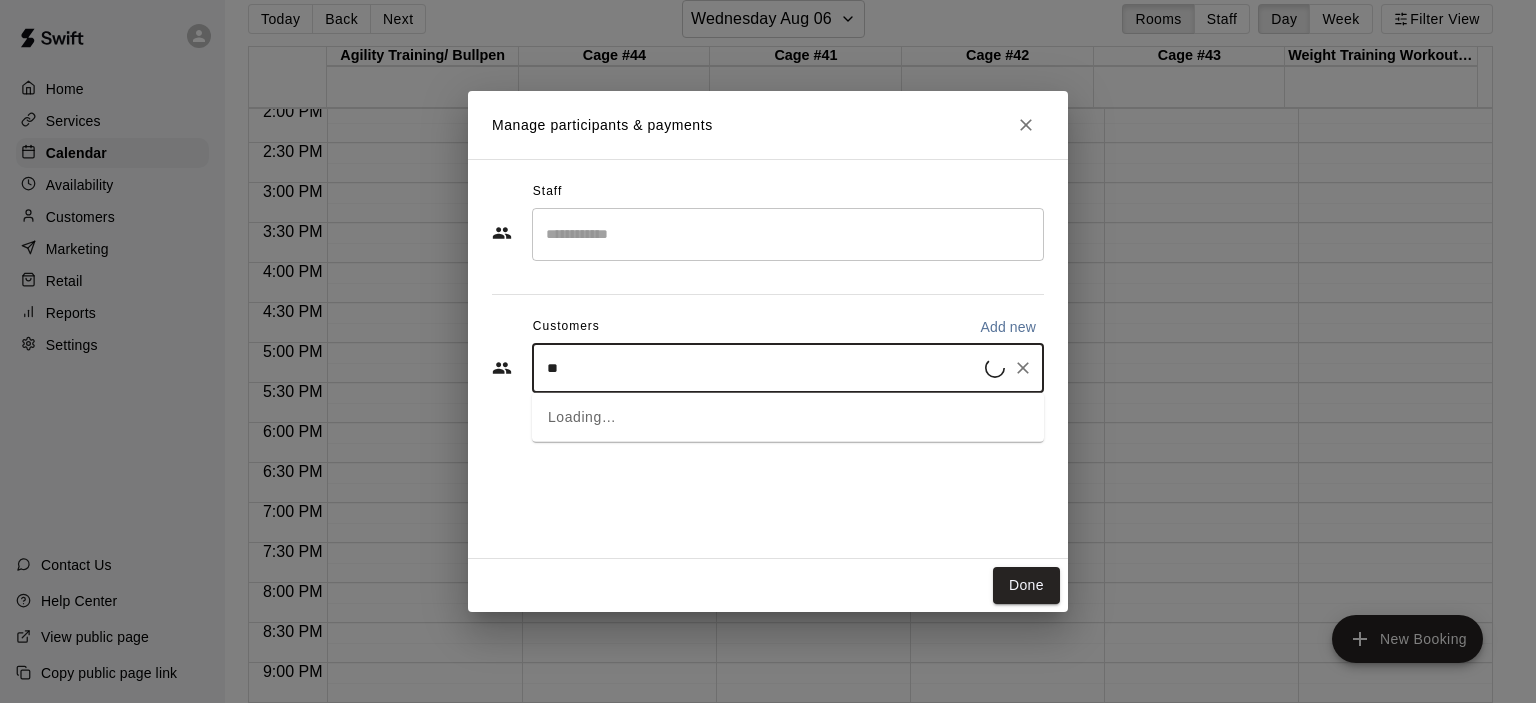 type on "***" 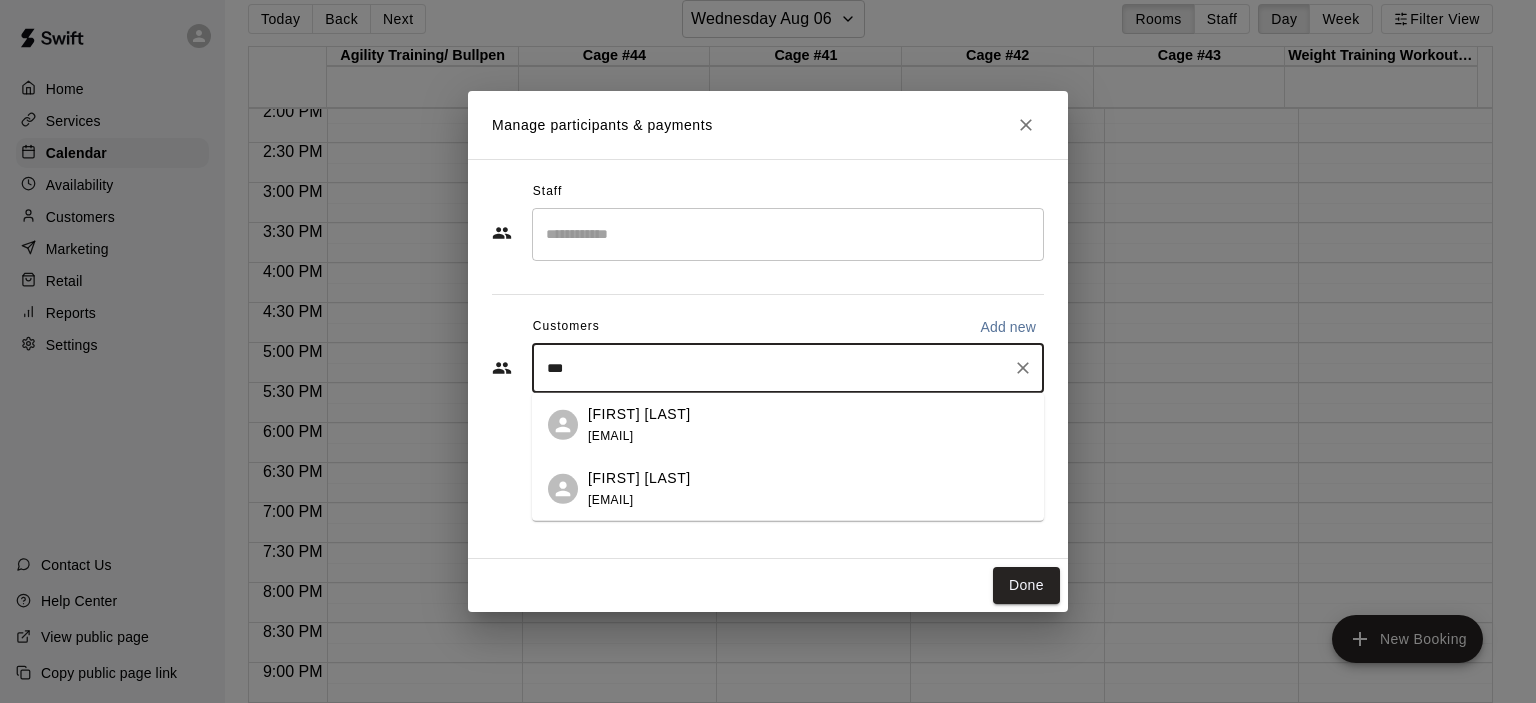 click on "[EMAIL]" at bounding box center [610, 435] 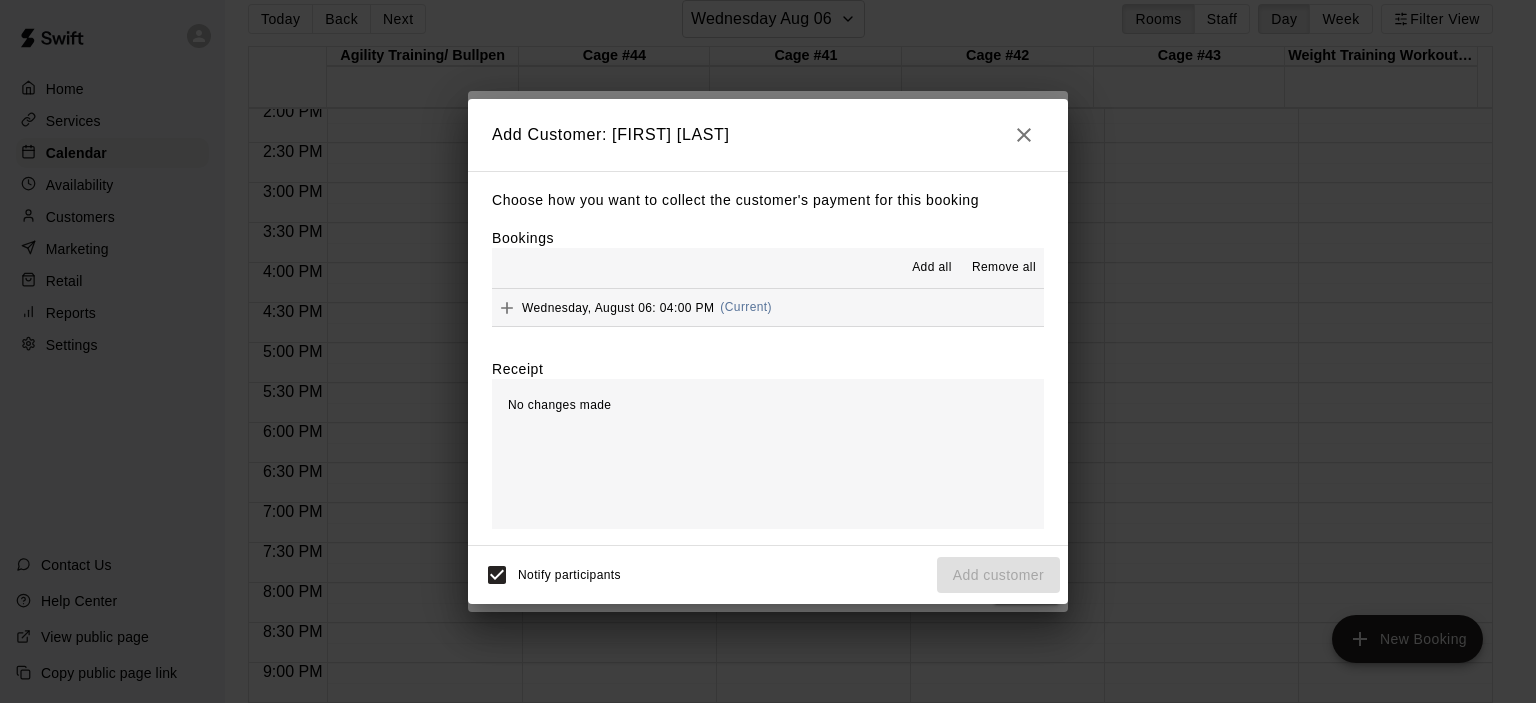 click on "Wednesday, August 06: 04:00 PM" at bounding box center (618, 307) 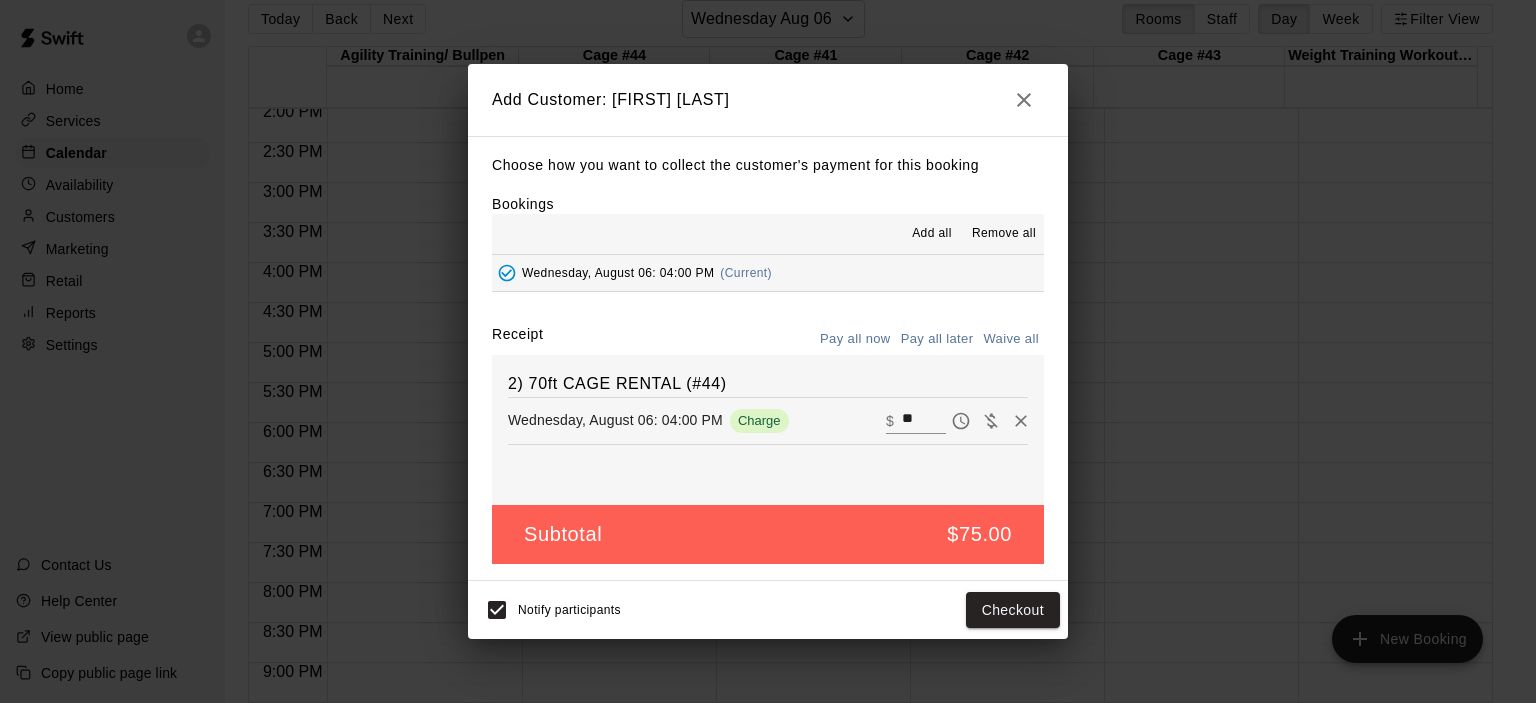 click on "**" at bounding box center (924, 421) 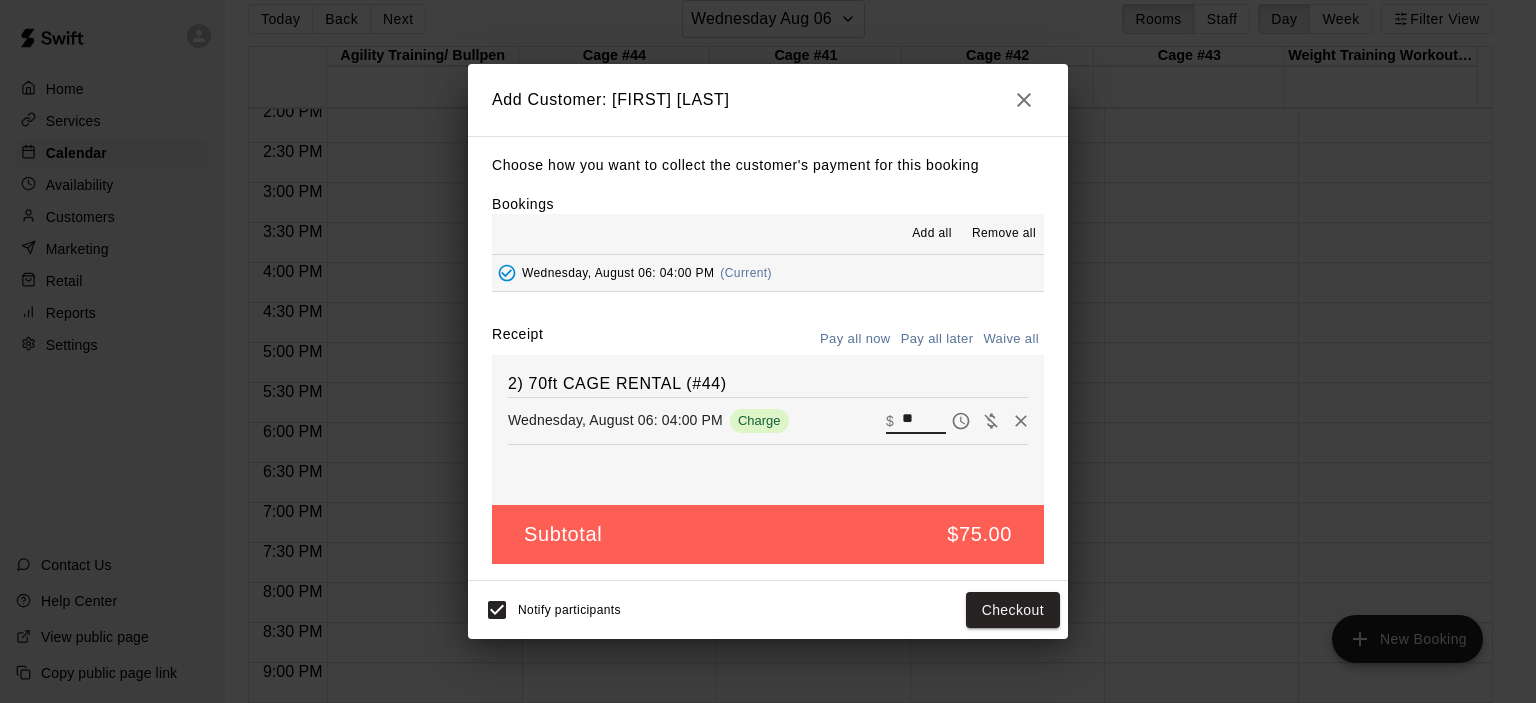 type on "*" 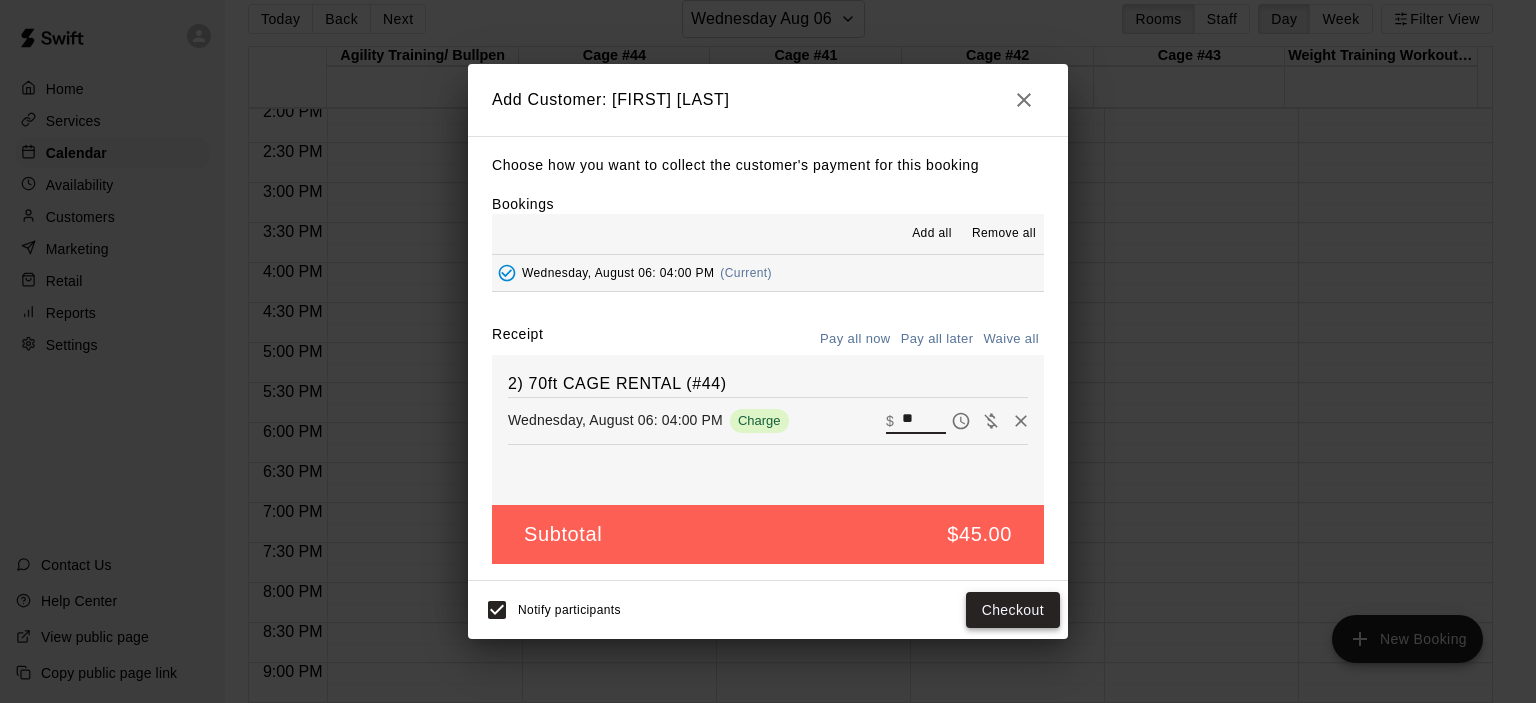 type on "**" 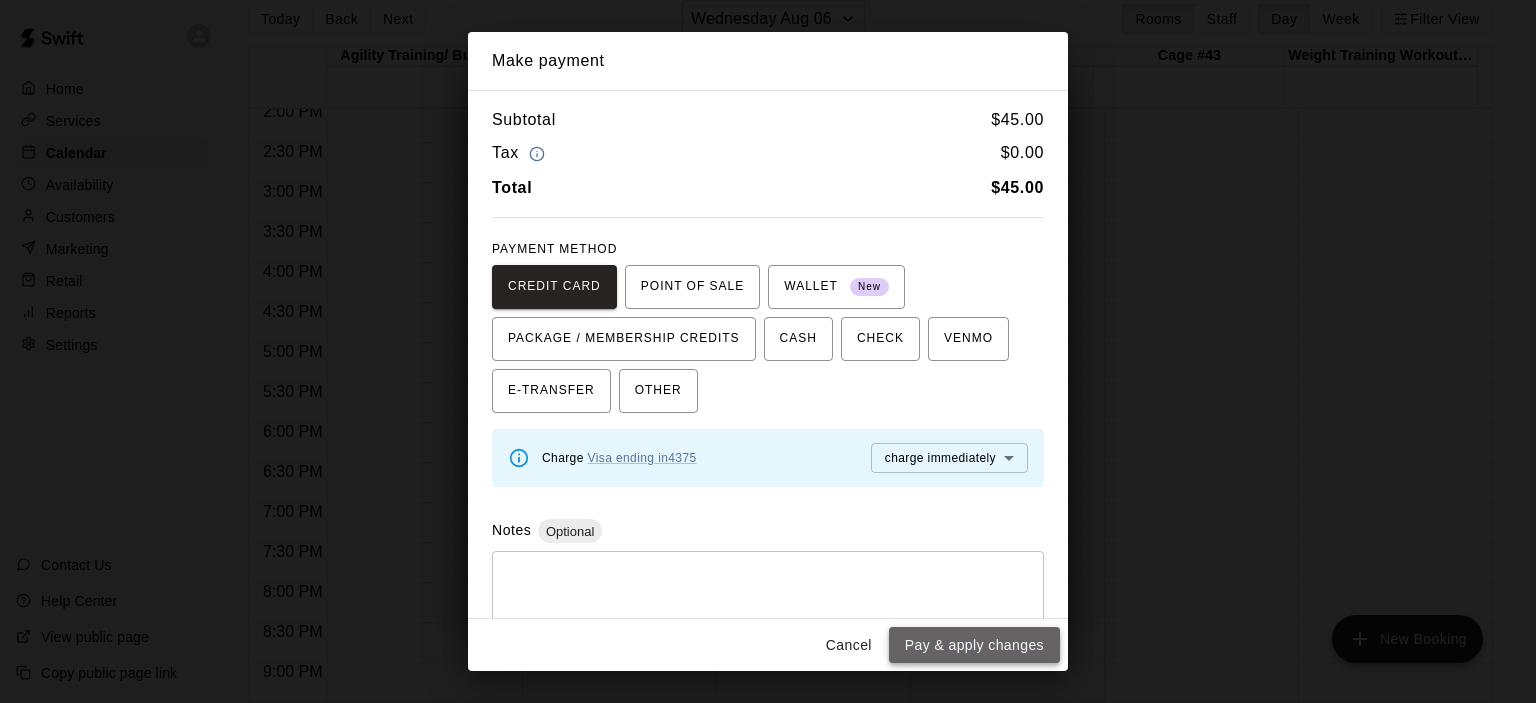 click on "Pay & apply changes" at bounding box center [974, 645] 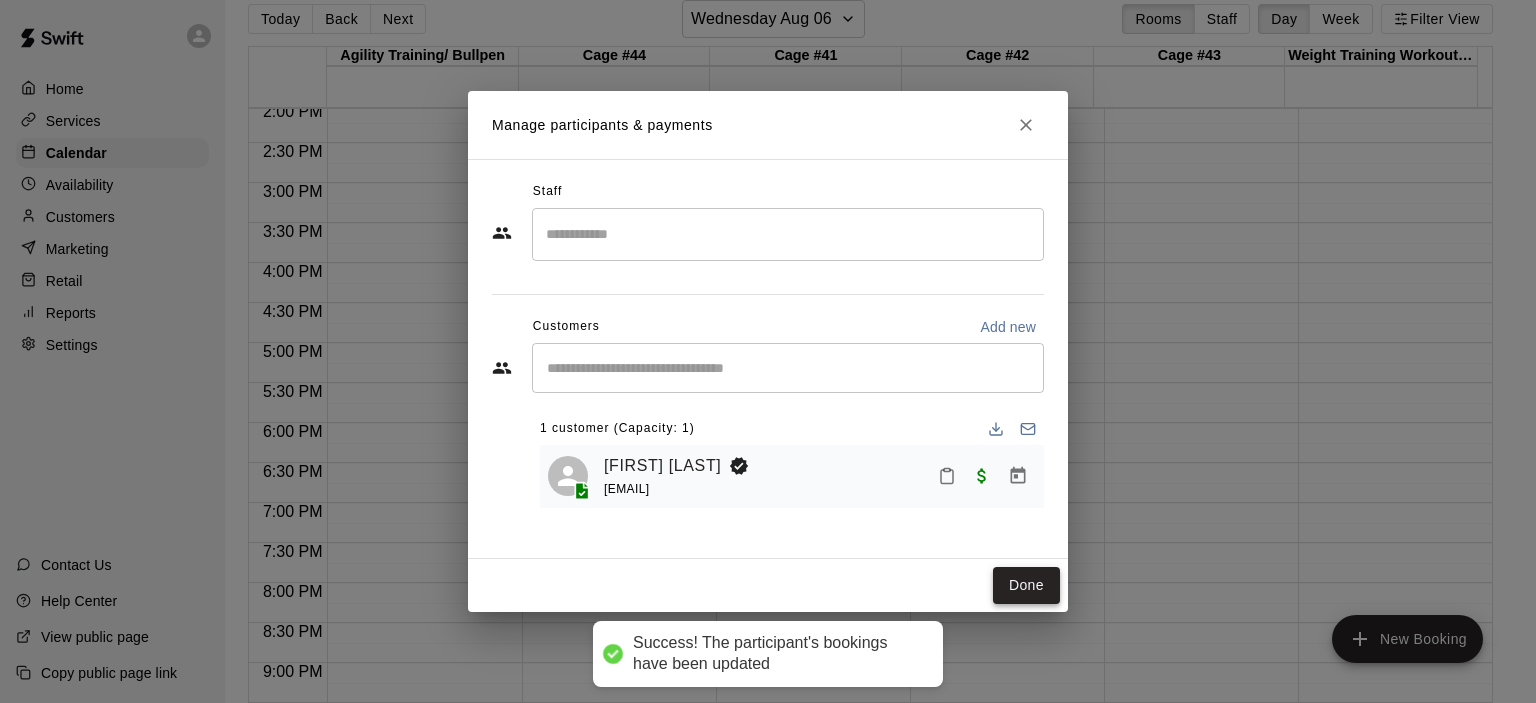 click on "Done" at bounding box center [1026, 585] 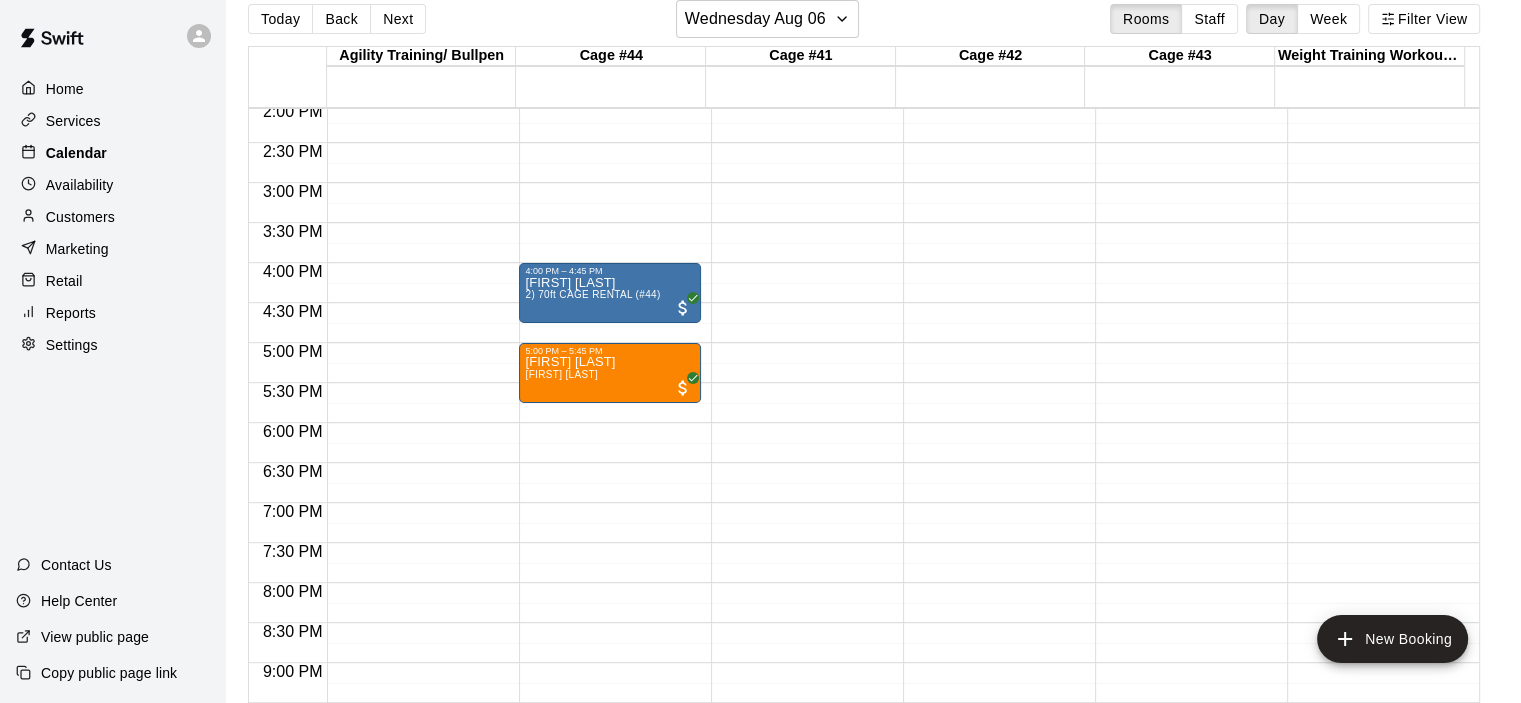 click on "Calendar" at bounding box center (112, 153) 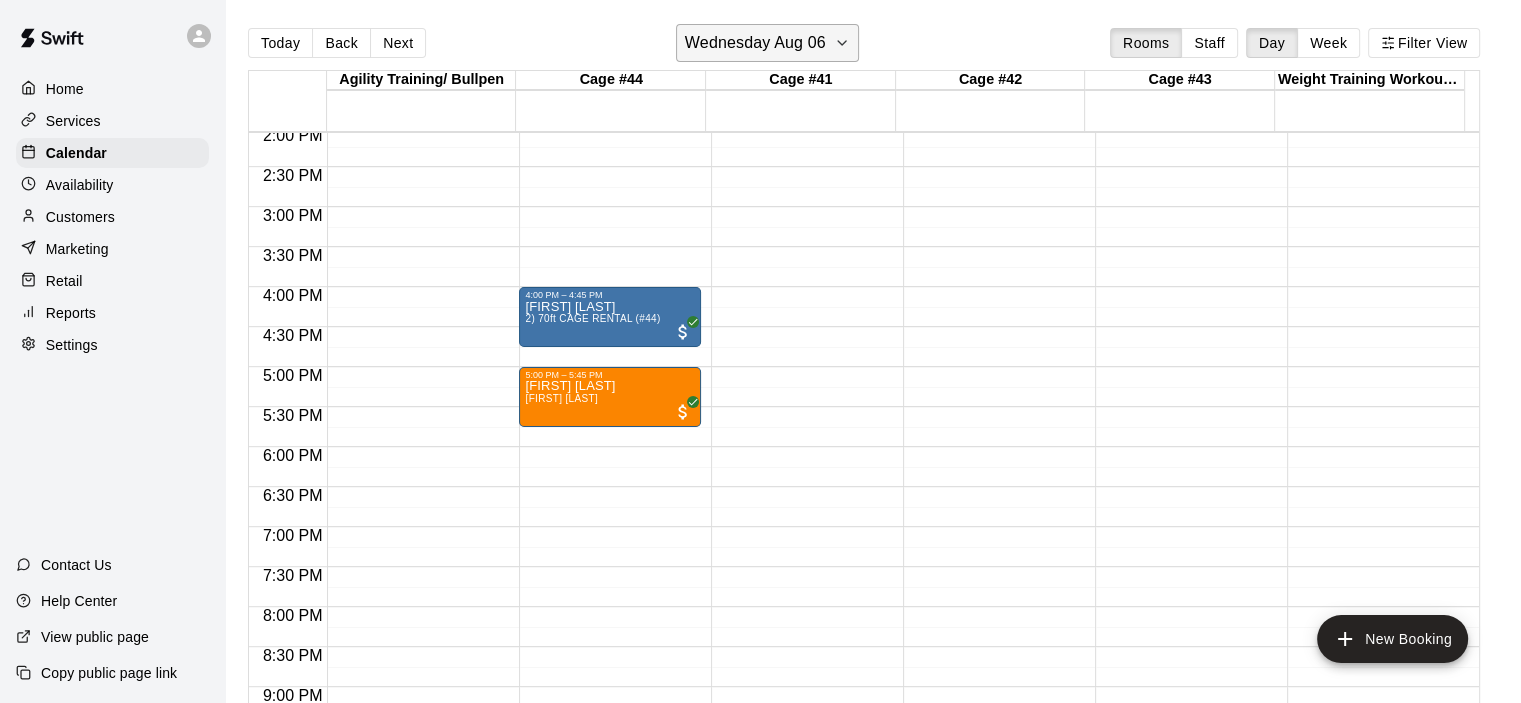 click 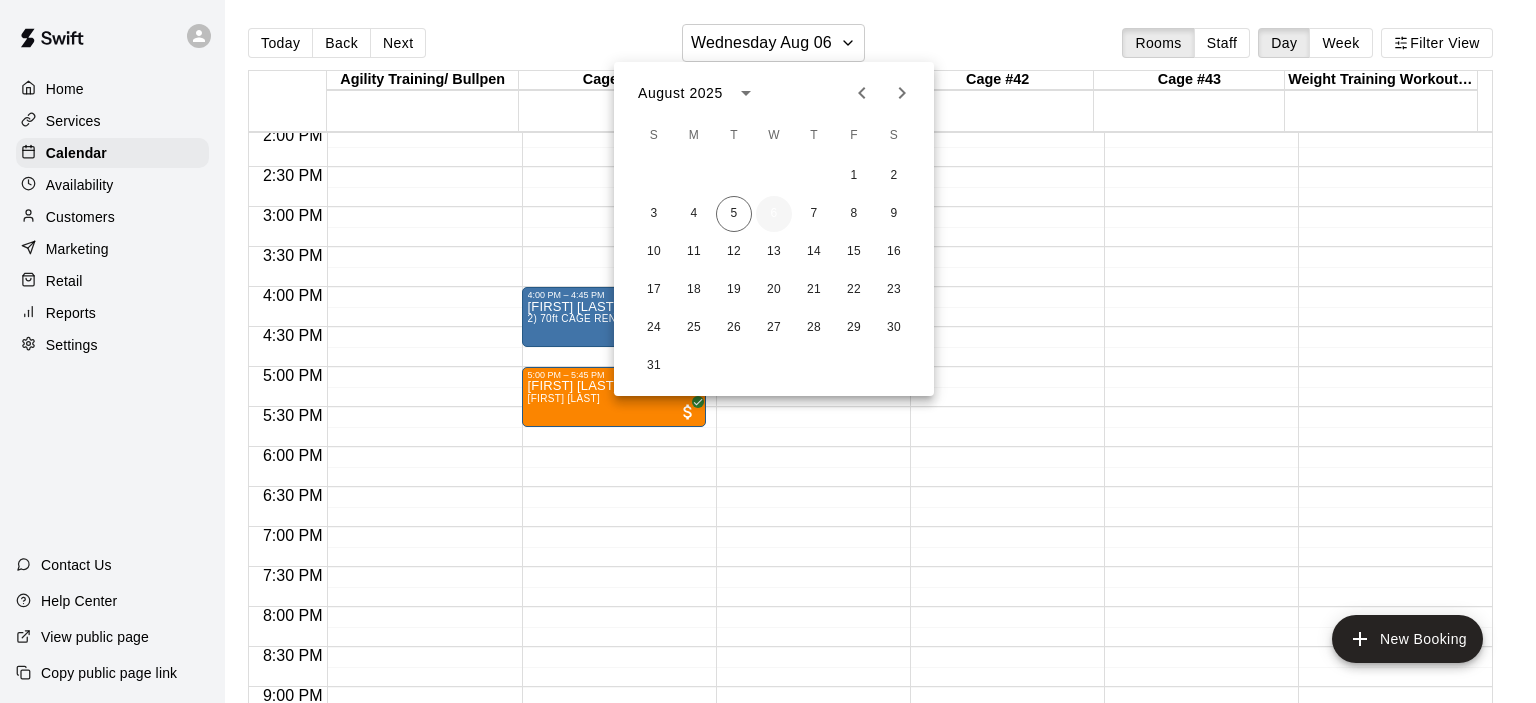 click on "6" at bounding box center (774, 214) 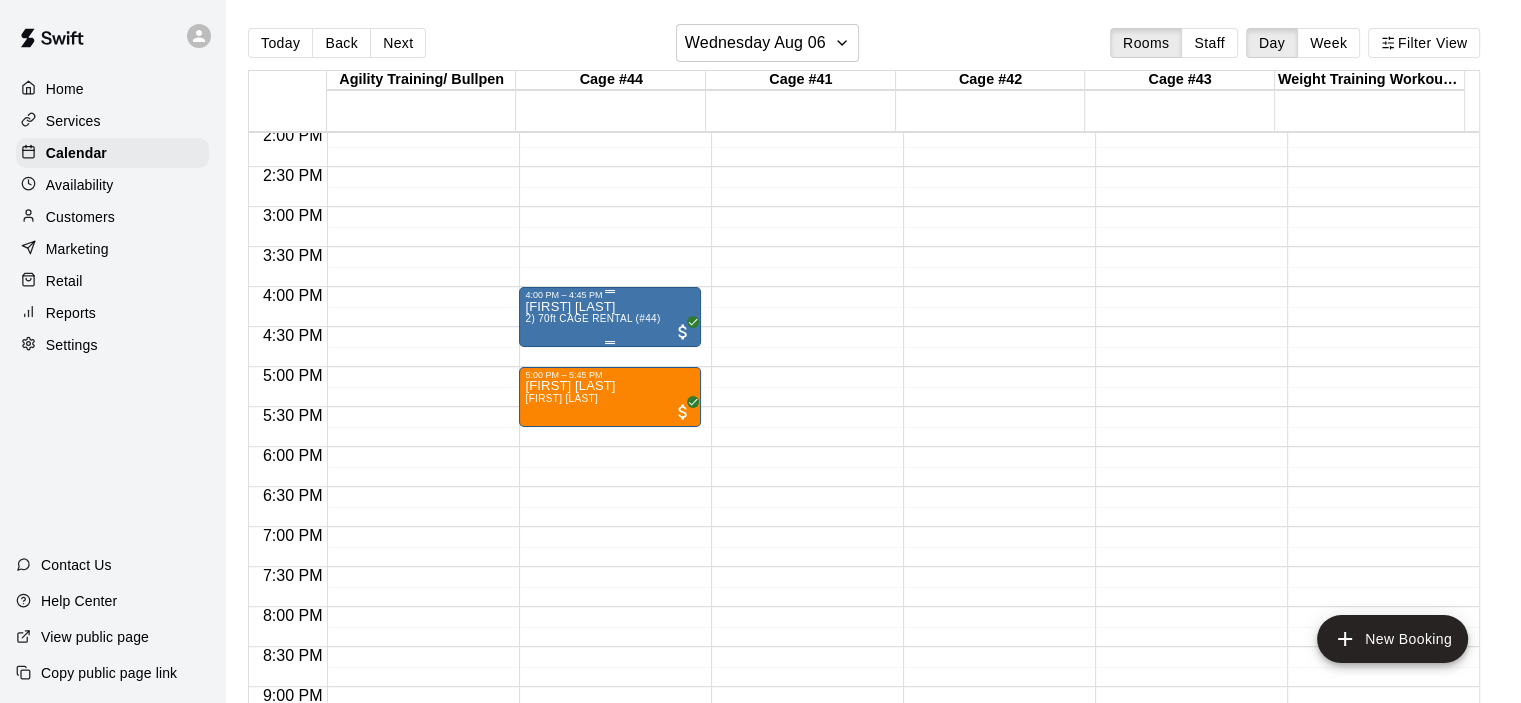 click on "2)  70ft CAGE RENTAL (#44)" at bounding box center [592, 318] 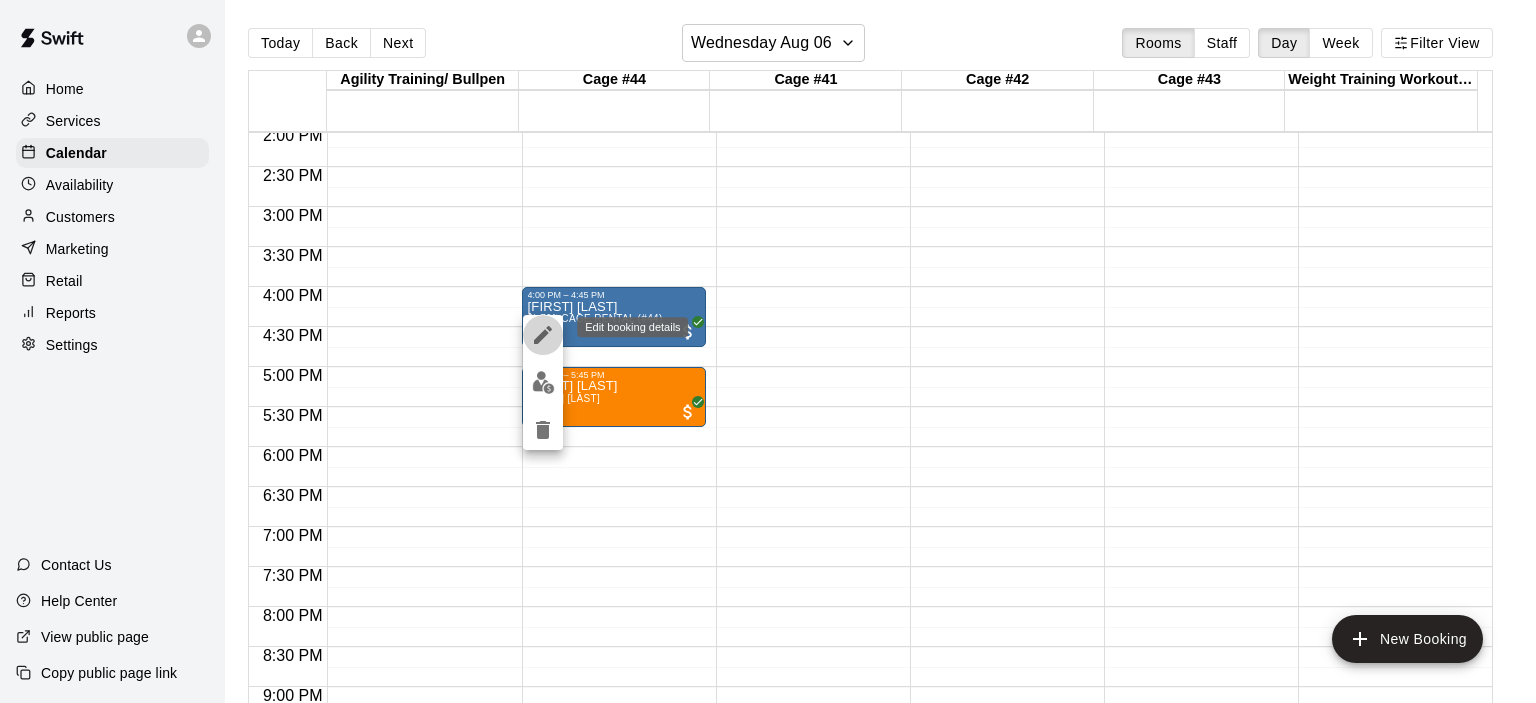 click 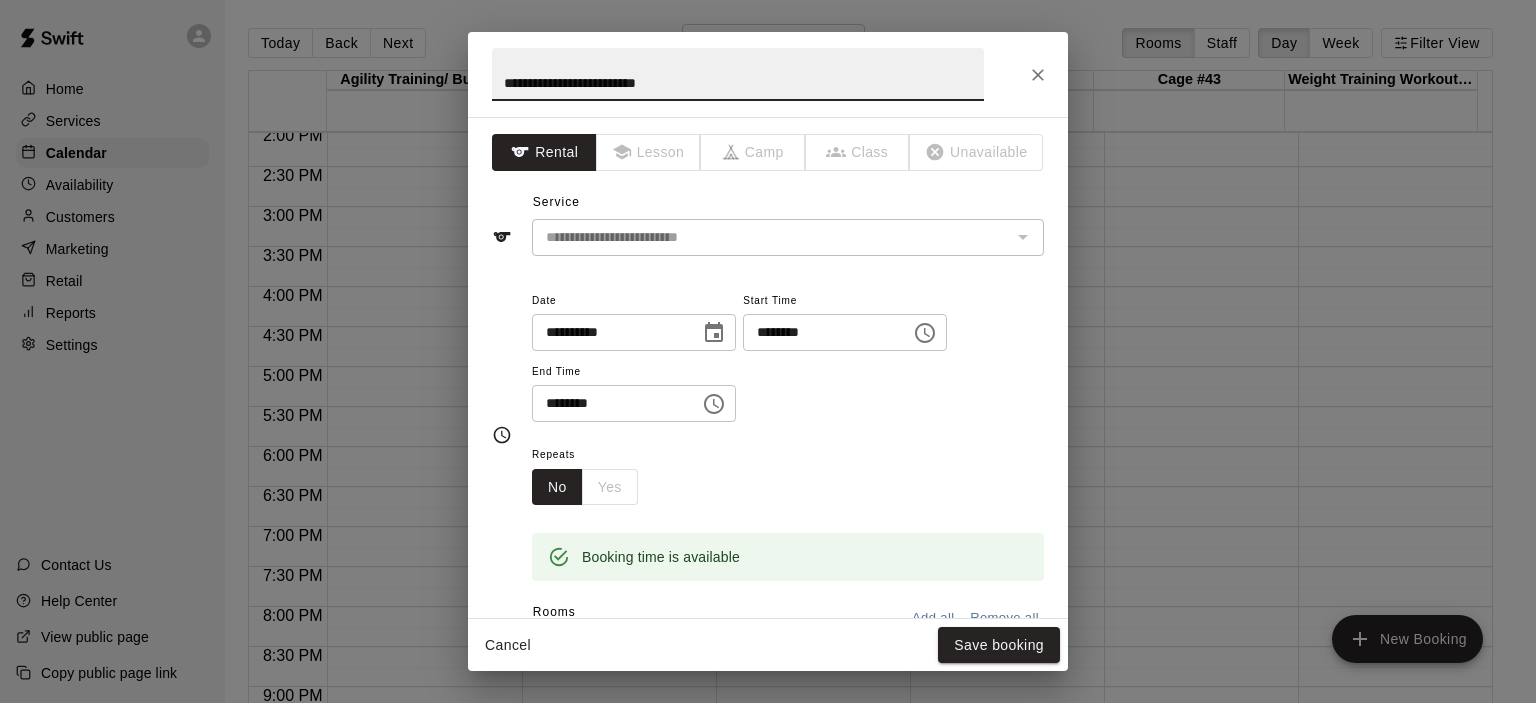click 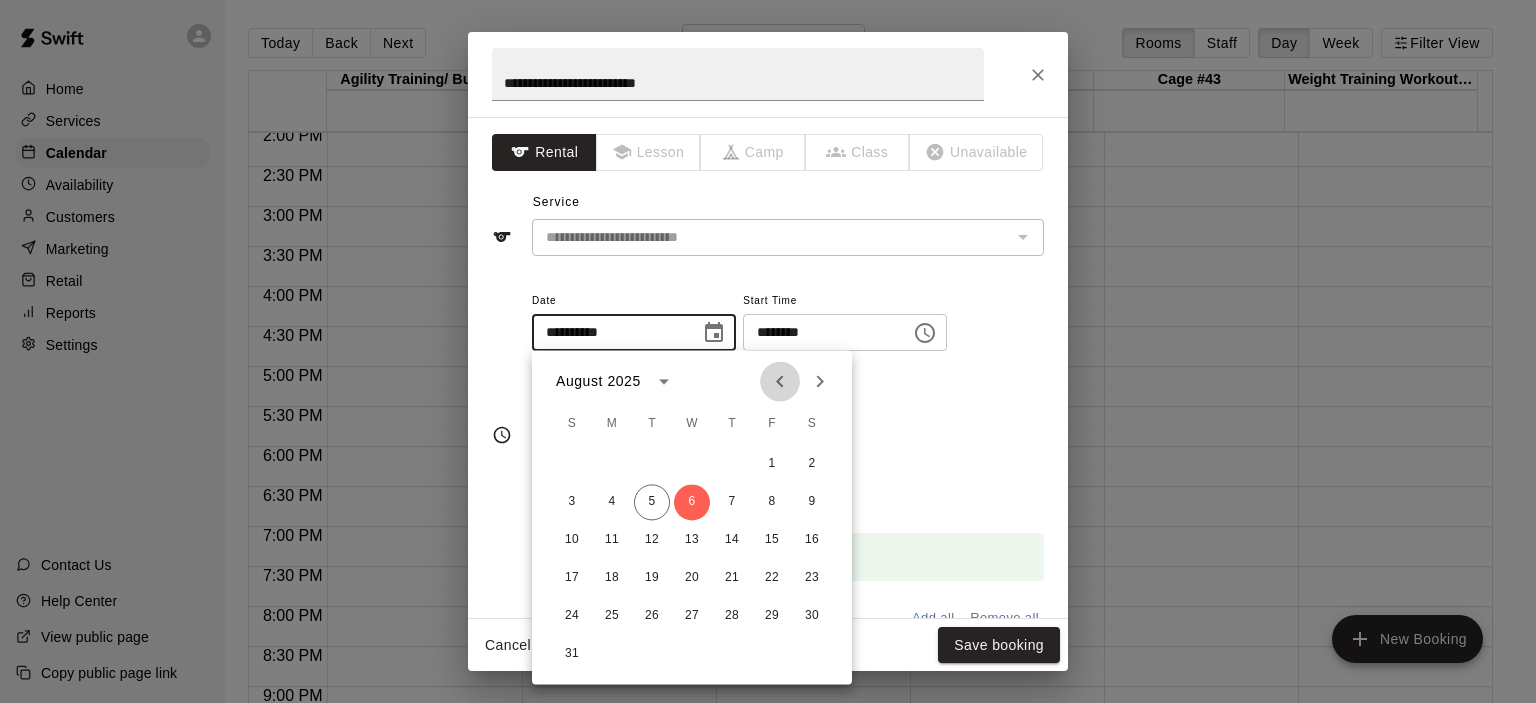 click 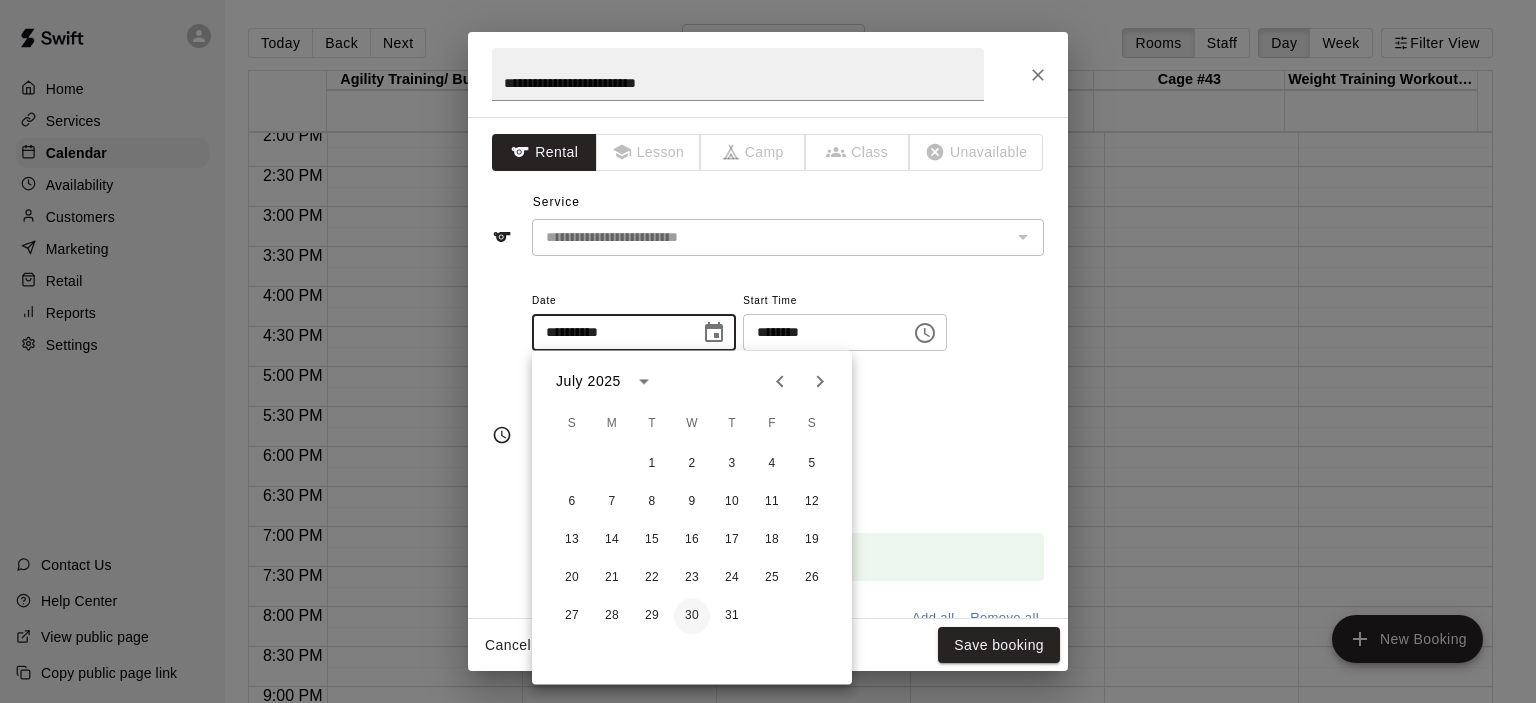 click on "30" at bounding box center (692, 616) 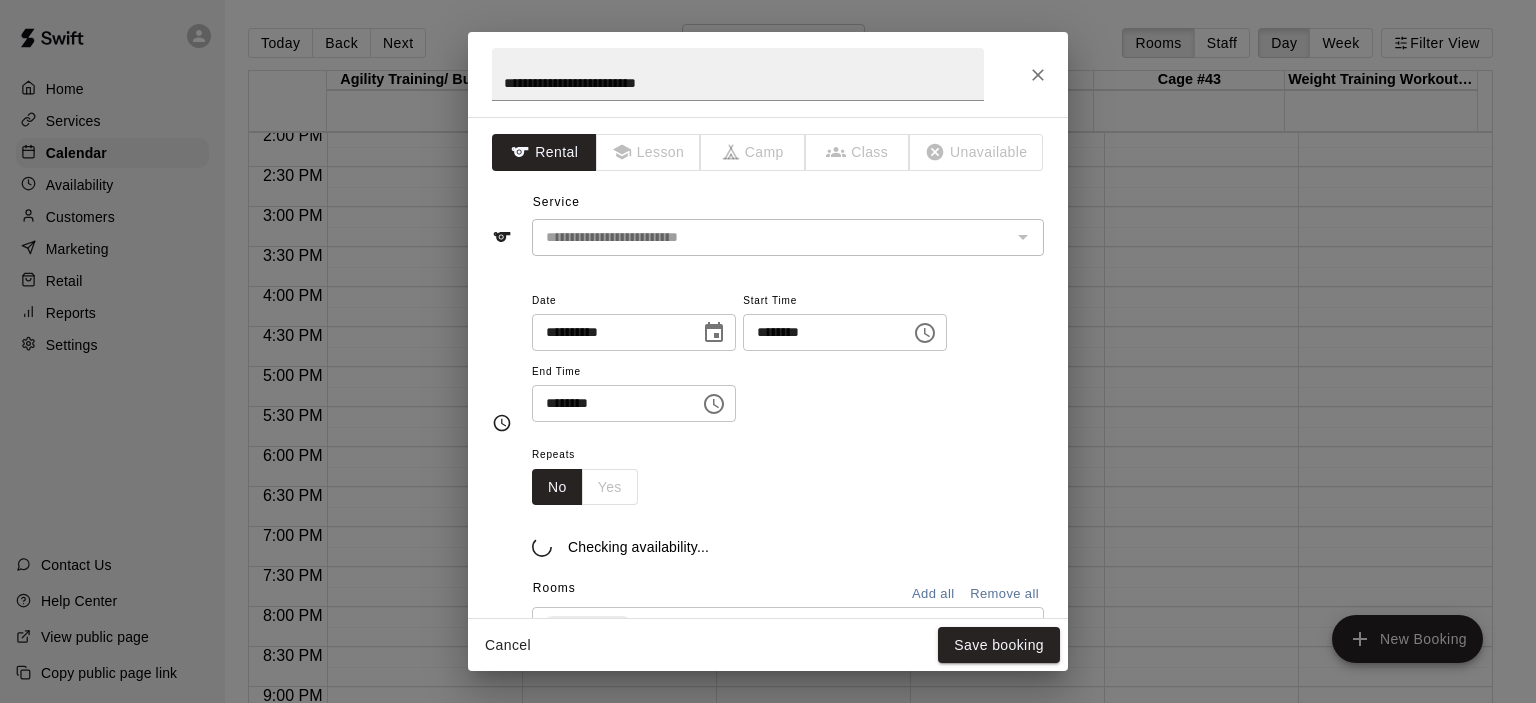 type on "**********" 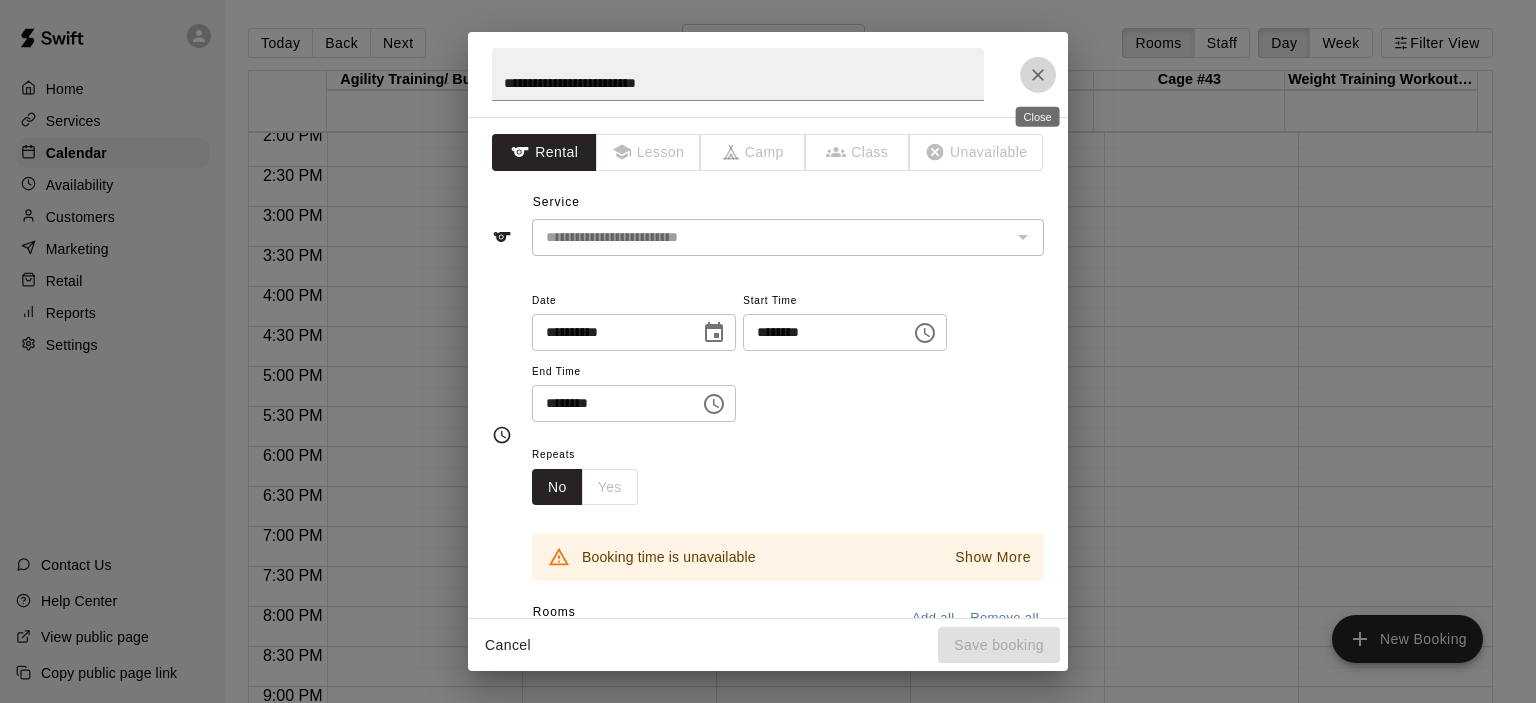 click 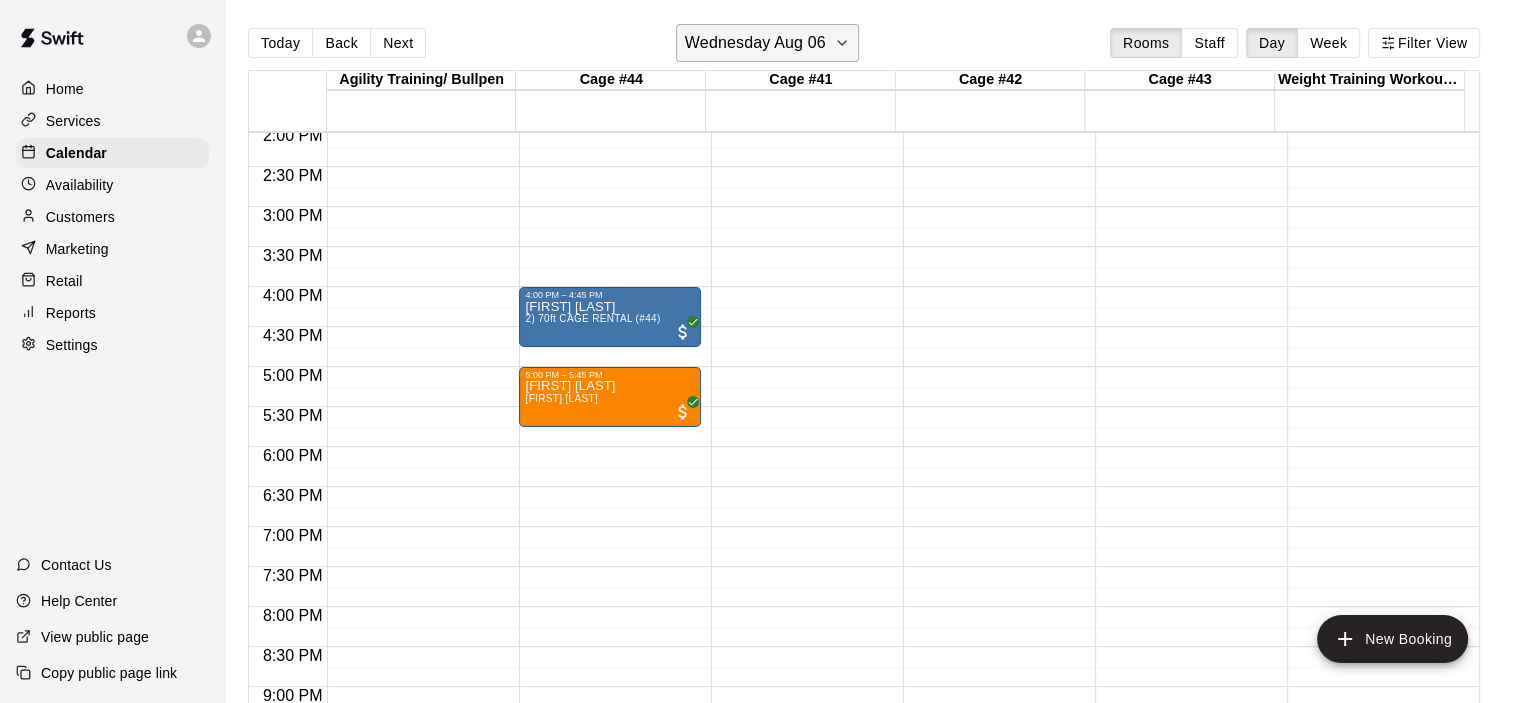 click 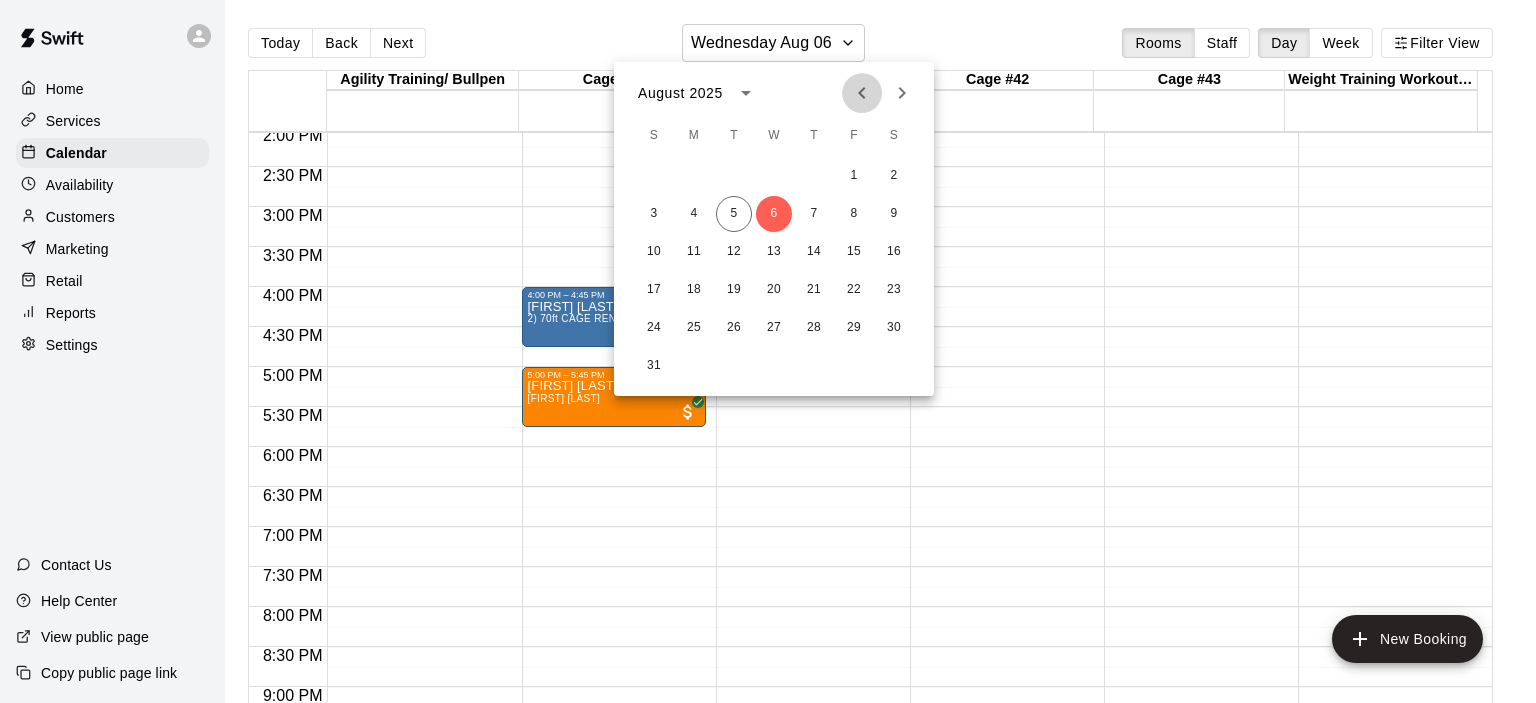 click 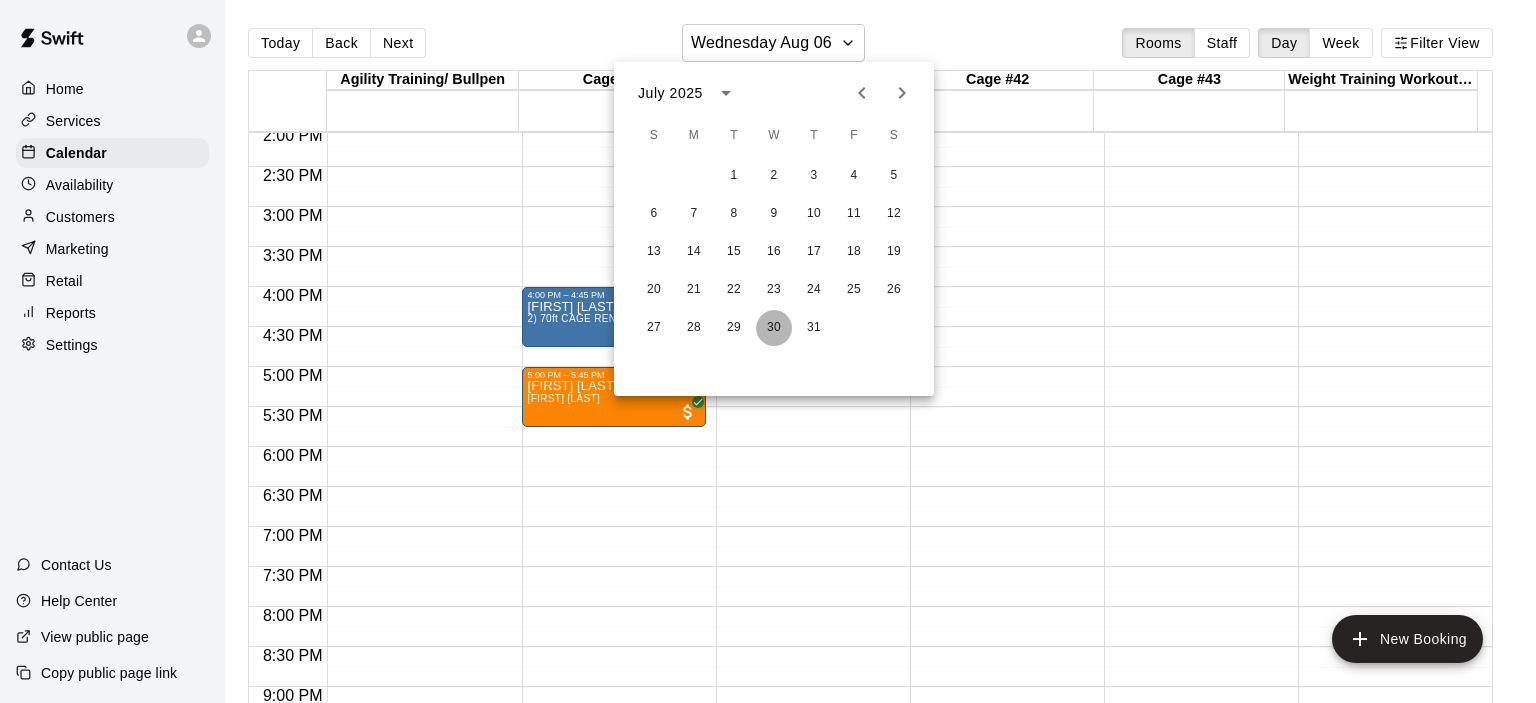 click on "30" at bounding box center (774, 328) 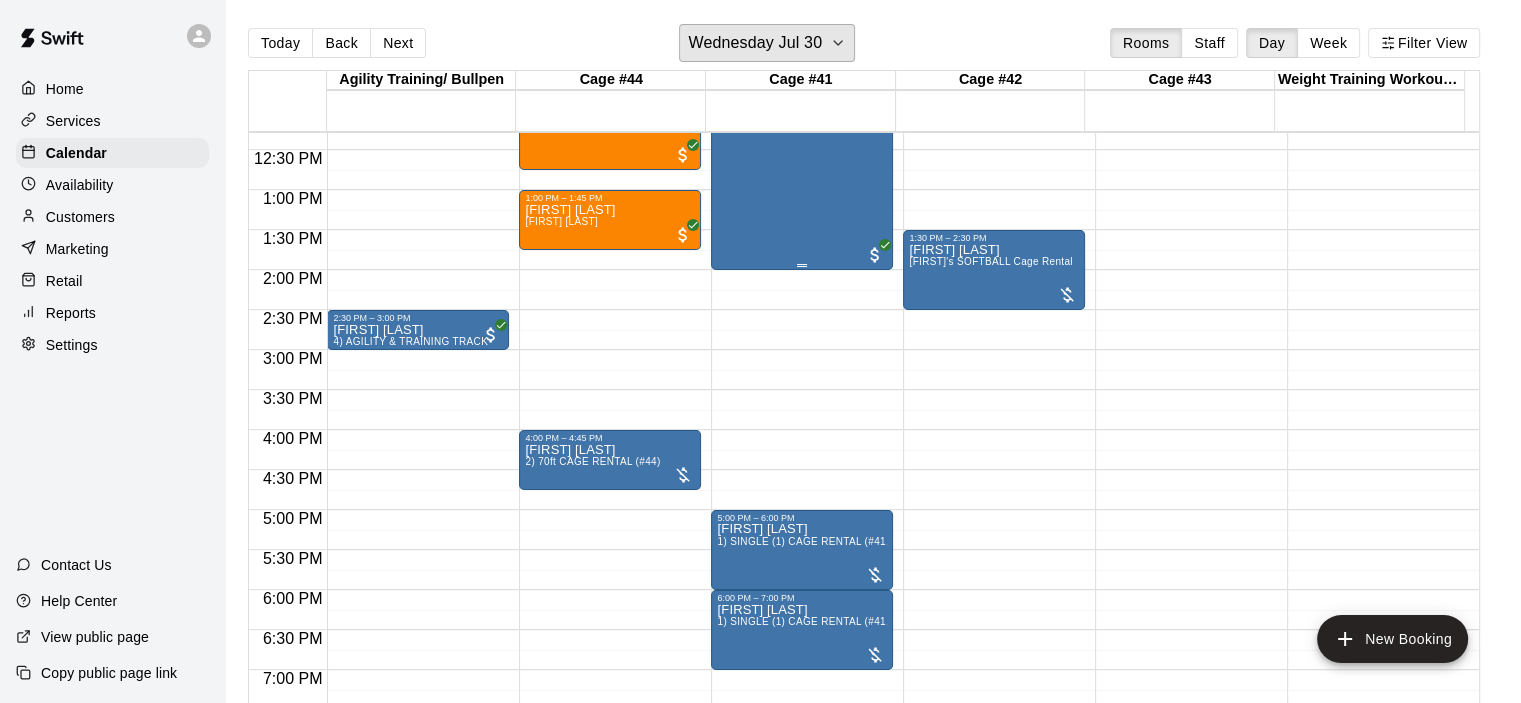 scroll, scrollTop: 1026, scrollLeft: 0, axis: vertical 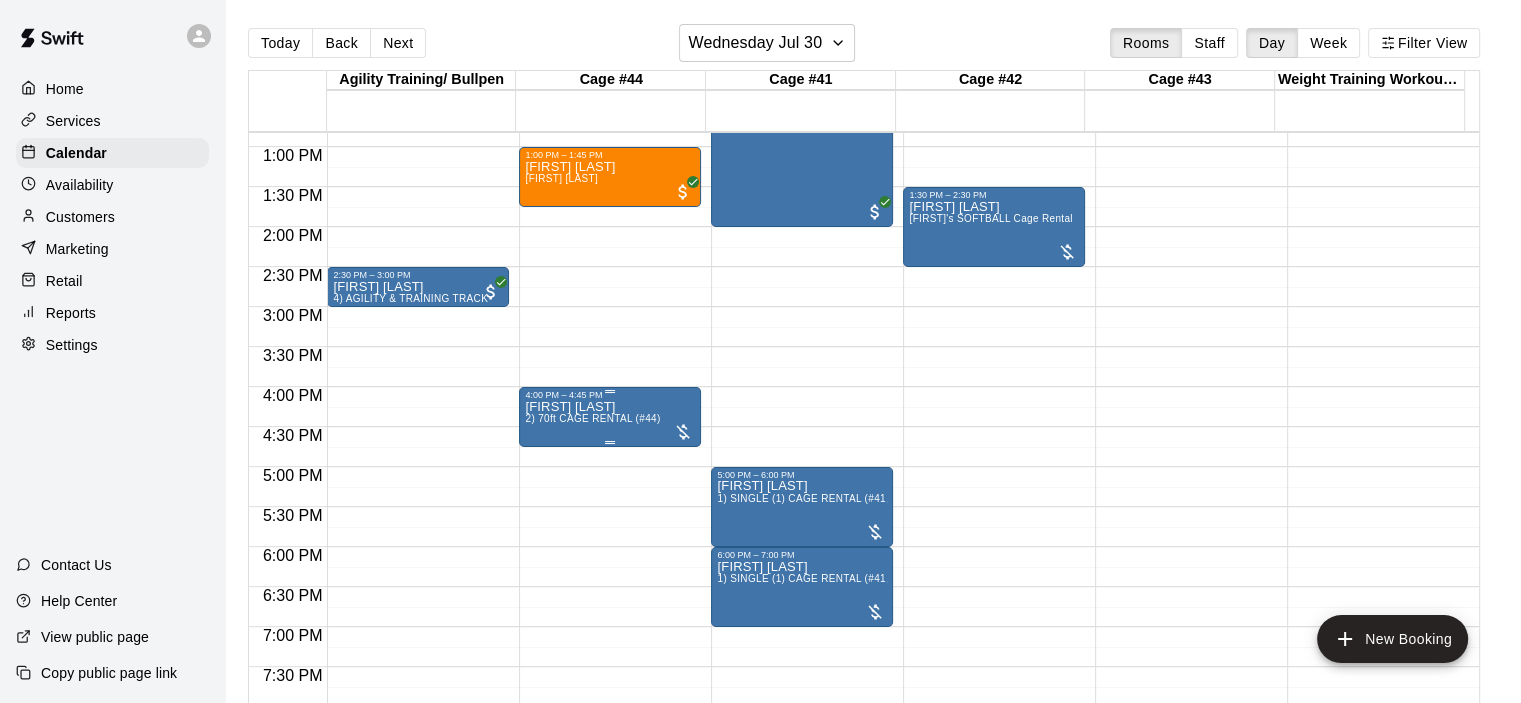 click on "2)  70ft CAGE RENTAL (#44)" at bounding box center [592, 418] 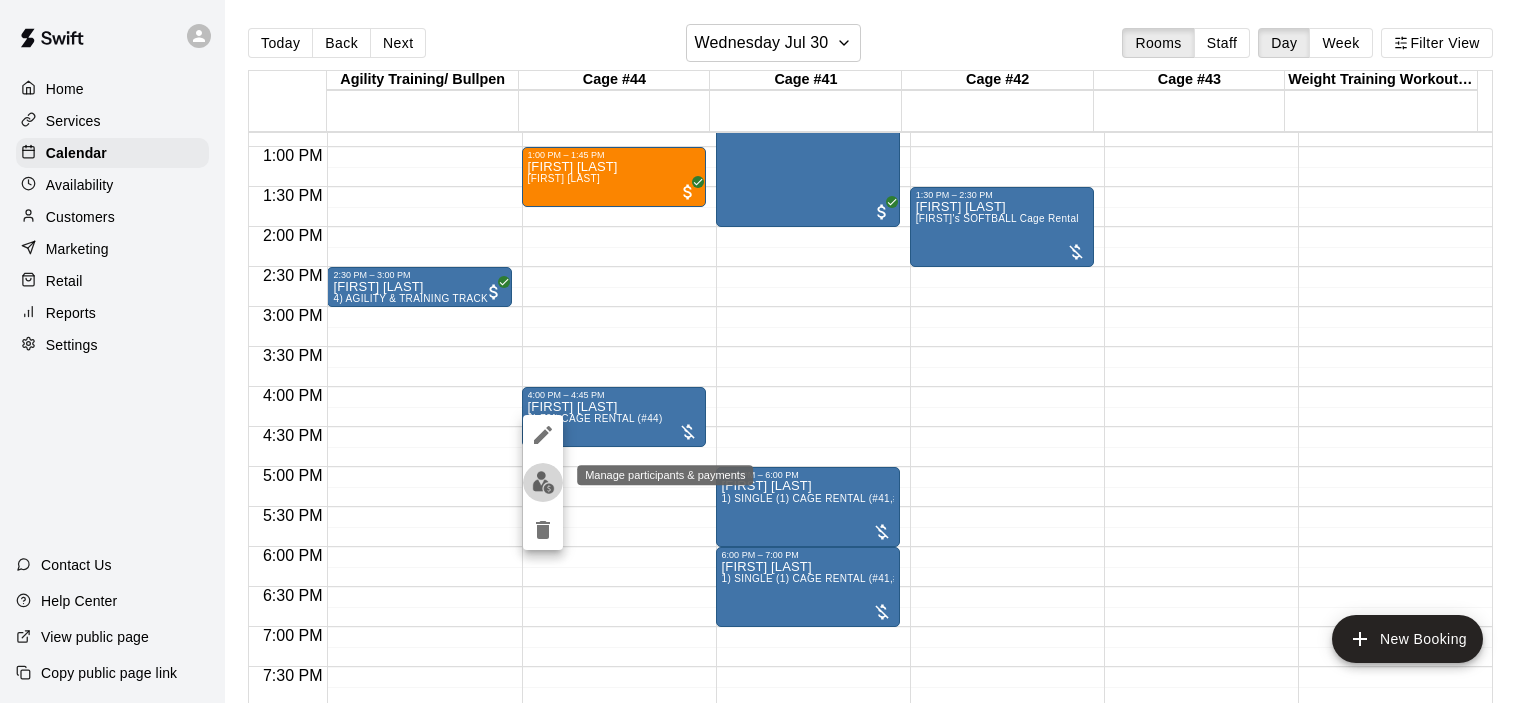 click at bounding box center [543, 482] 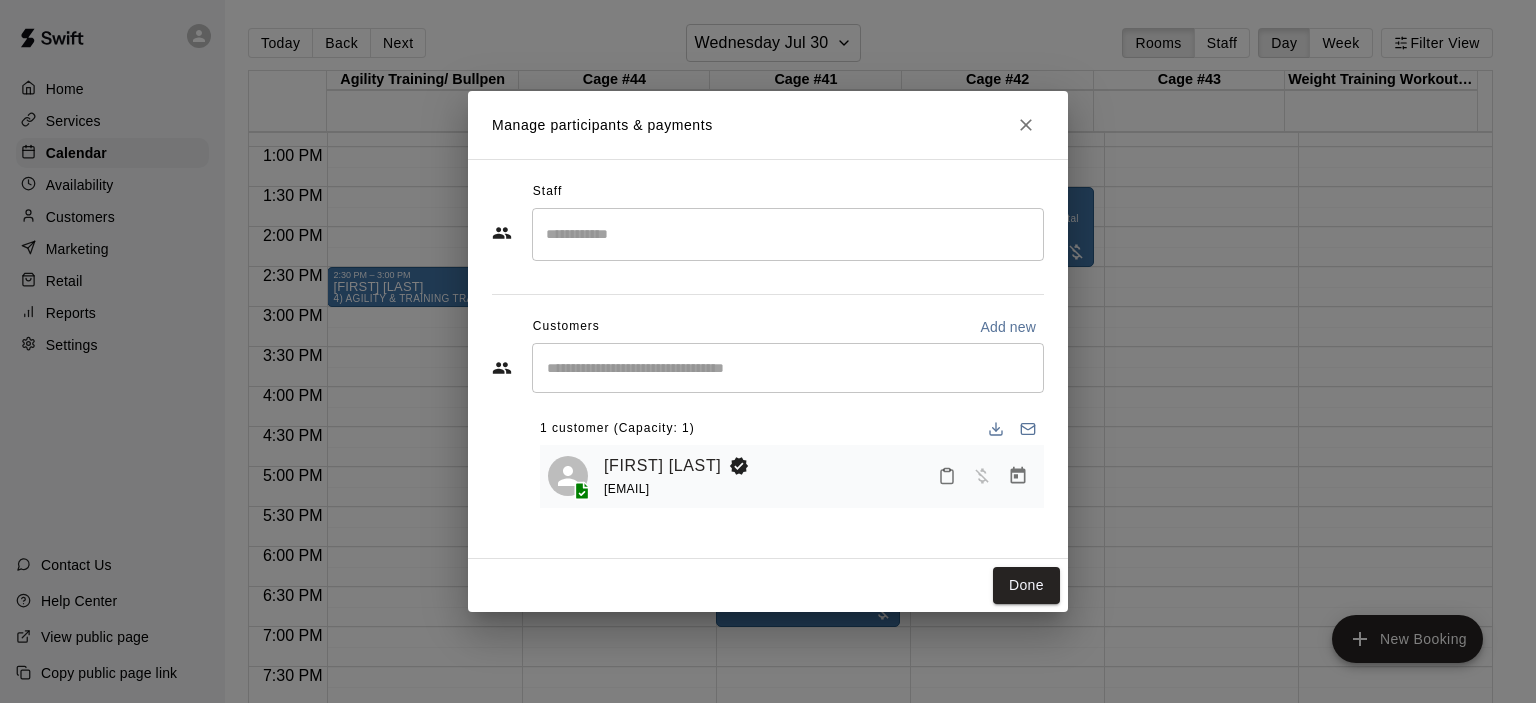 click 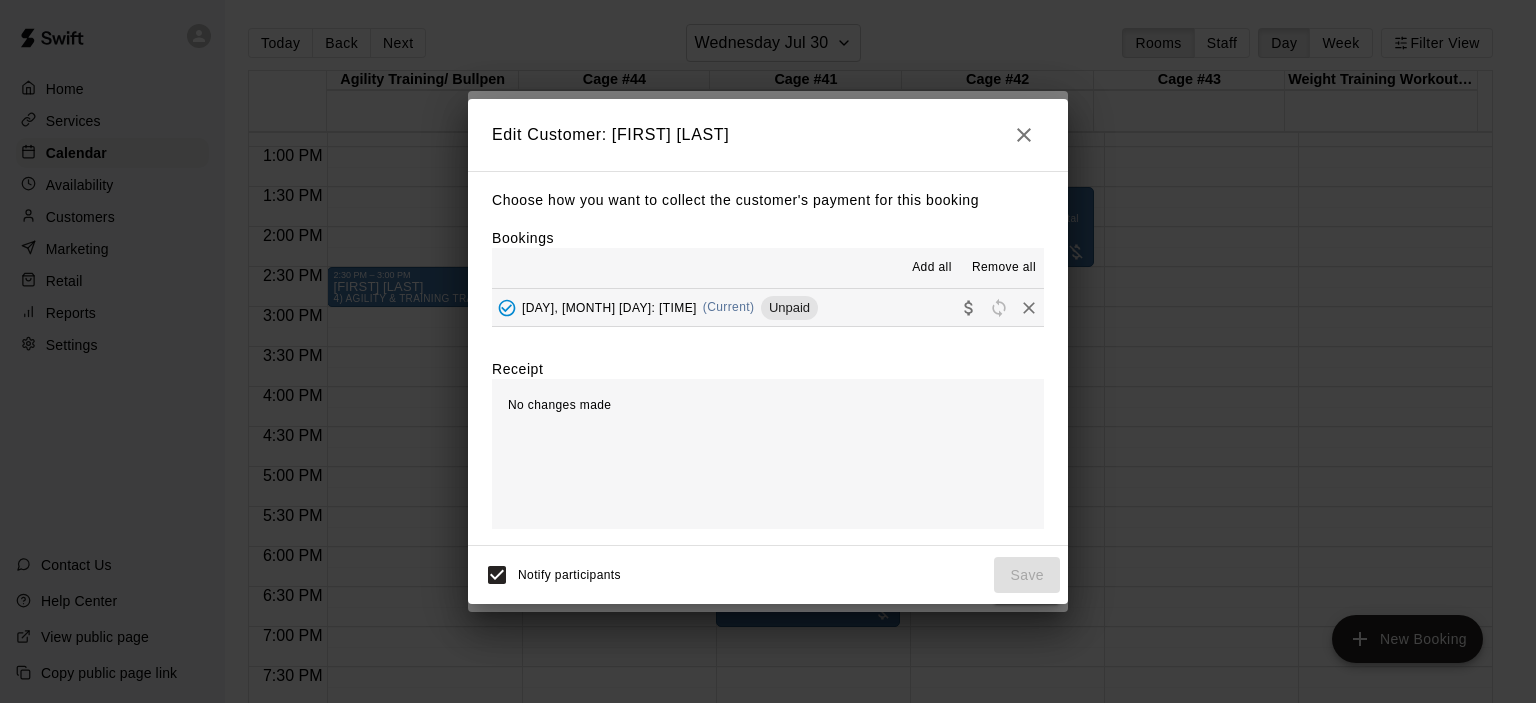click on "(Current)" at bounding box center (729, 307) 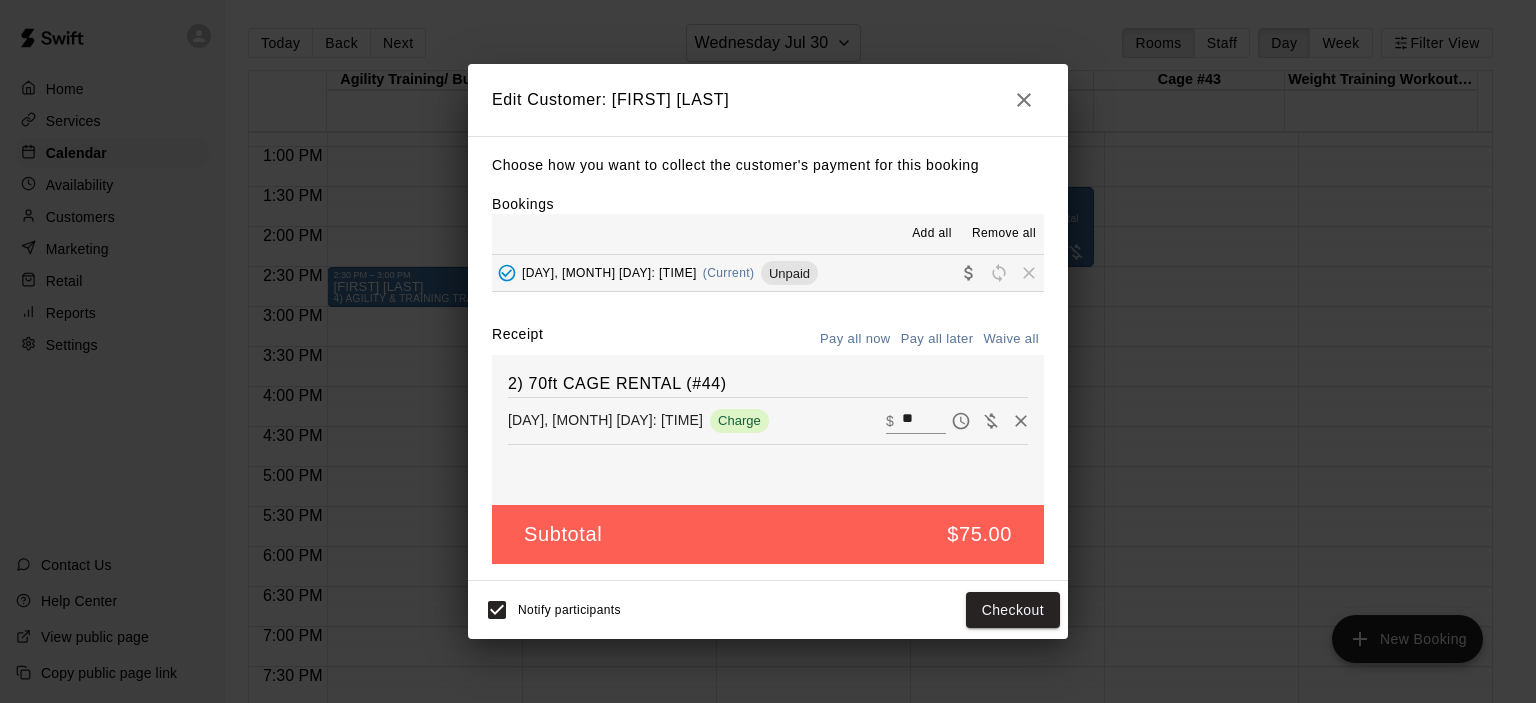 click on "**" at bounding box center [924, 421] 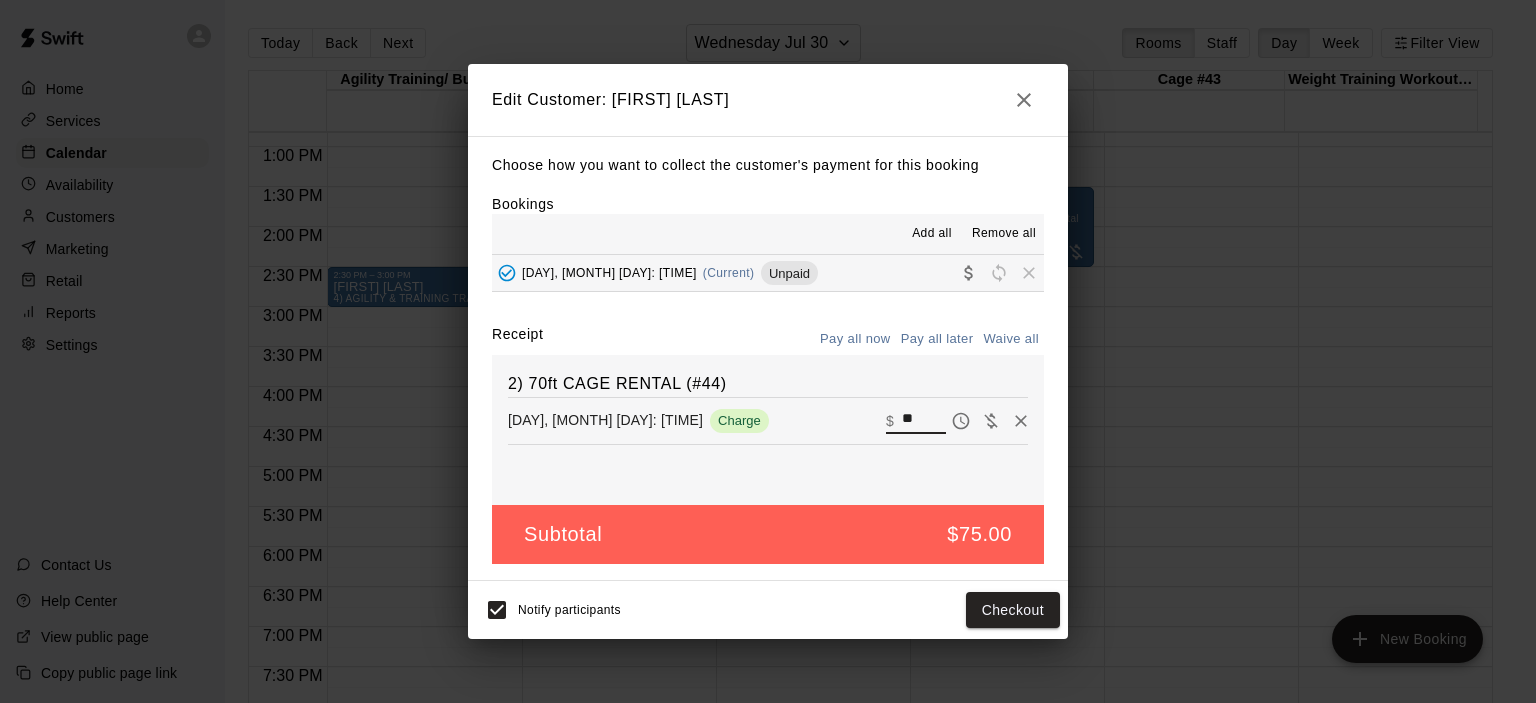 type on "*" 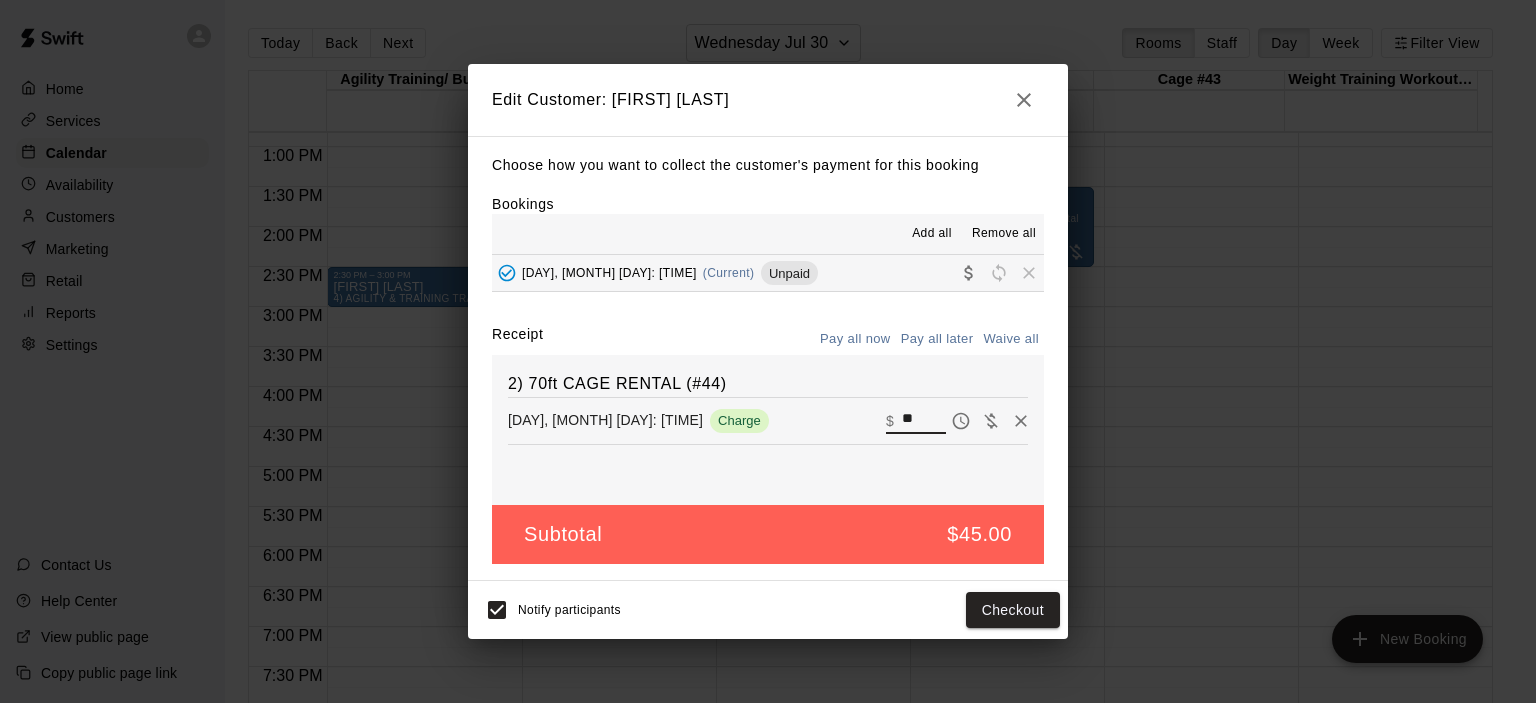 type on "*" 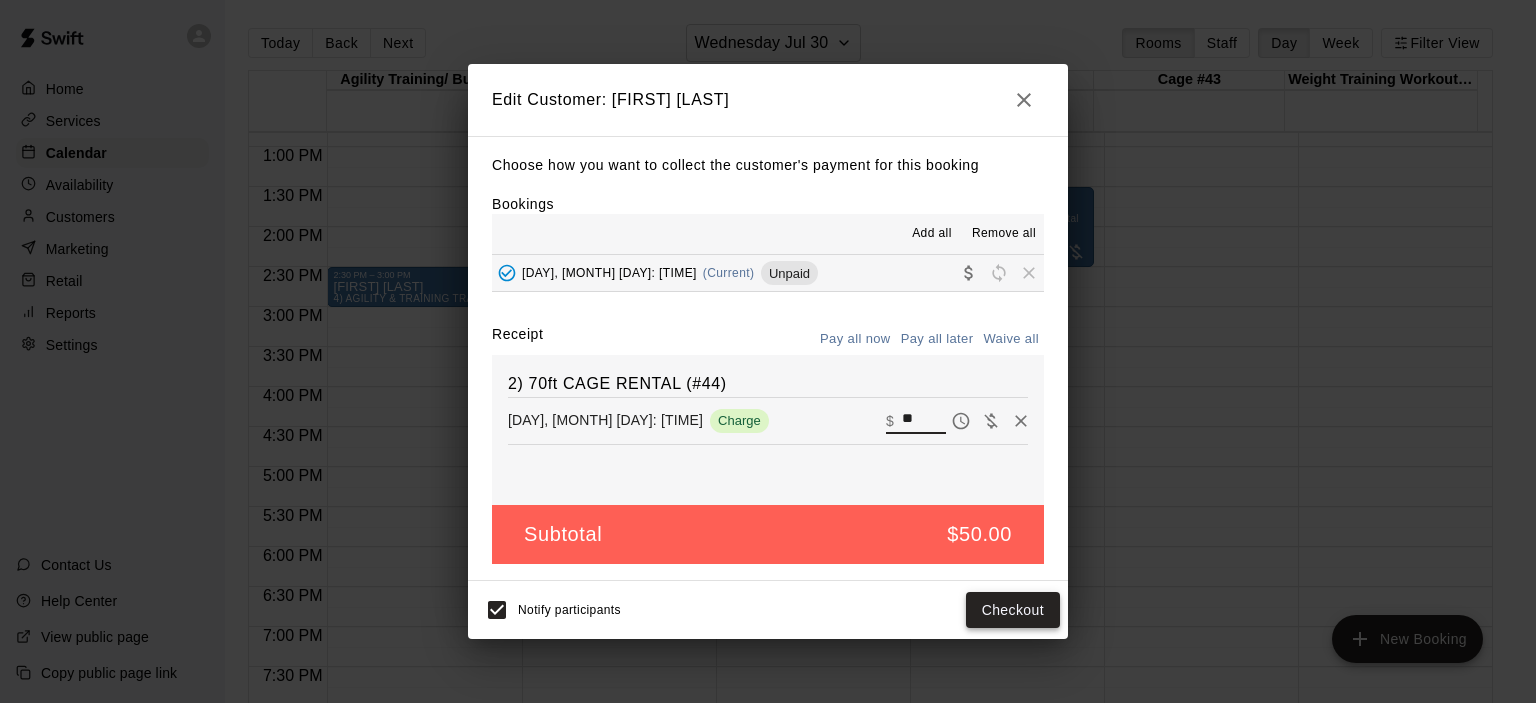type on "**" 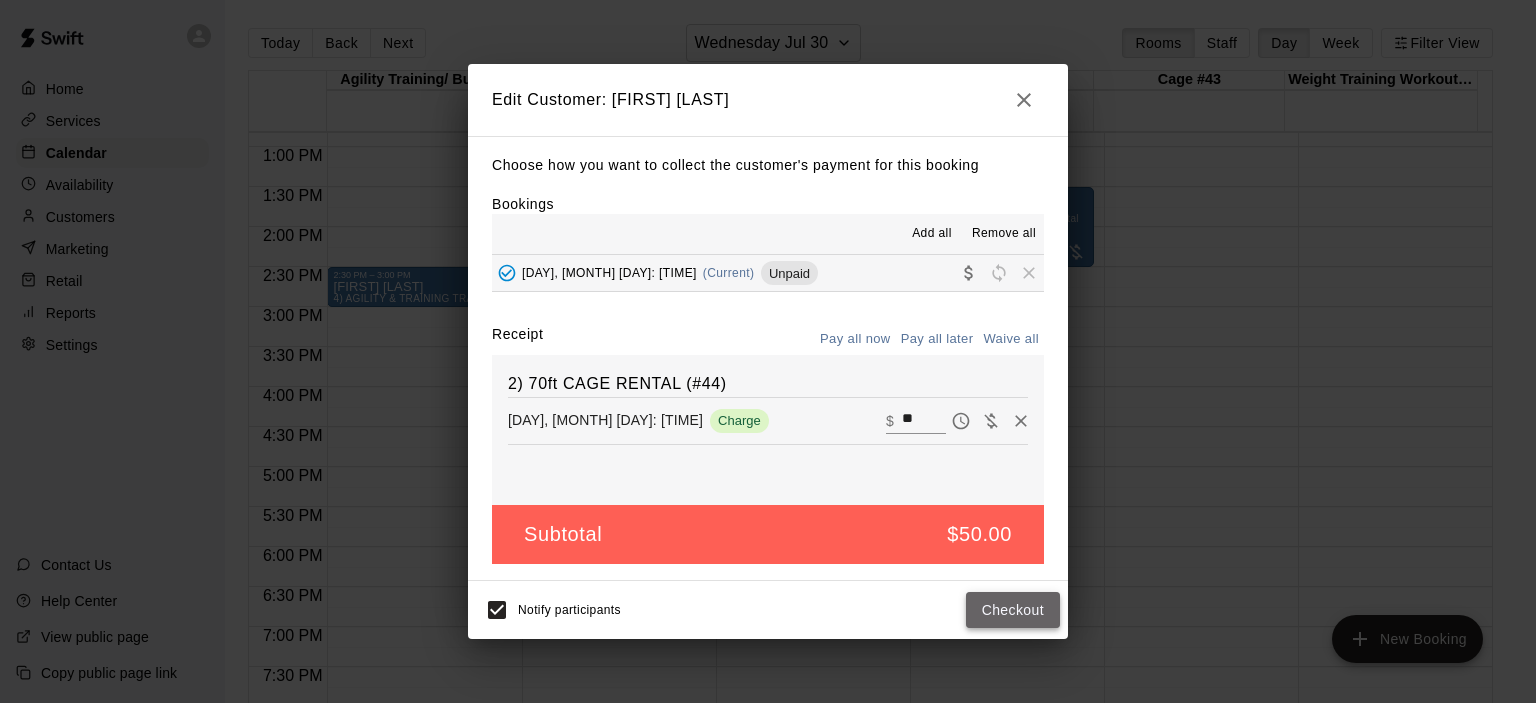 click on "Checkout" at bounding box center (1013, 610) 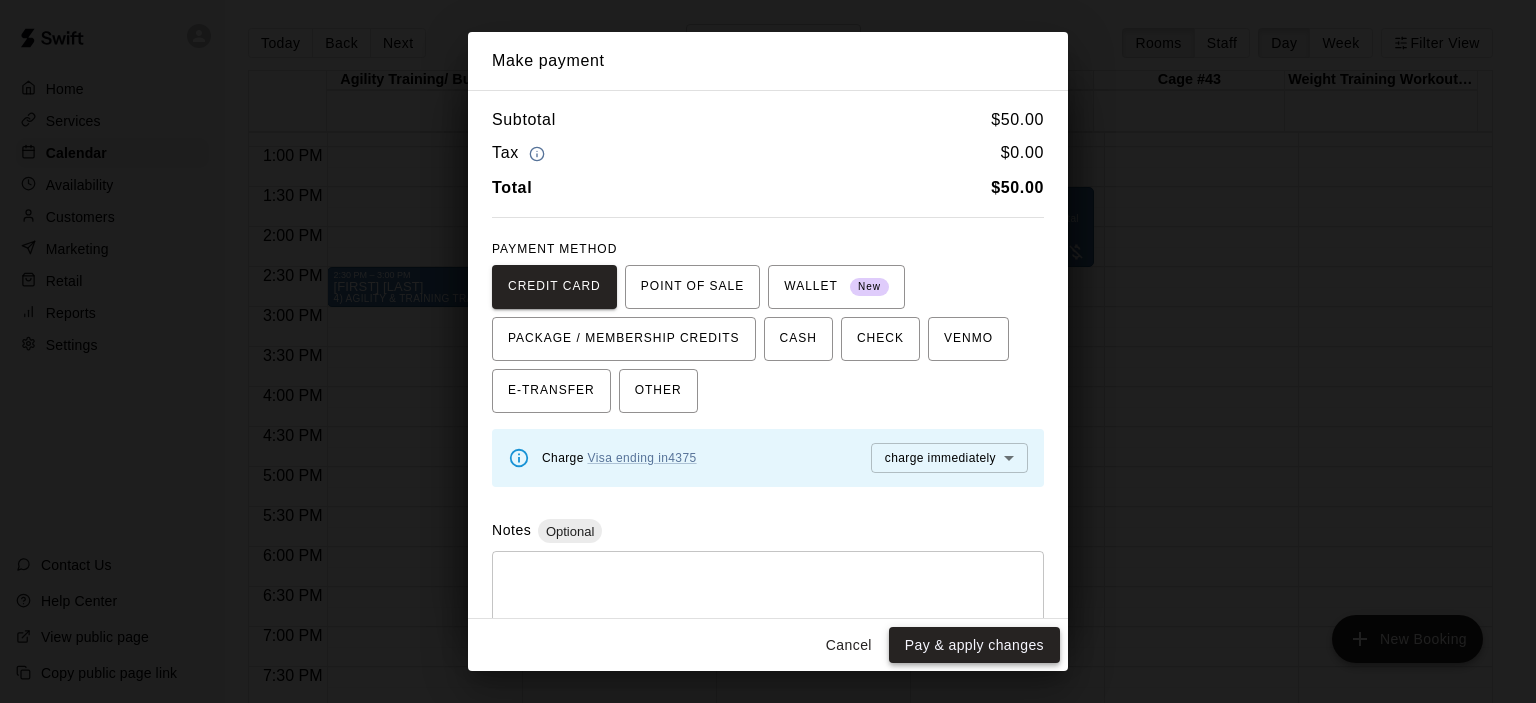 click on "Pay & apply changes" at bounding box center (974, 645) 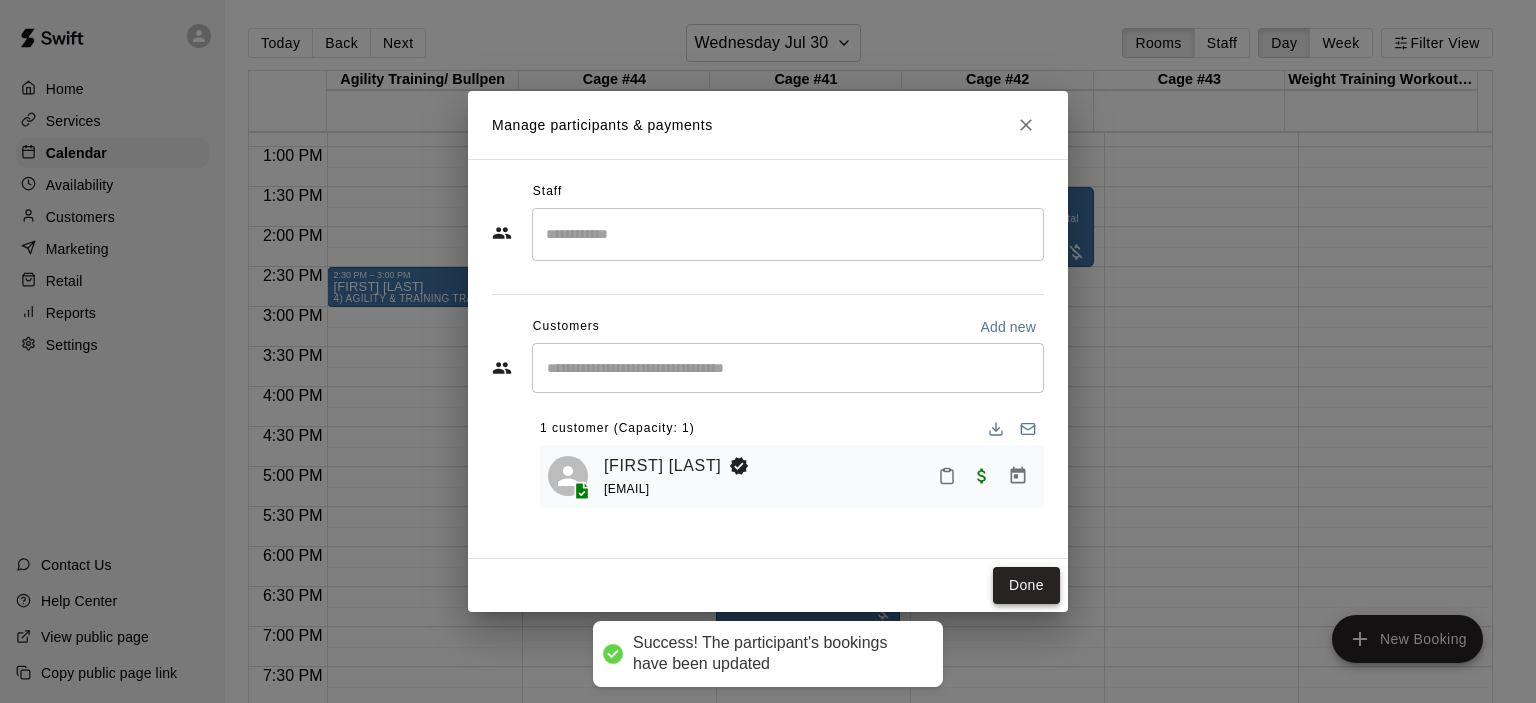 click on "Done" at bounding box center [1026, 585] 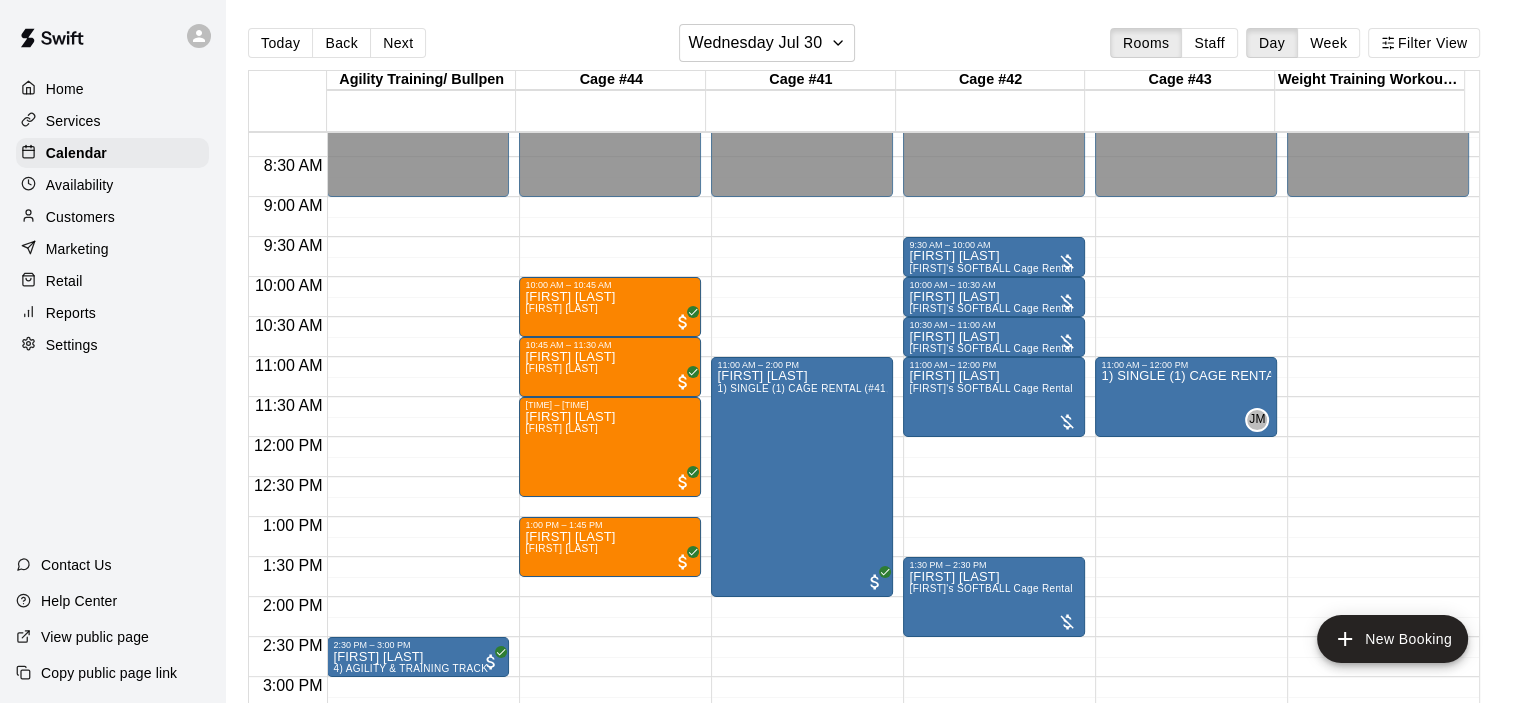 scroll, scrollTop: 526, scrollLeft: 0, axis: vertical 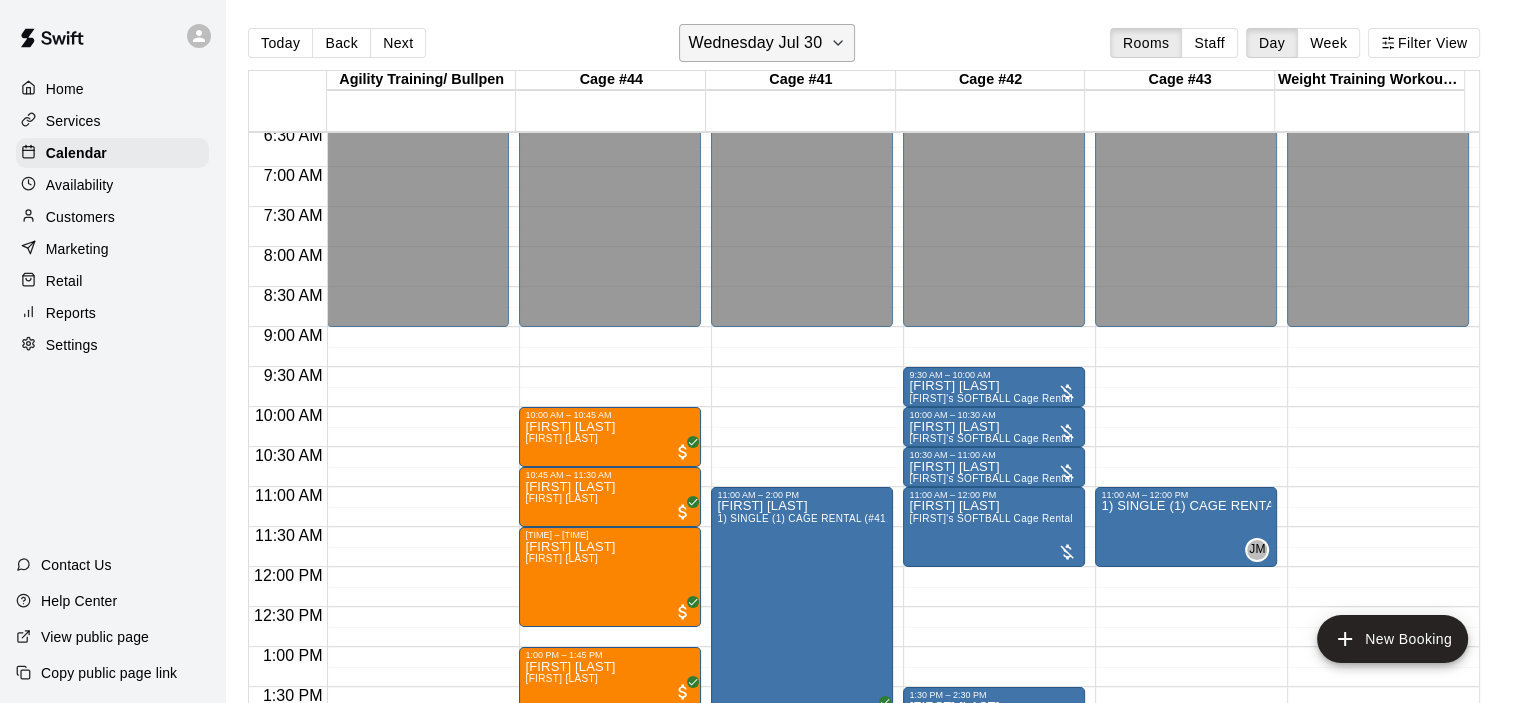 click 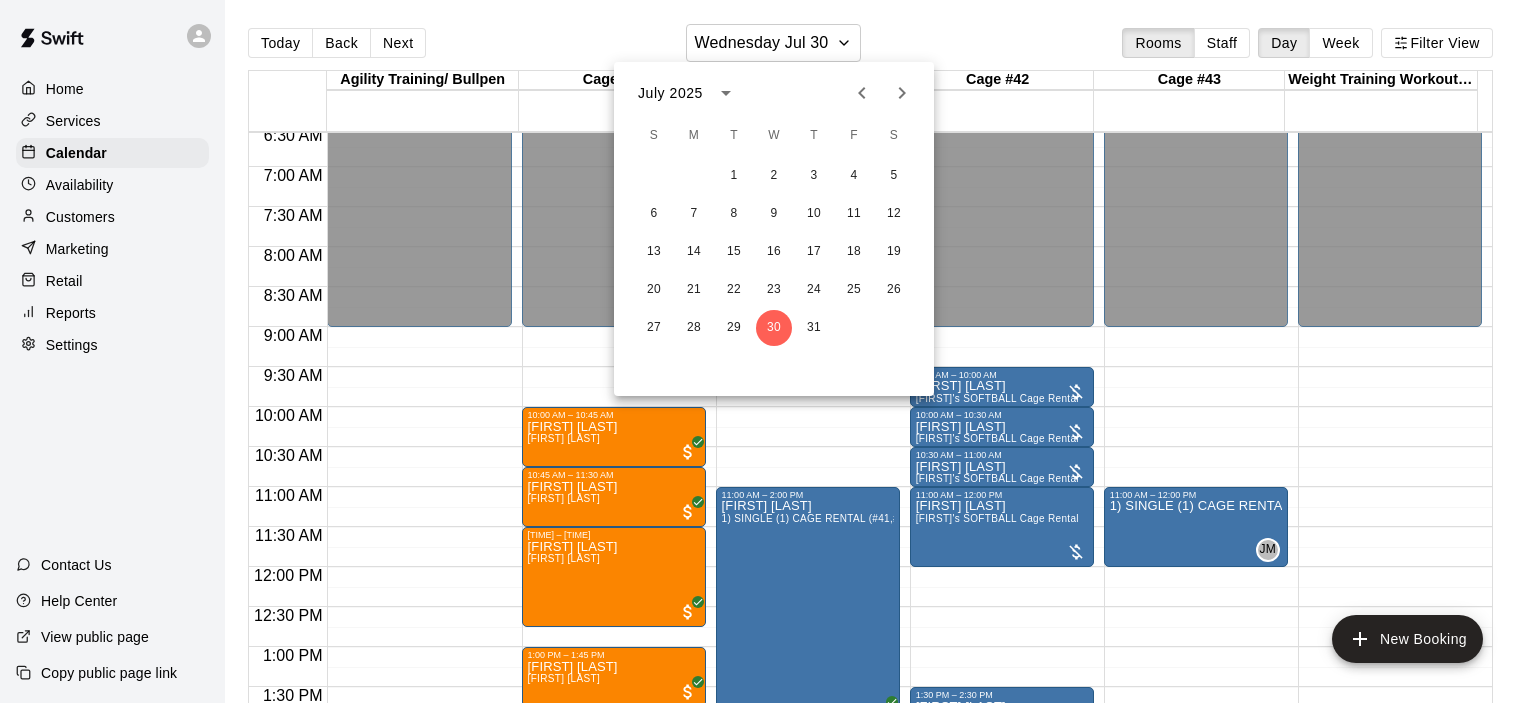 click 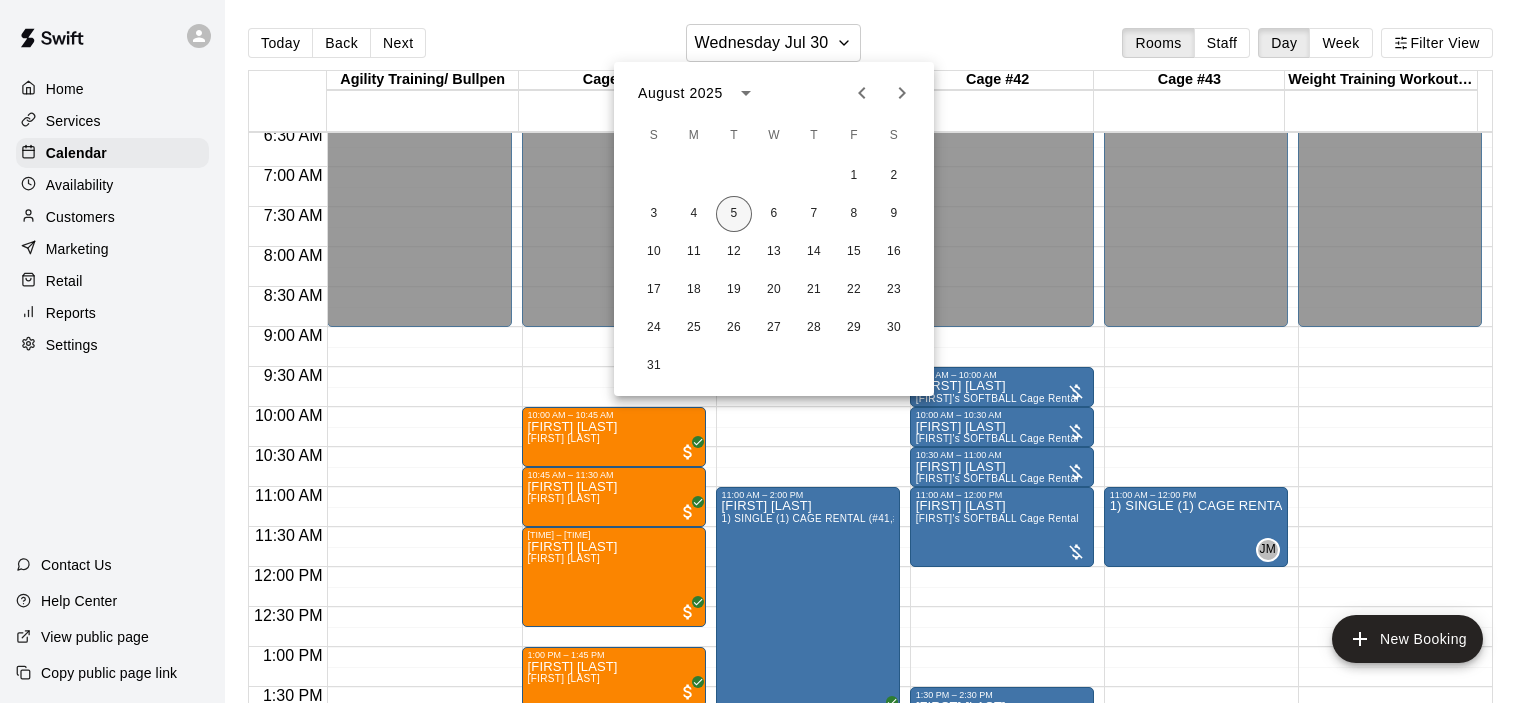 click on "5" at bounding box center (734, 214) 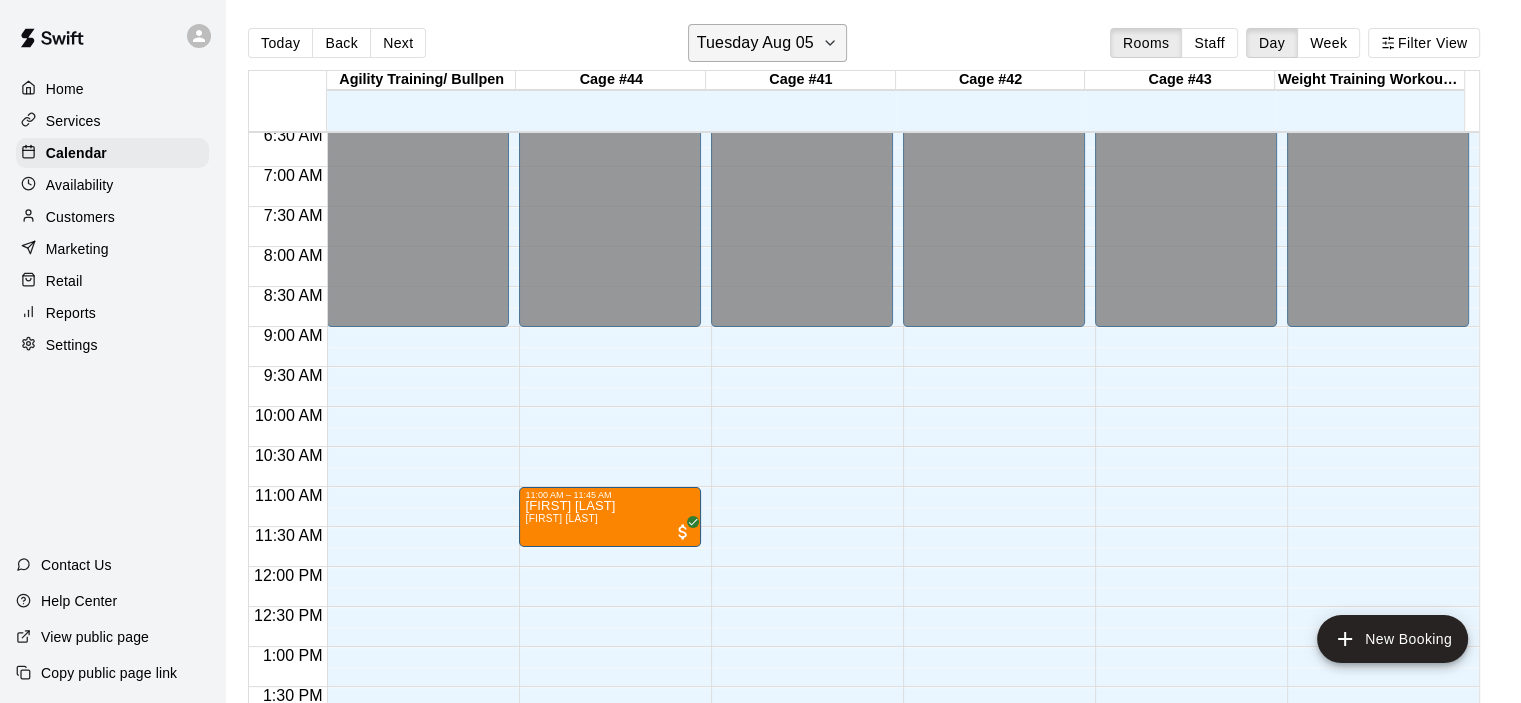 click 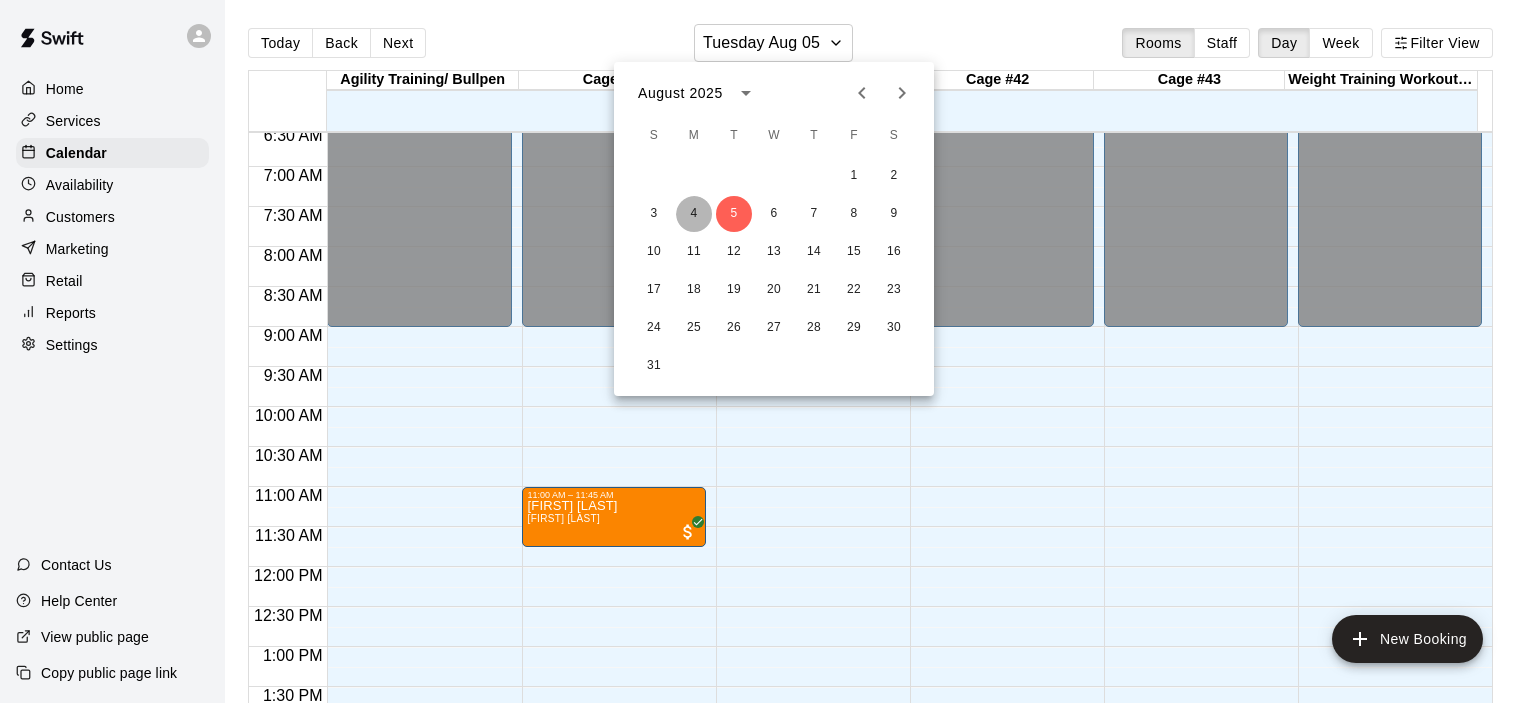 click on "4" at bounding box center [694, 214] 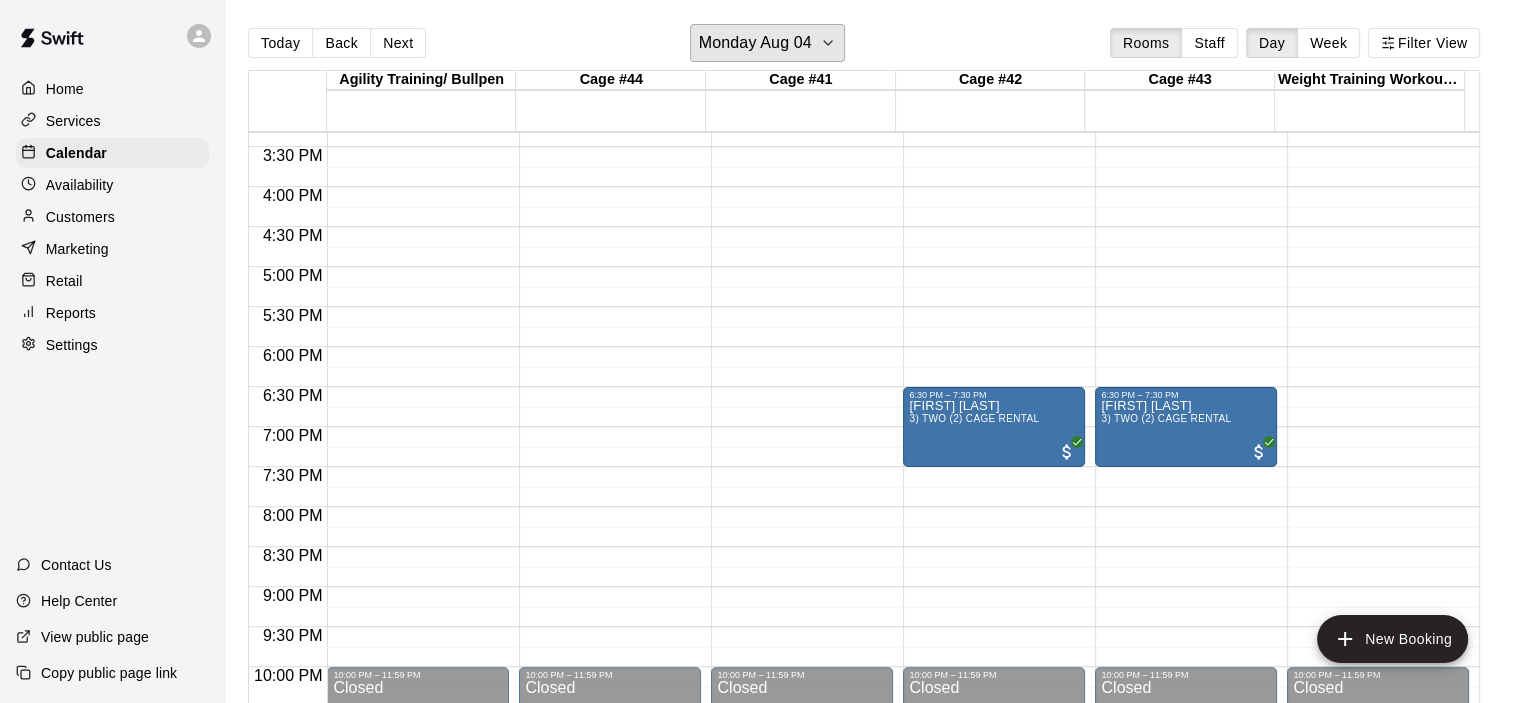 scroll, scrollTop: 726, scrollLeft: 0, axis: vertical 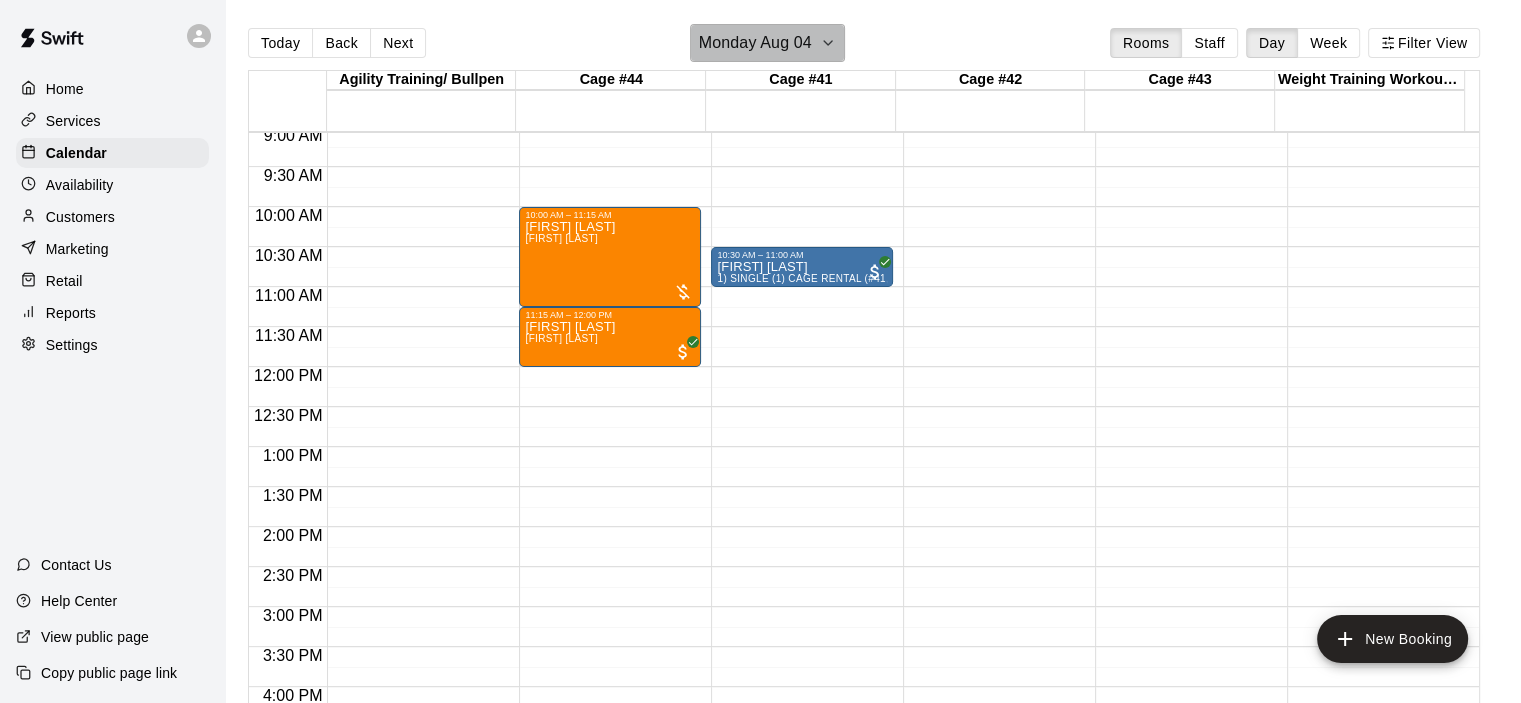 click 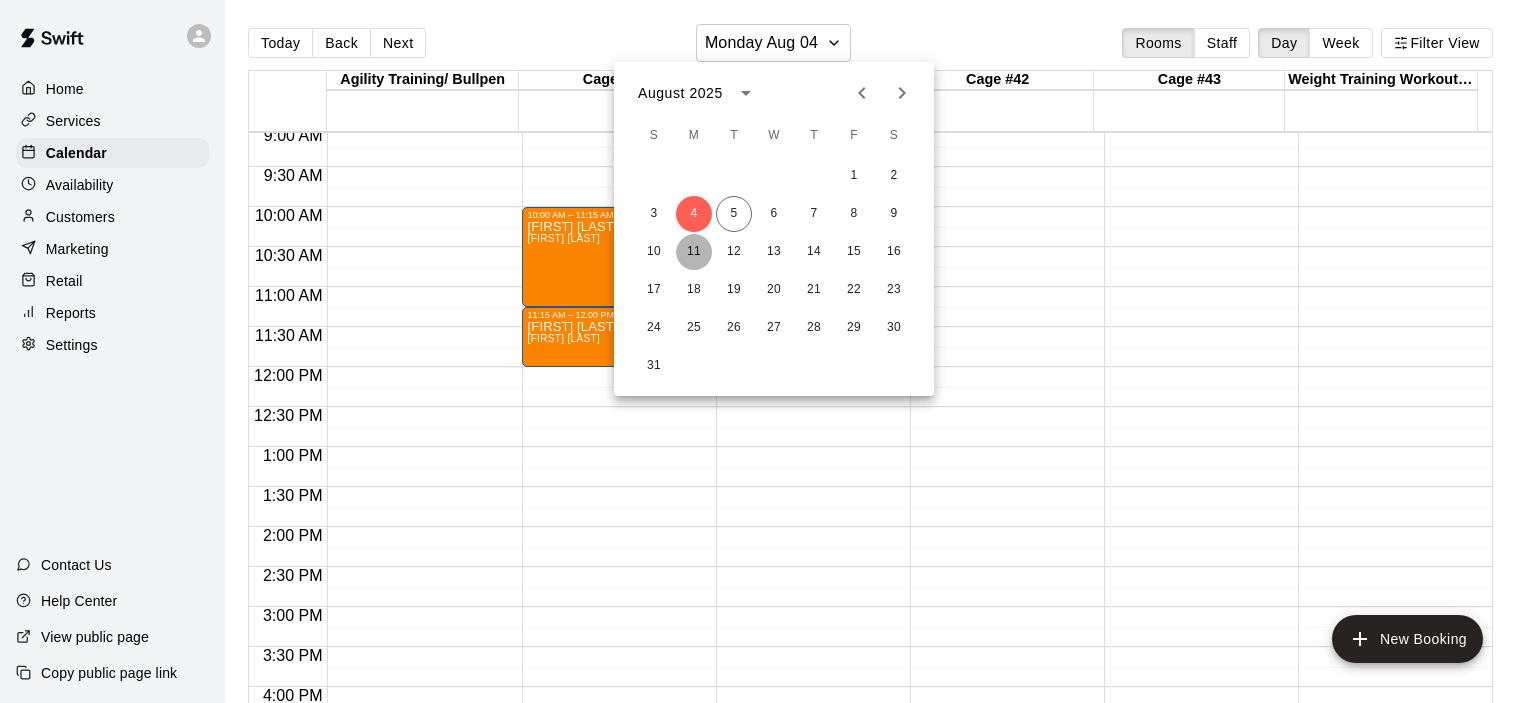 click on "11" at bounding box center (694, 252) 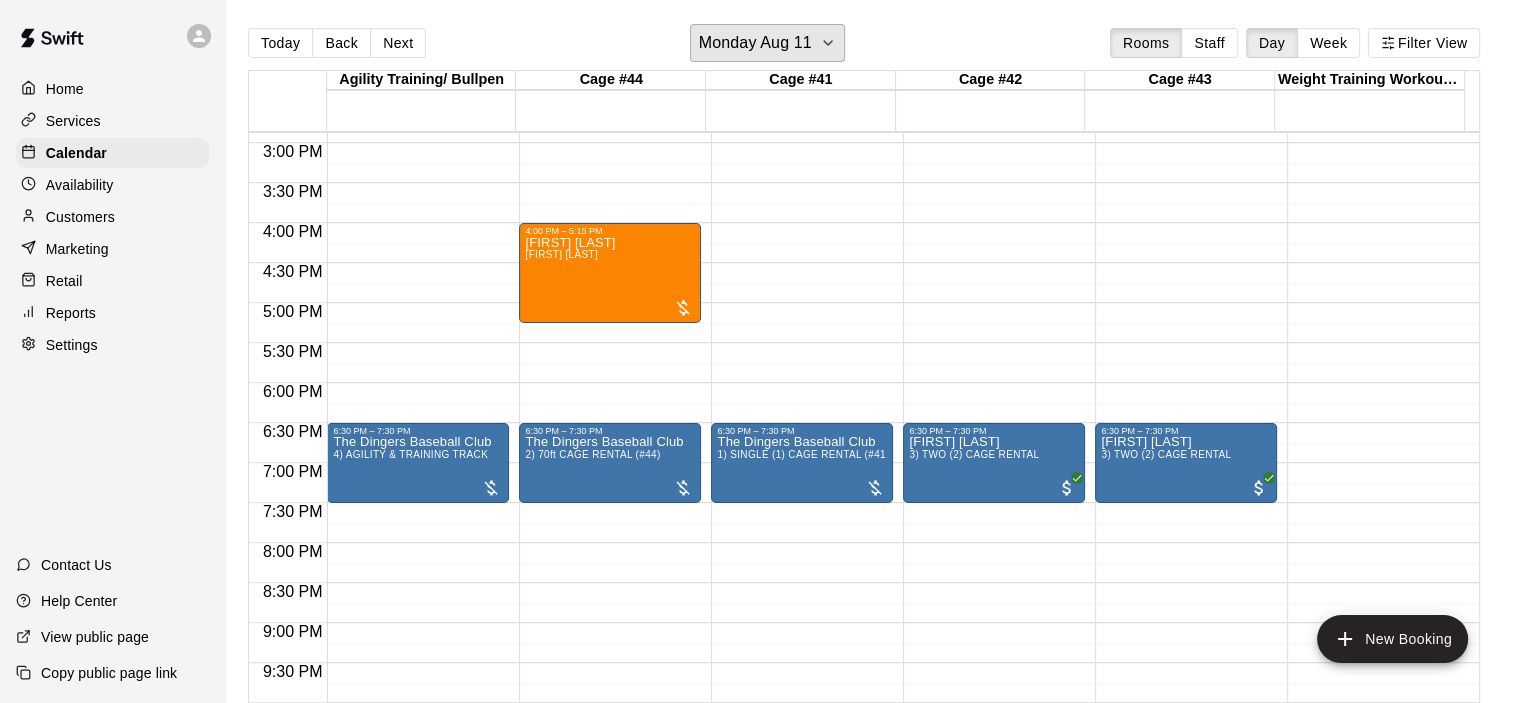 scroll, scrollTop: 1026, scrollLeft: 0, axis: vertical 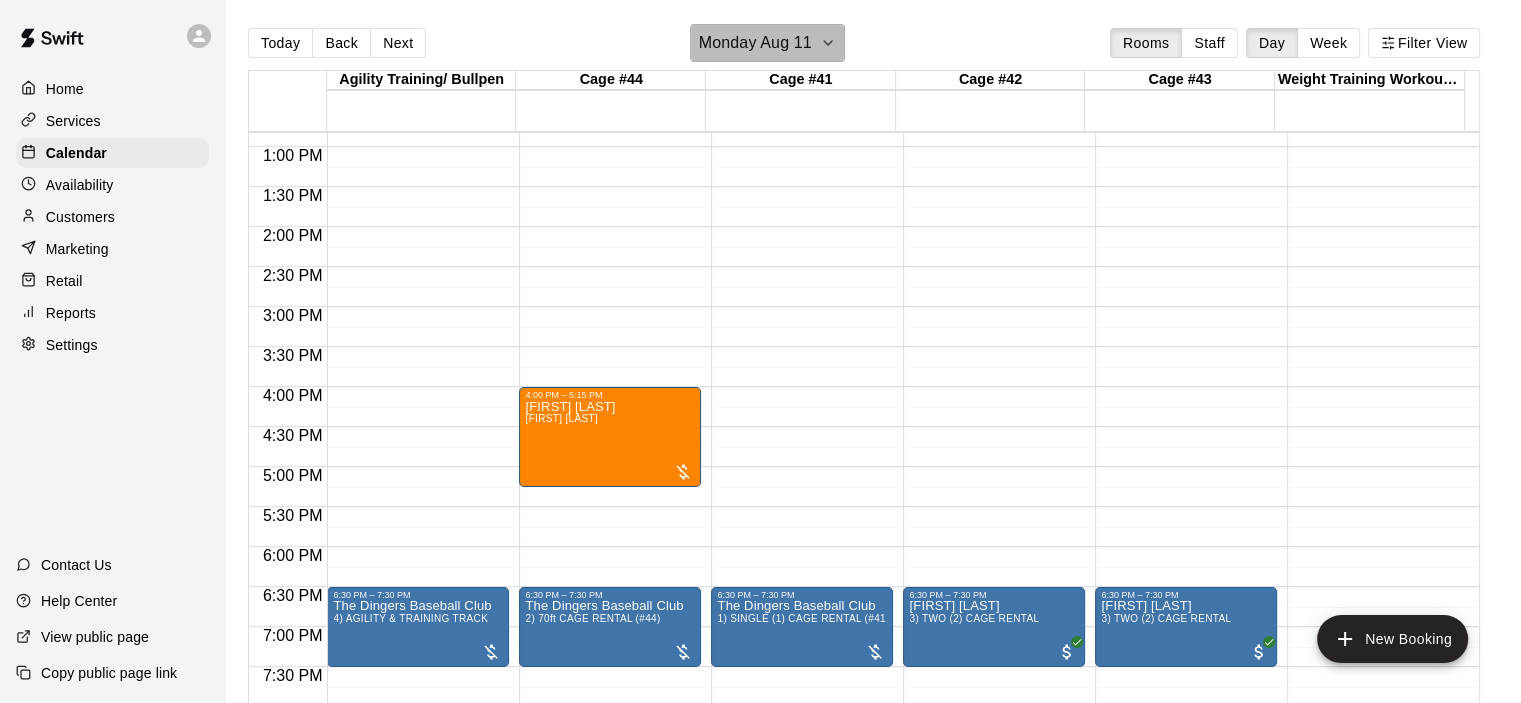 click 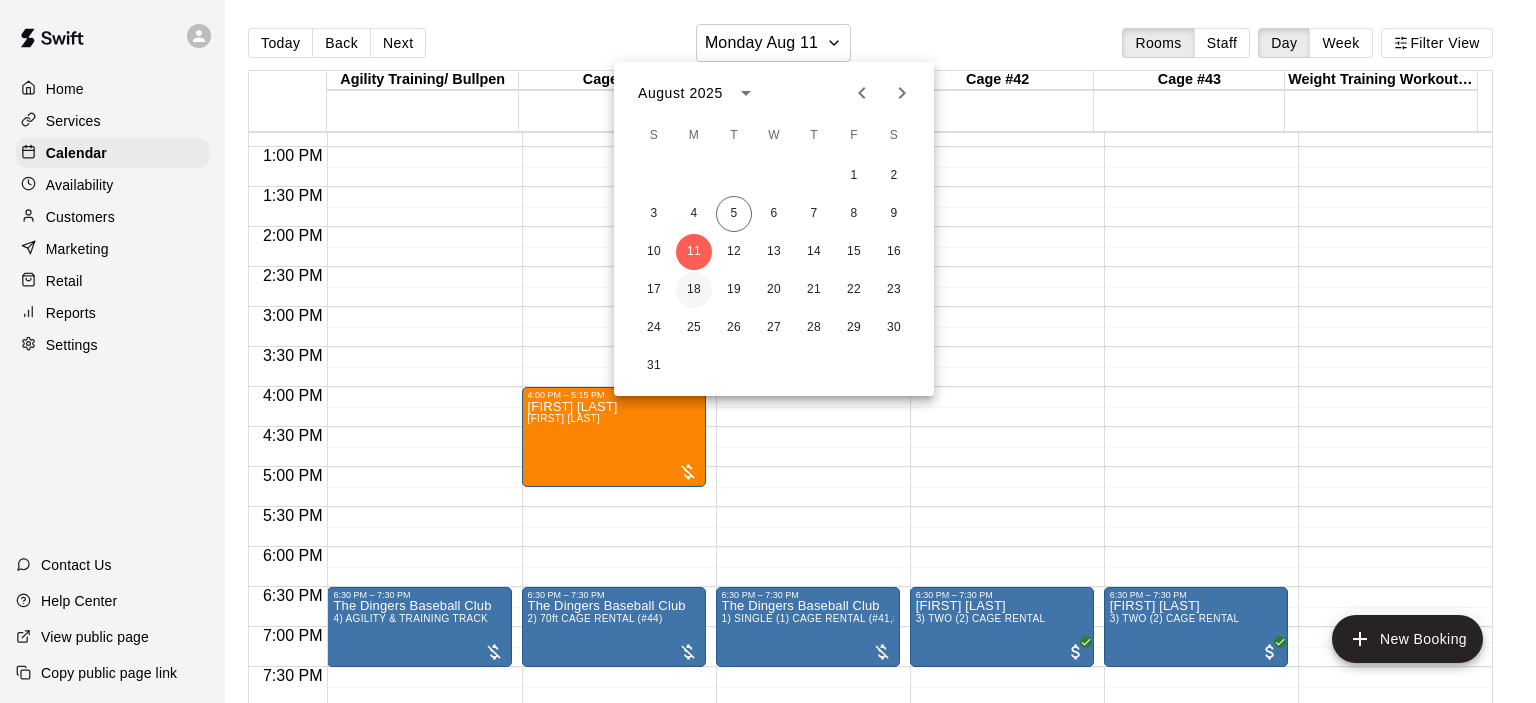 click on "18" at bounding box center [694, 290] 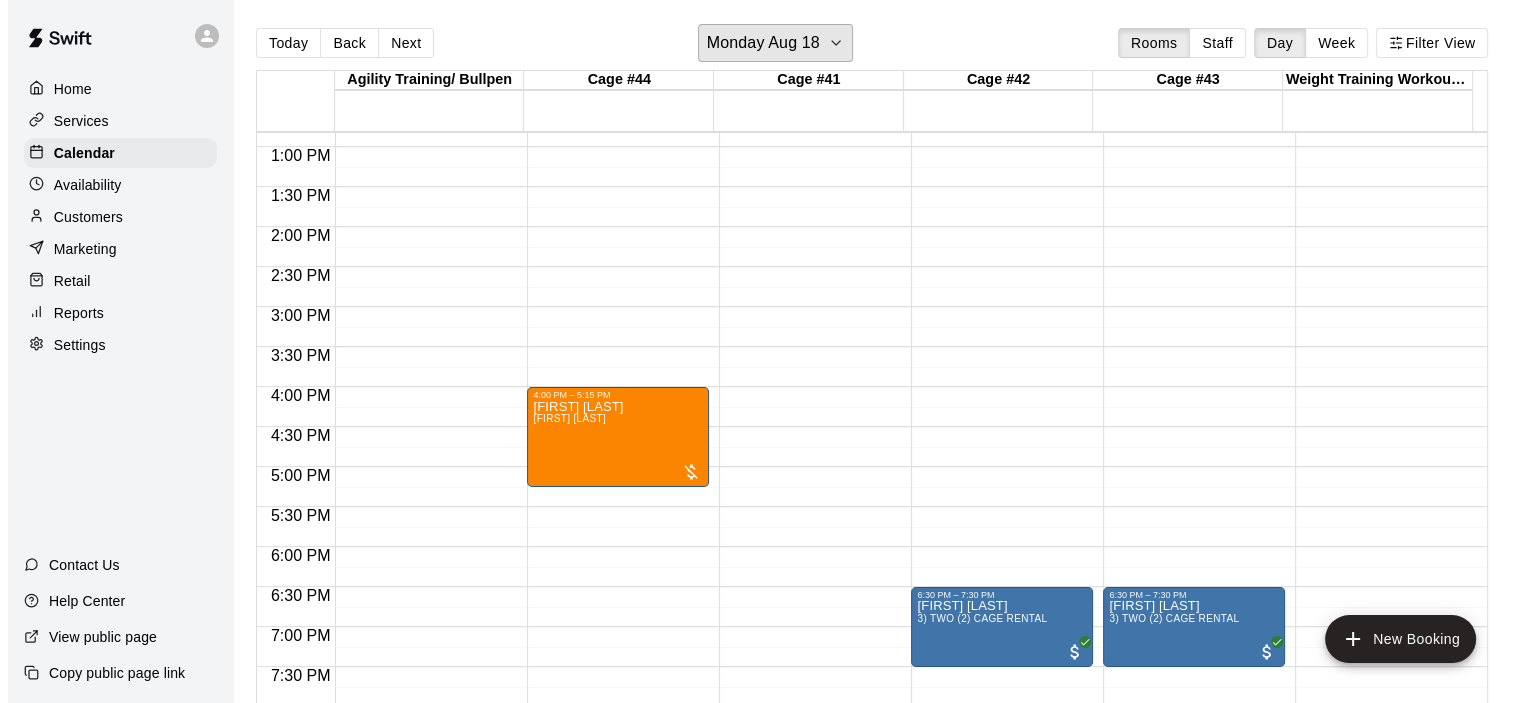 scroll, scrollTop: 1326, scrollLeft: 0, axis: vertical 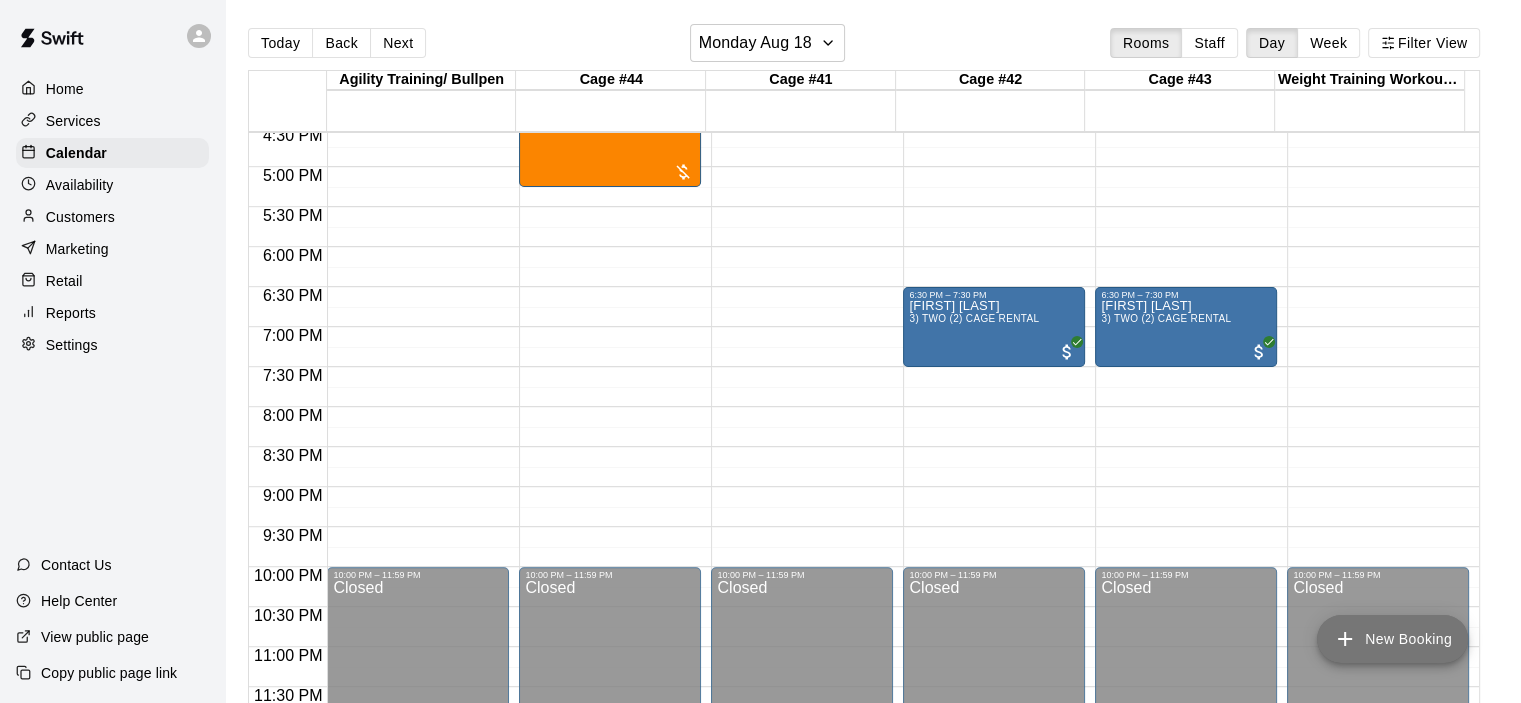 click on "New Booking" at bounding box center (1392, 639) 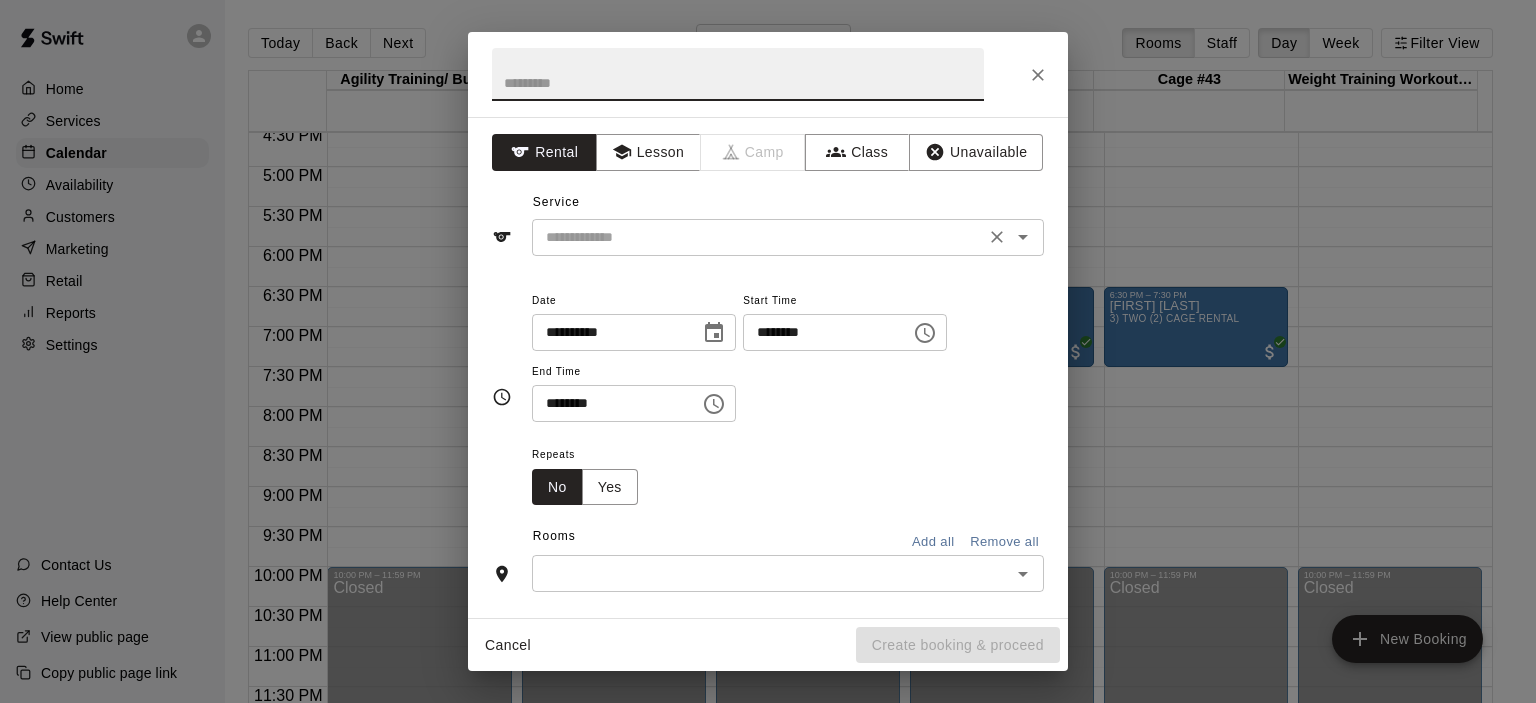 click 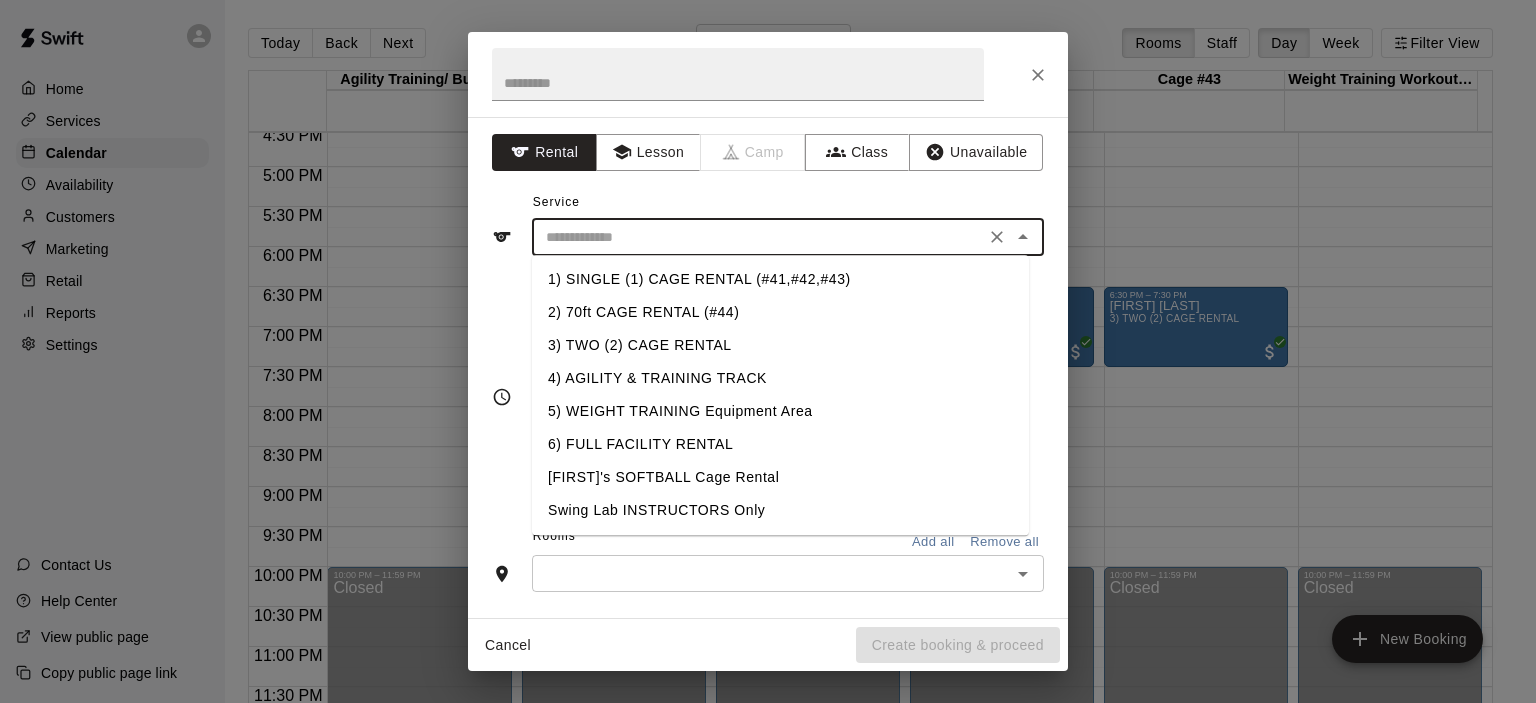 click on "1)  SINGLE (1) CAGE RENTAL (#41,#42,#43)" at bounding box center (780, 279) 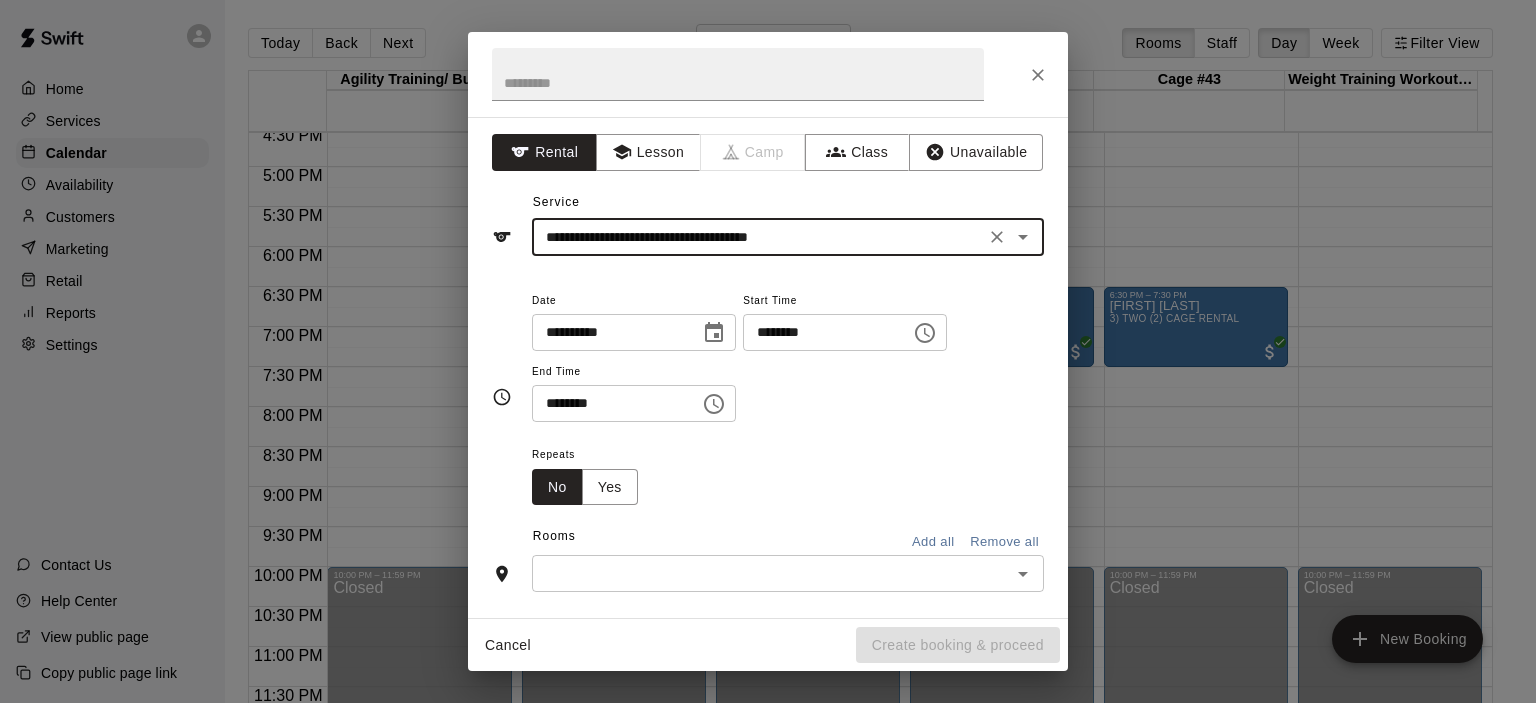 click 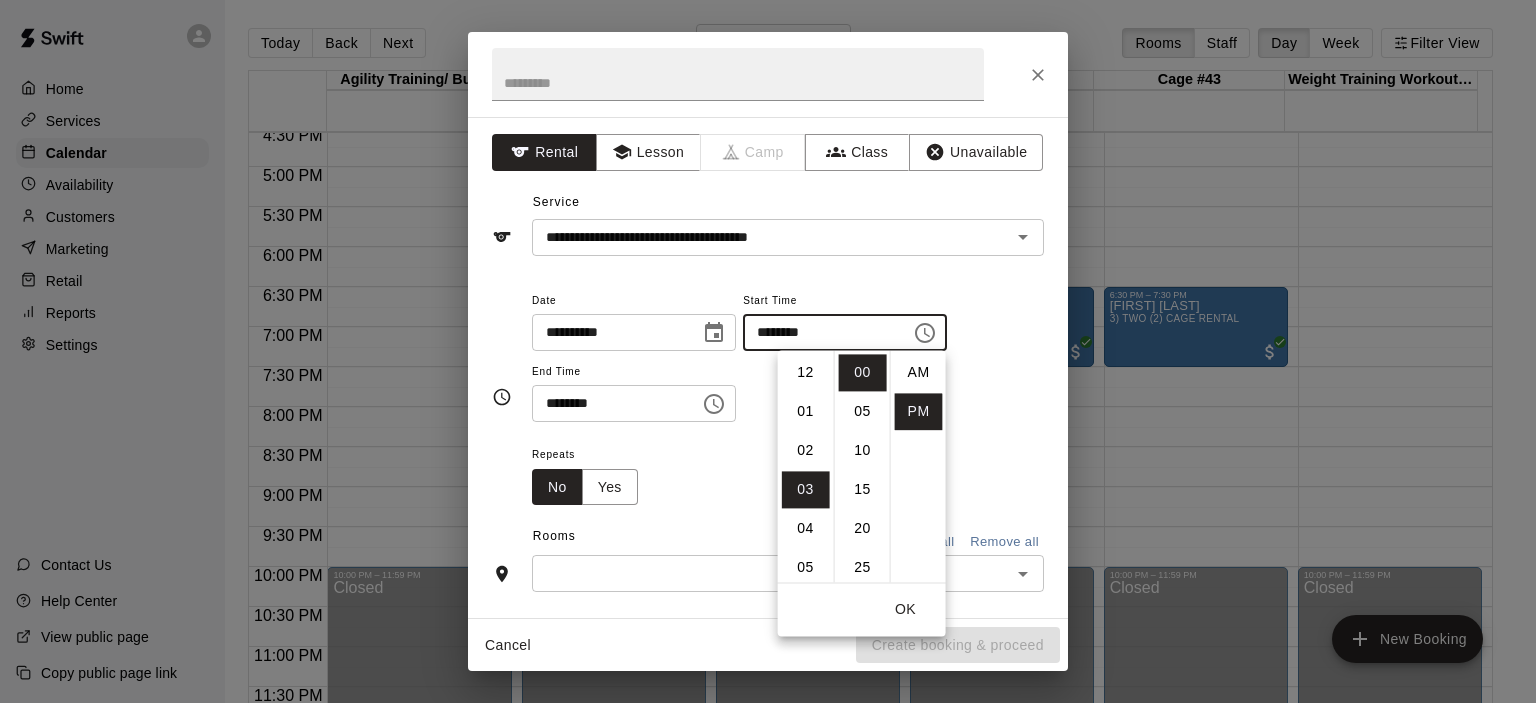 scroll, scrollTop: 116, scrollLeft: 0, axis: vertical 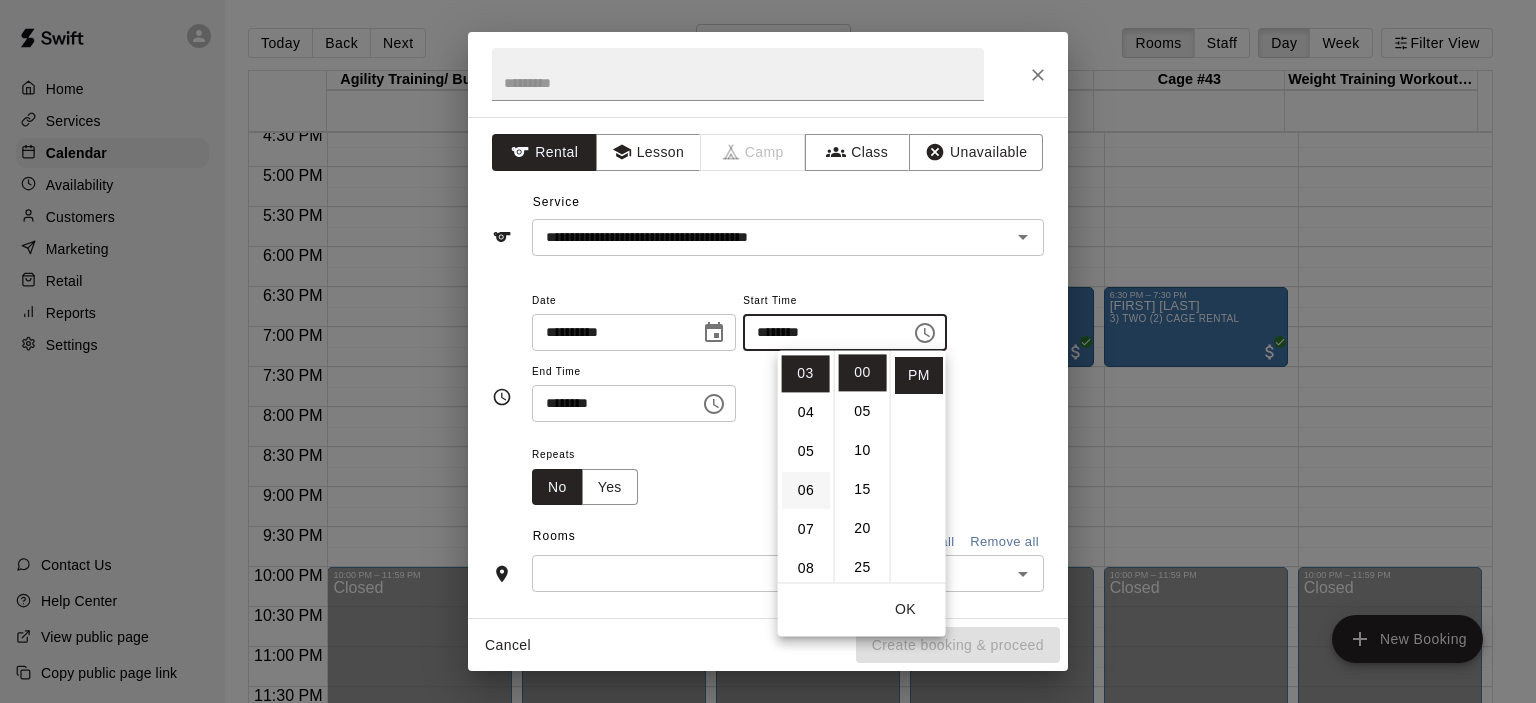 click on "06" at bounding box center [806, 490] 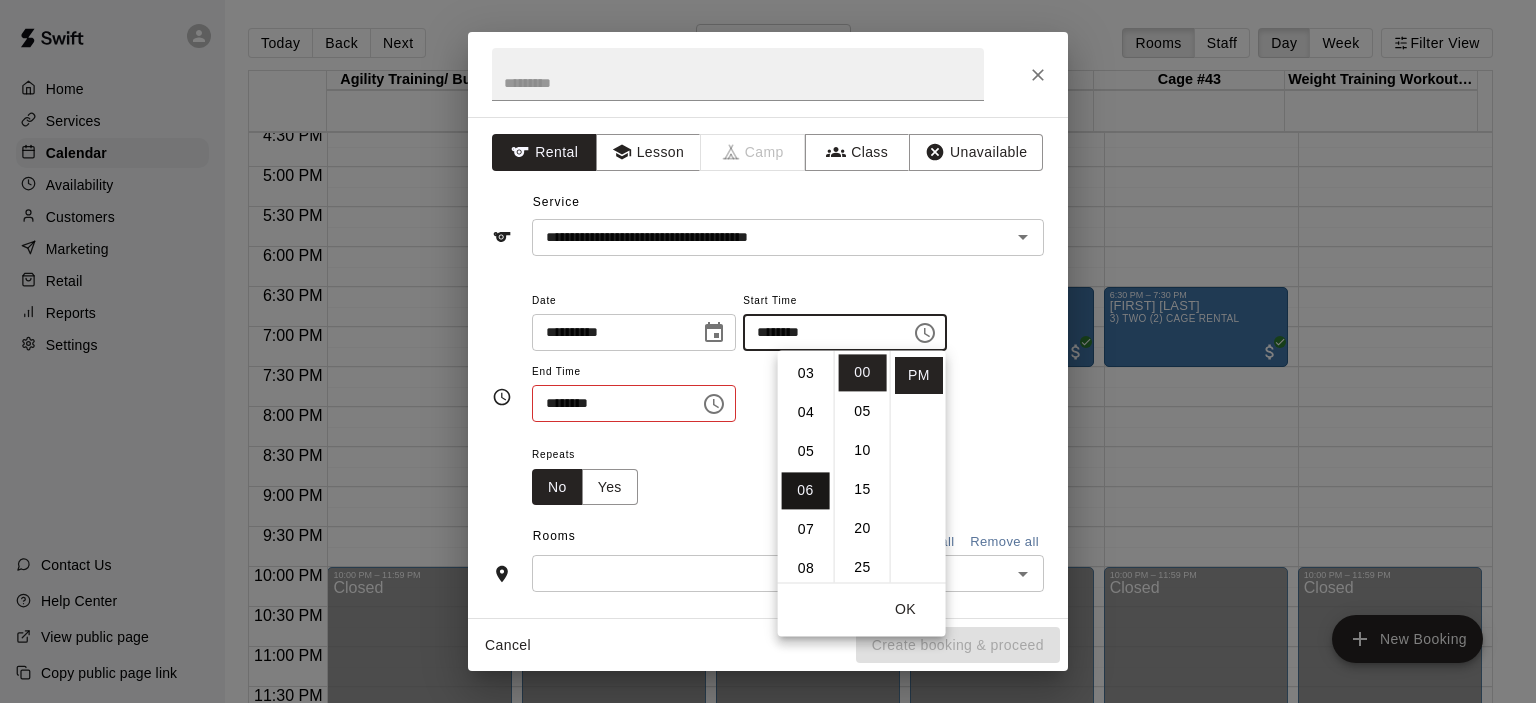 scroll, scrollTop: 234, scrollLeft: 0, axis: vertical 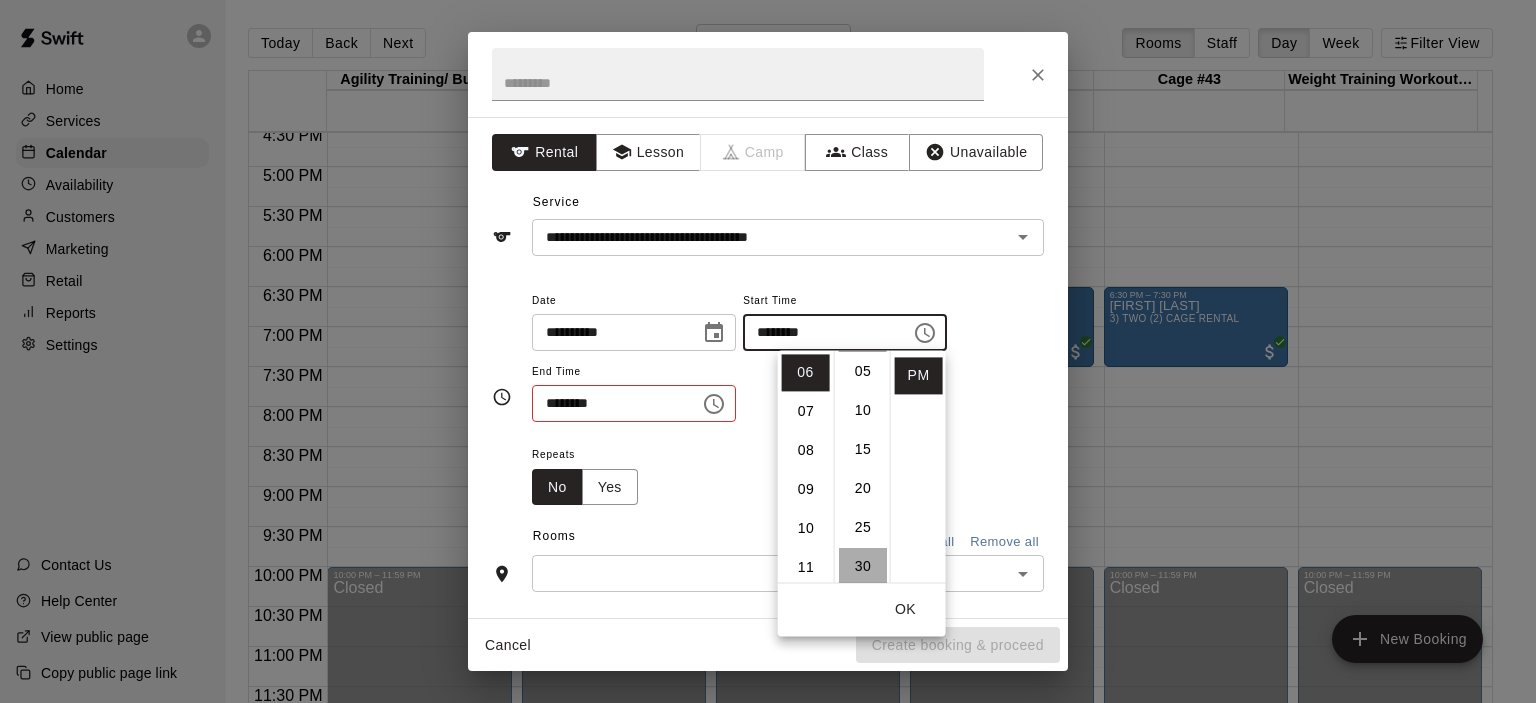 click on "30" at bounding box center [863, 566] 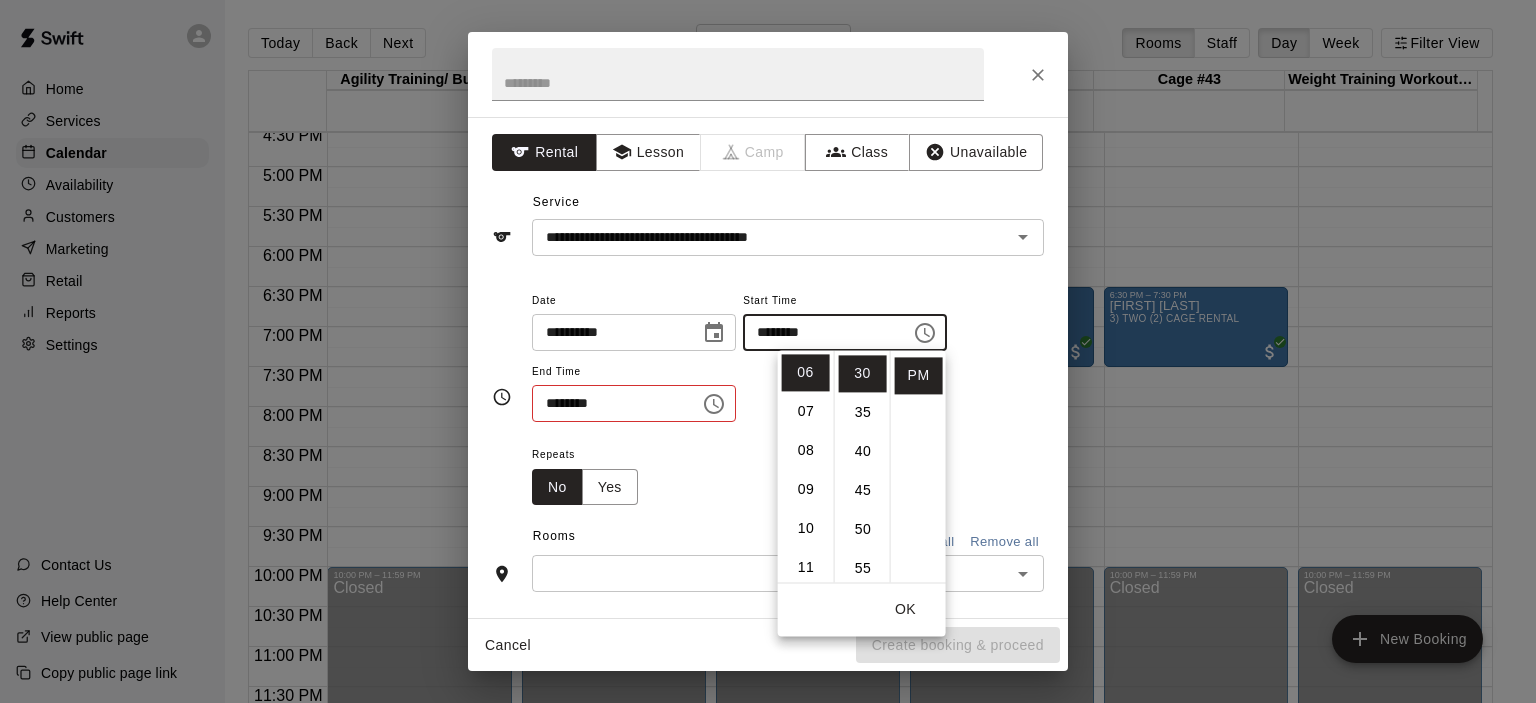 scroll, scrollTop: 234, scrollLeft: 0, axis: vertical 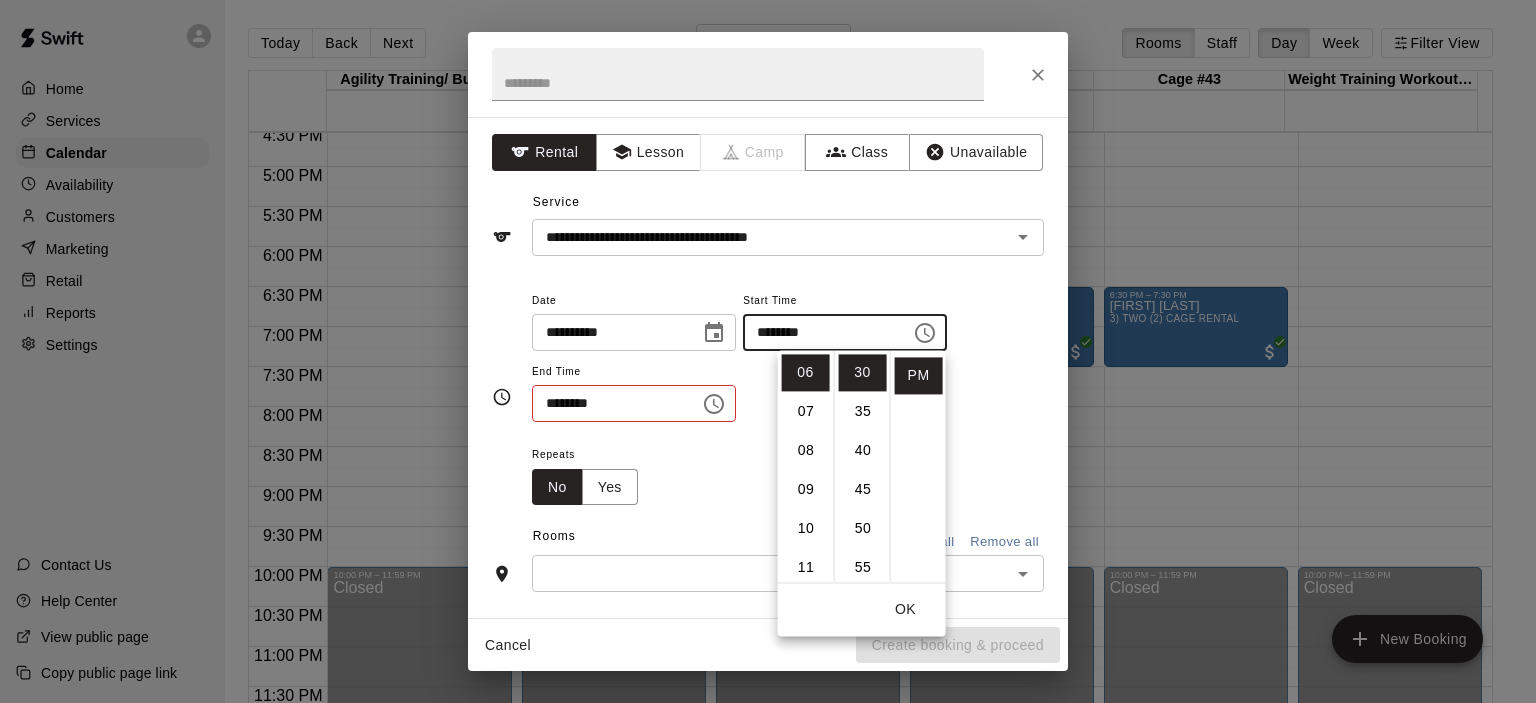 click 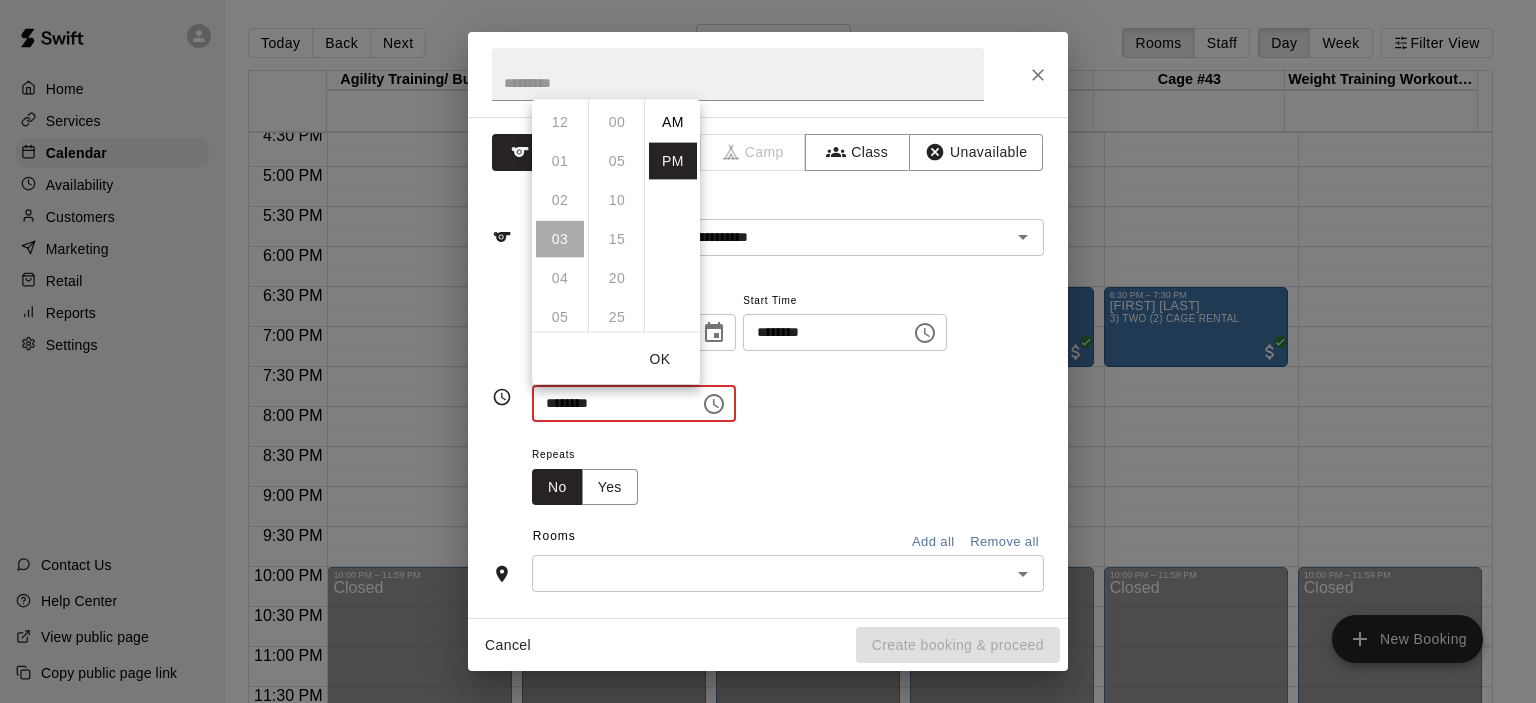scroll, scrollTop: 116, scrollLeft: 0, axis: vertical 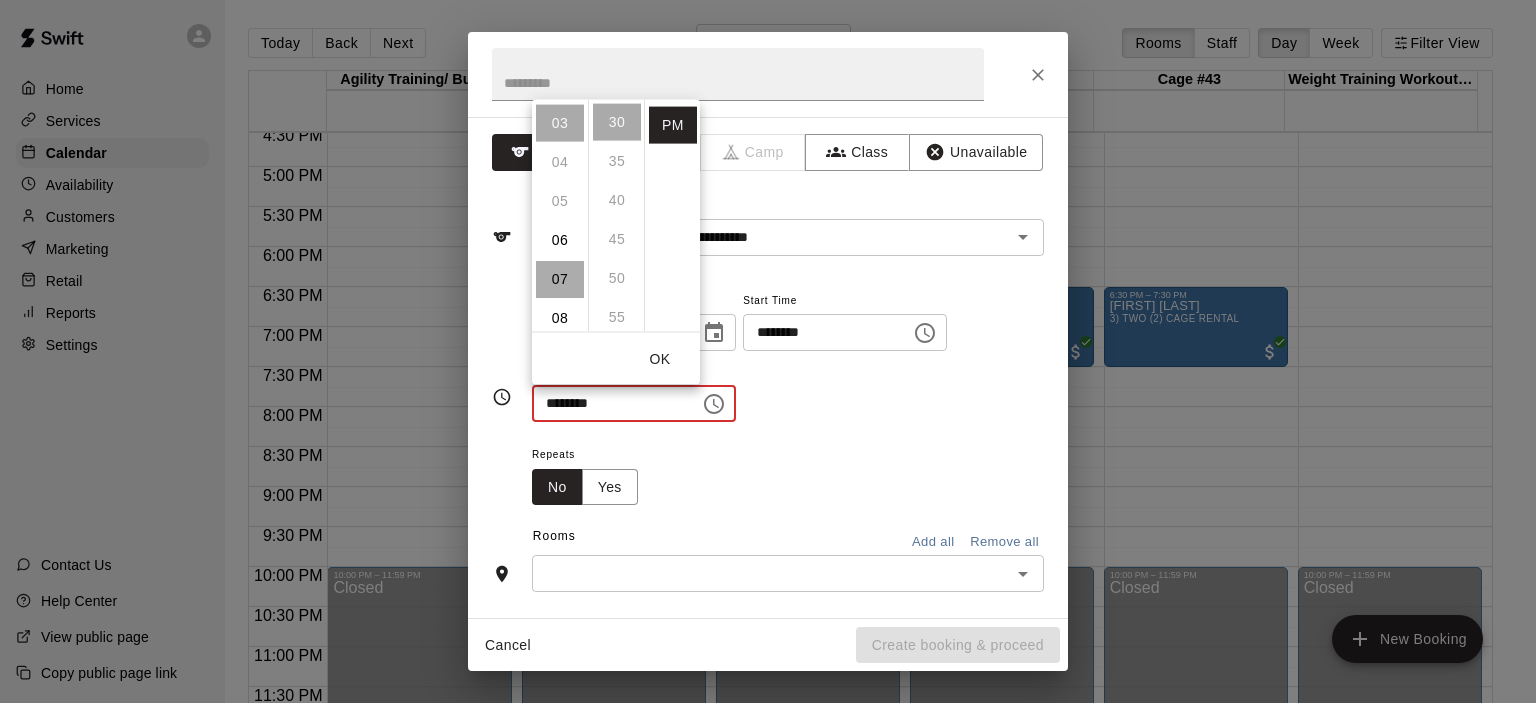 click on "07" at bounding box center [560, 278] 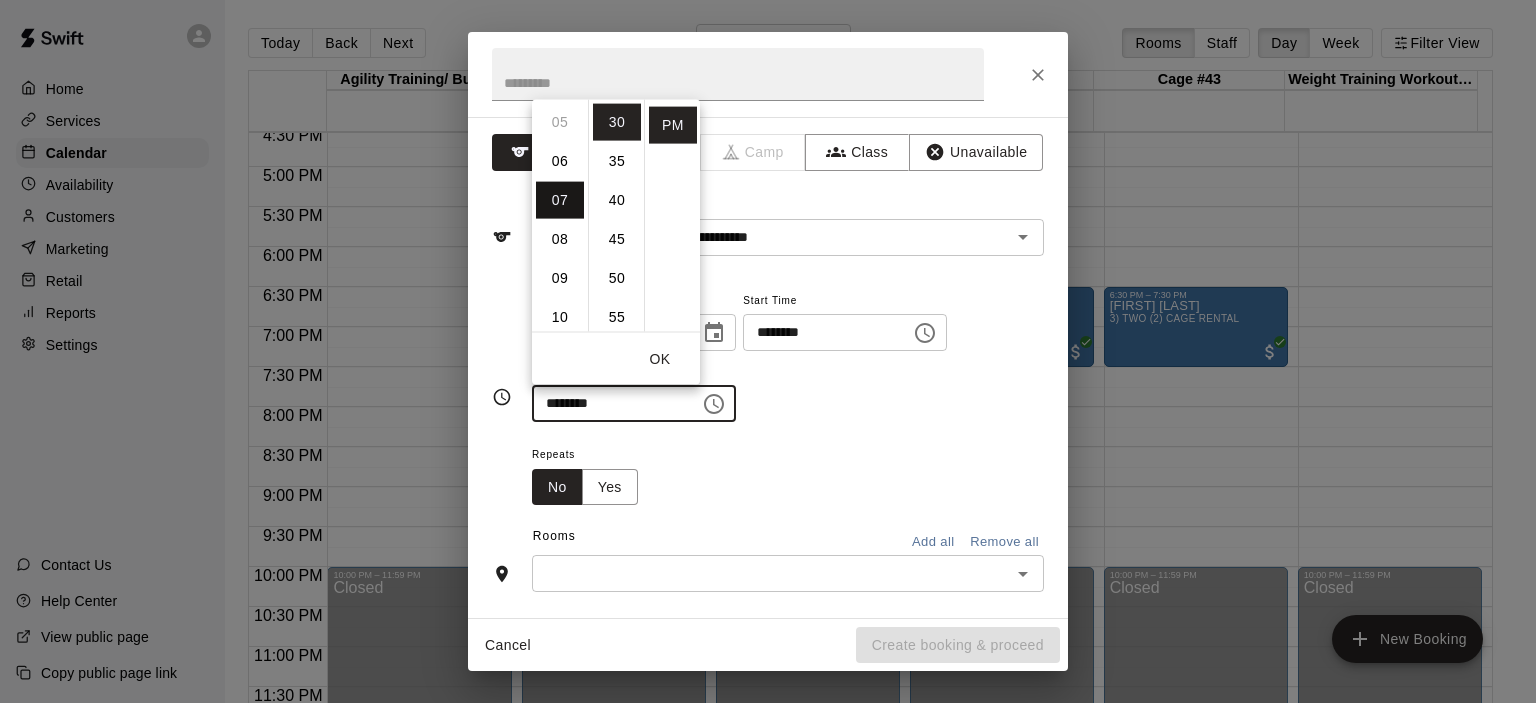 scroll, scrollTop: 272, scrollLeft: 0, axis: vertical 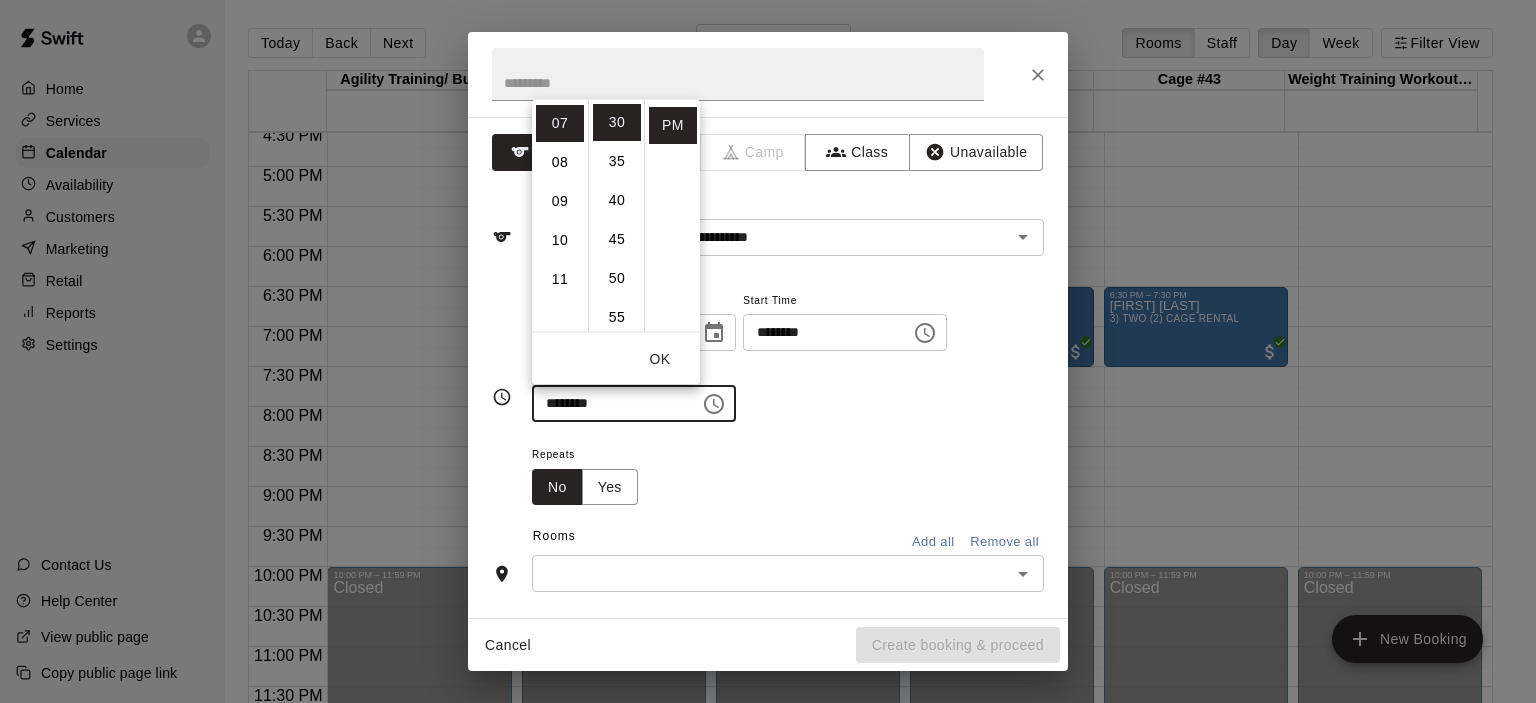 click on "OK" at bounding box center [660, 358] 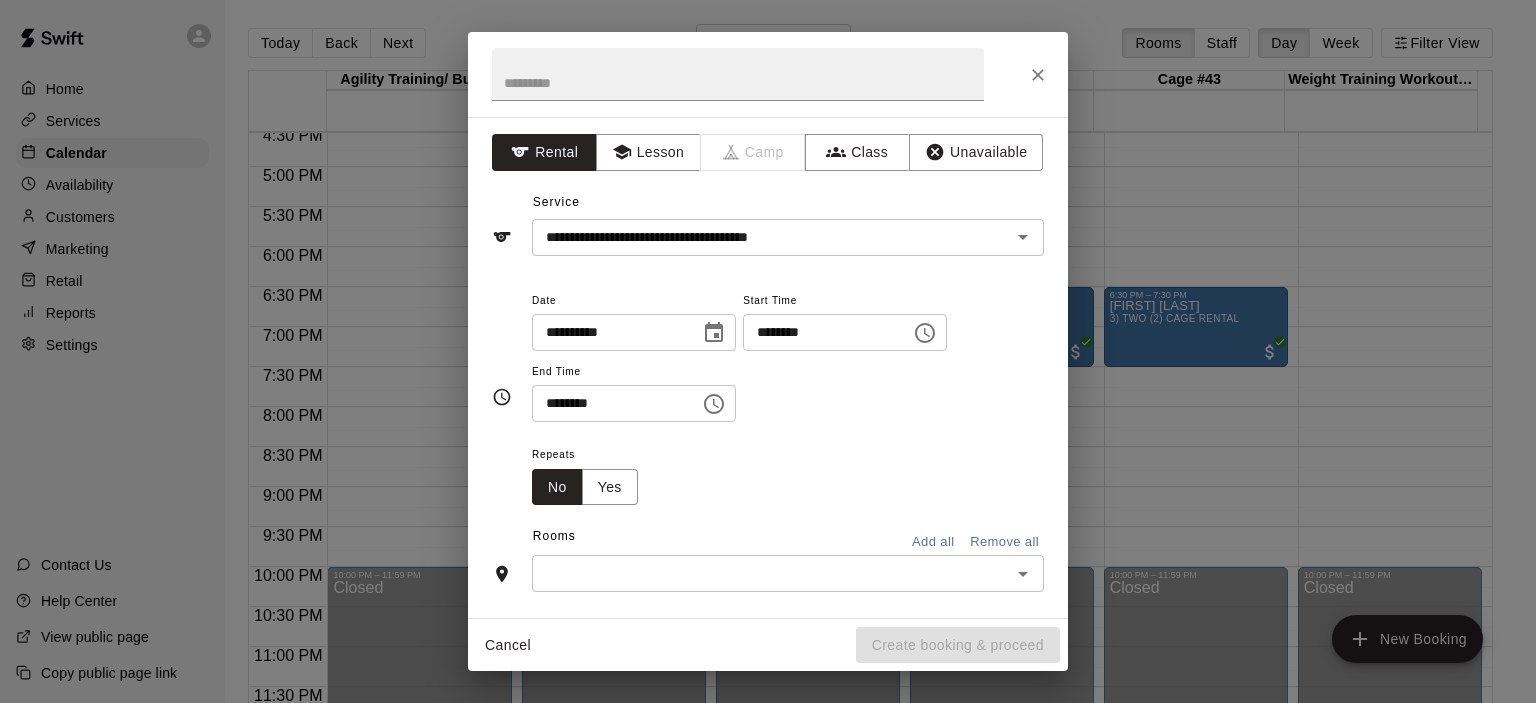click 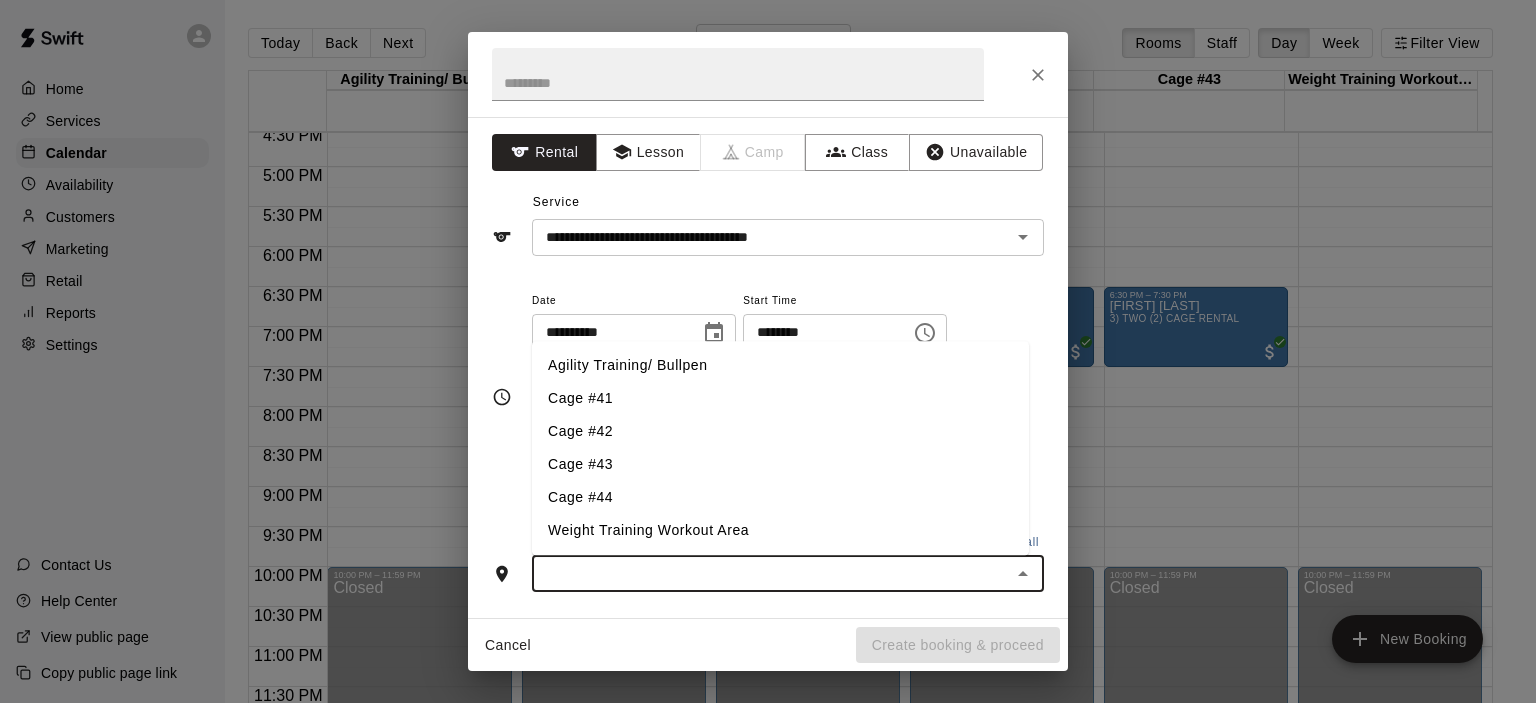 click on "Cage #41" at bounding box center [780, 399] 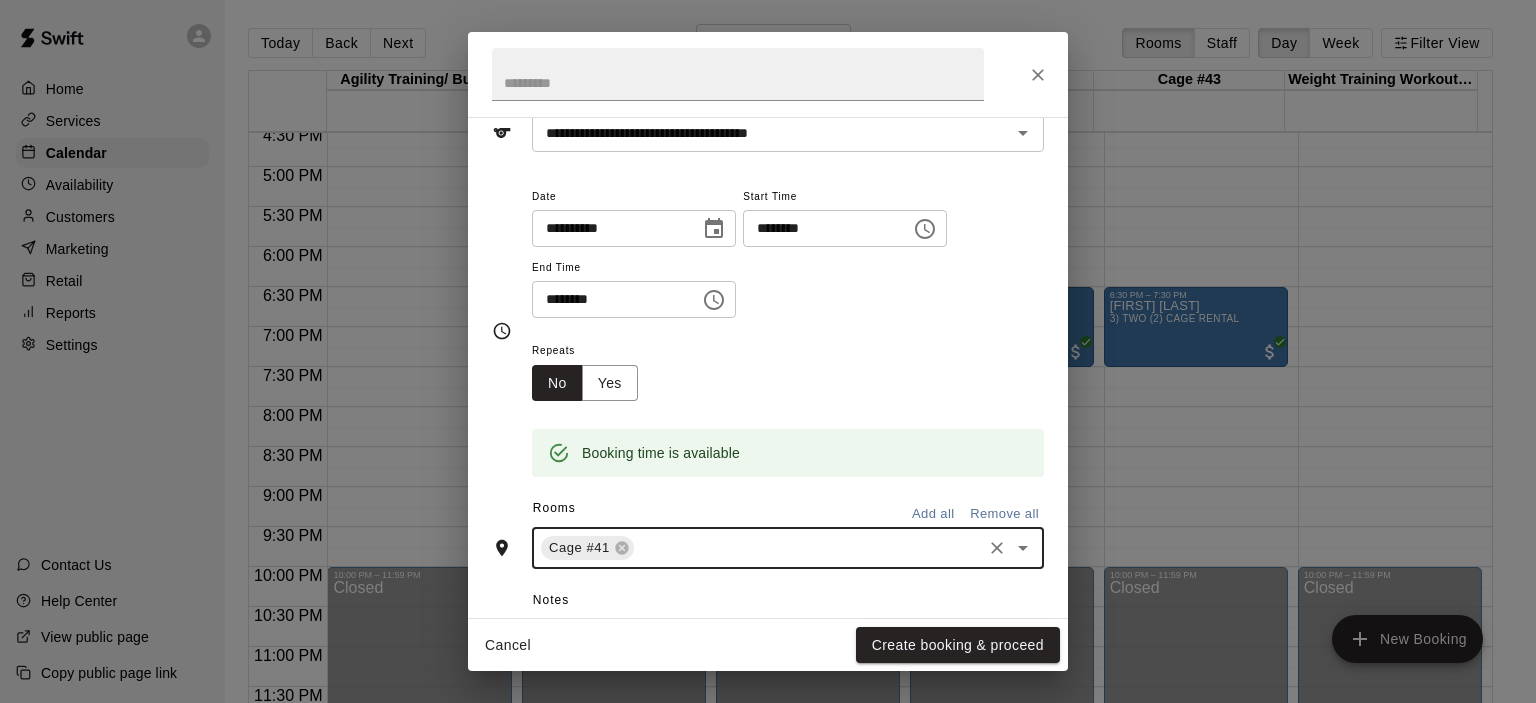 scroll, scrollTop: 200, scrollLeft: 0, axis: vertical 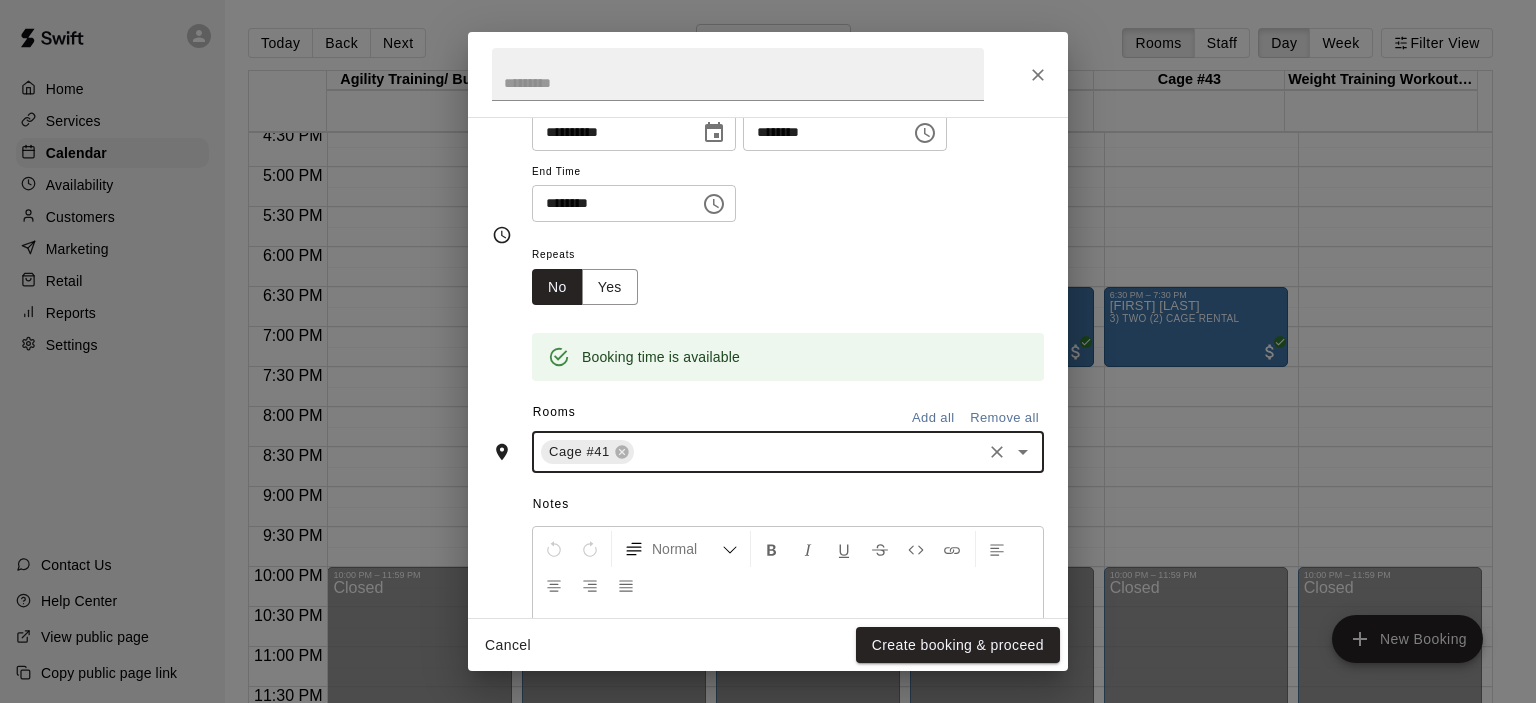 click 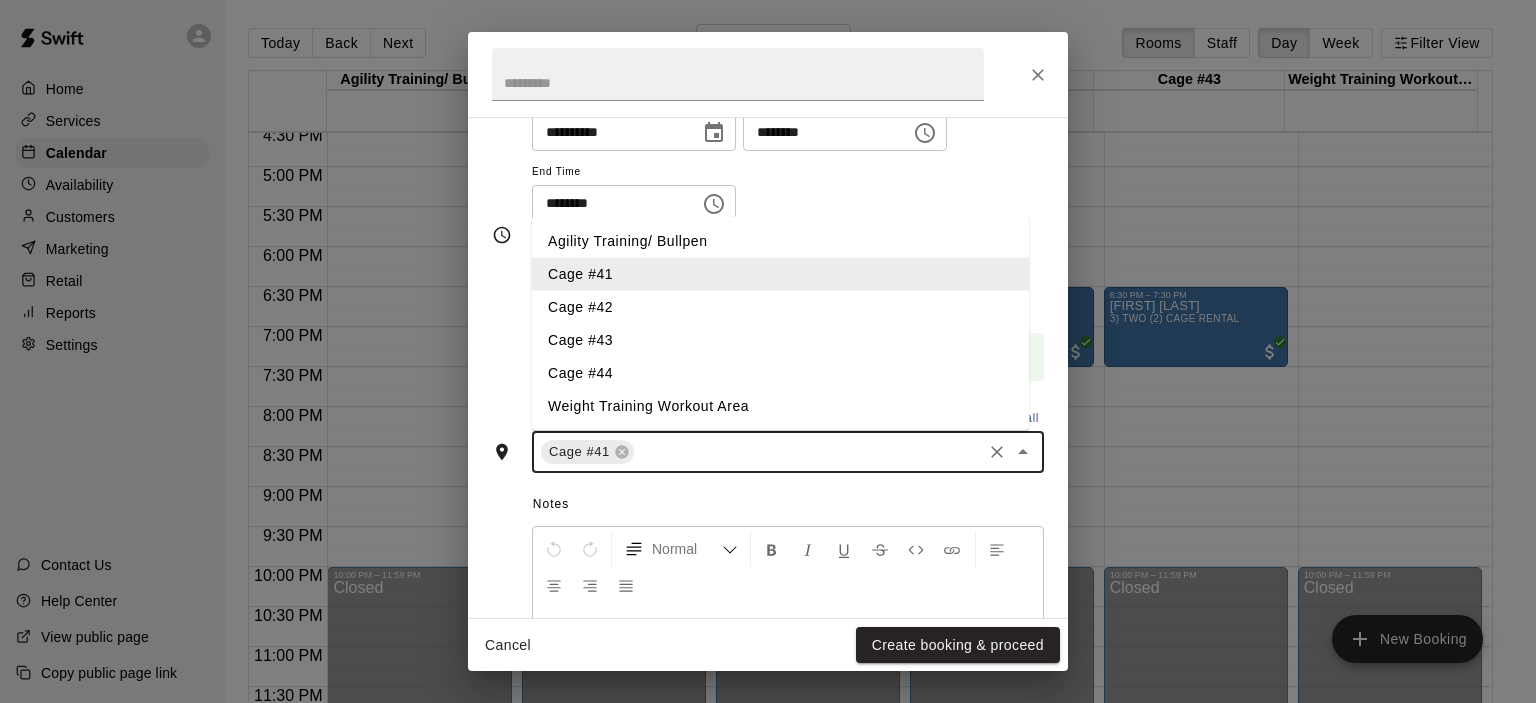 click on "Cage #42" at bounding box center (780, 307) 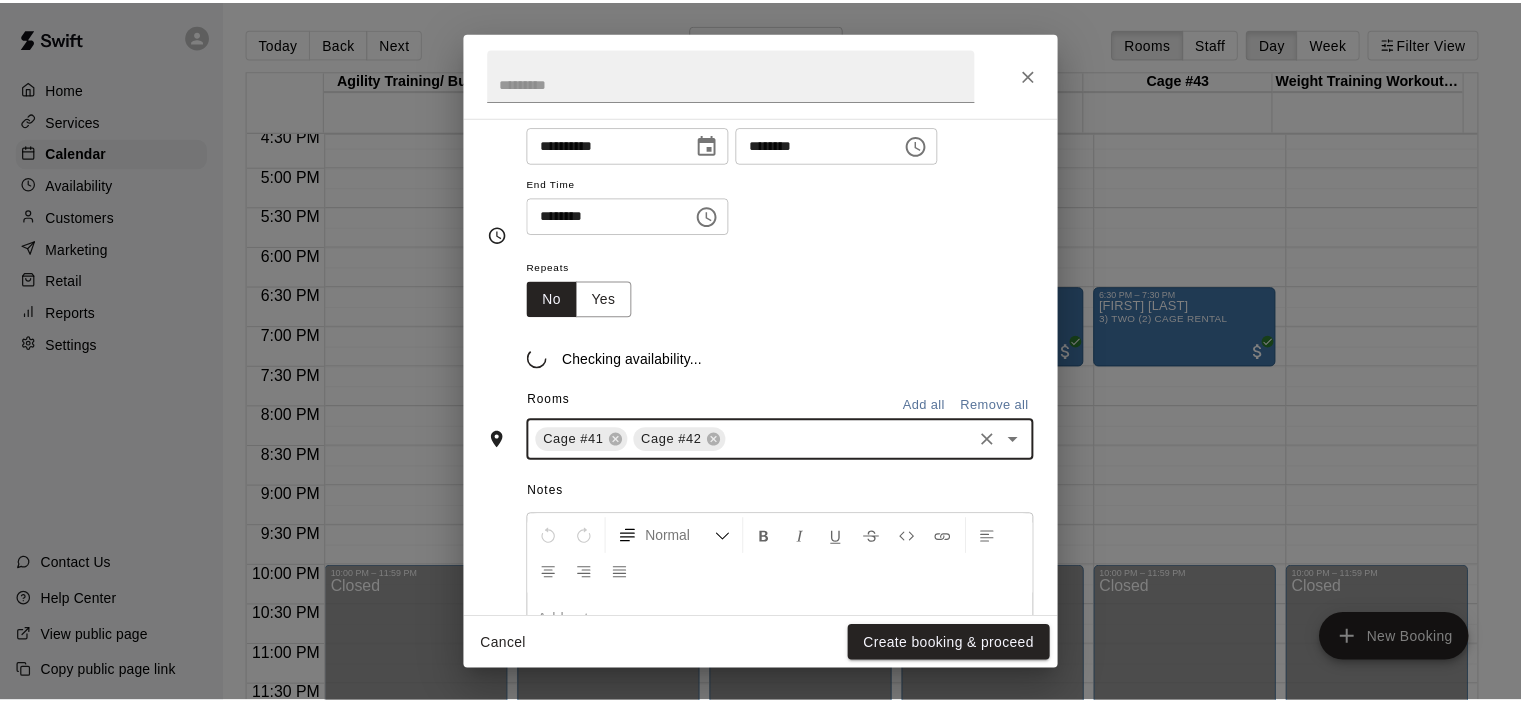 scroll, scrollTop: 200, scrollLeft: 0, axis: vertical 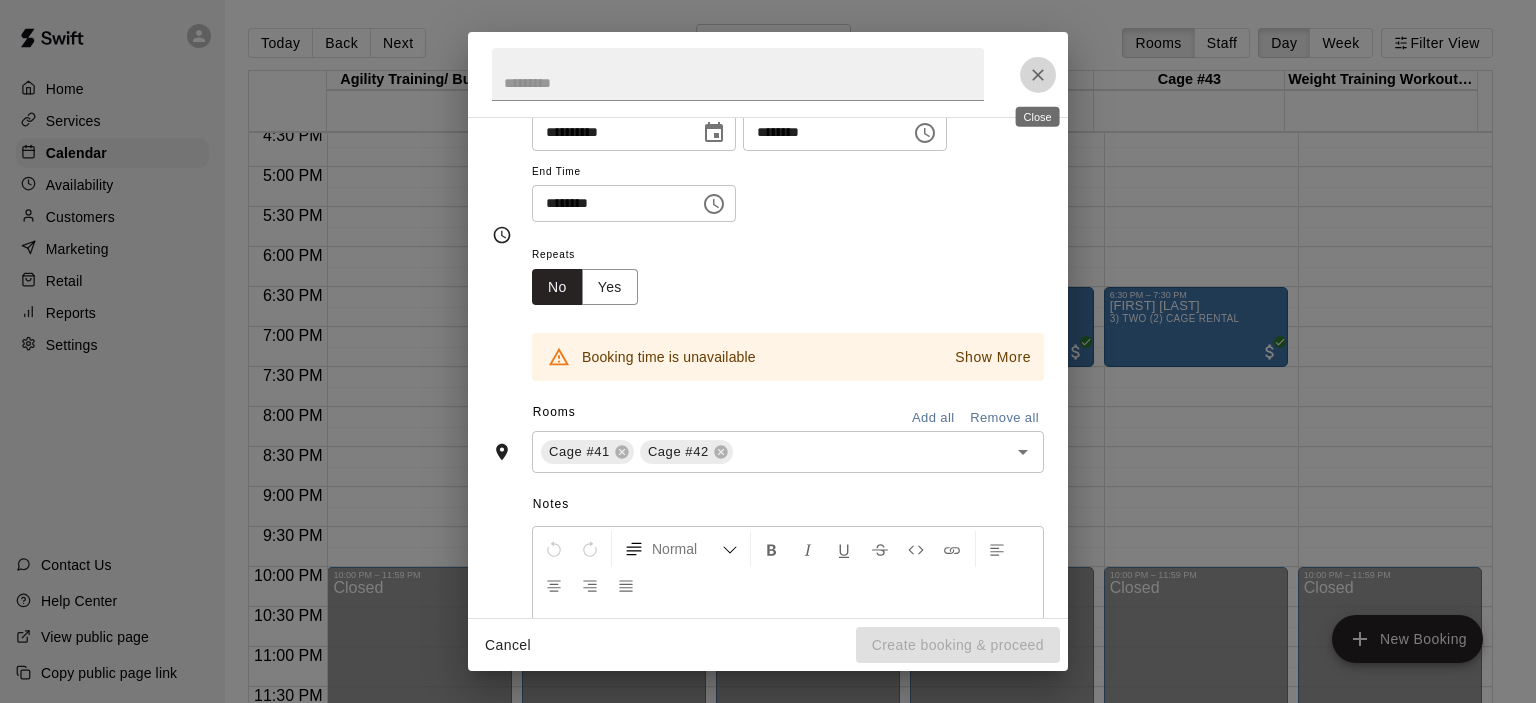 click 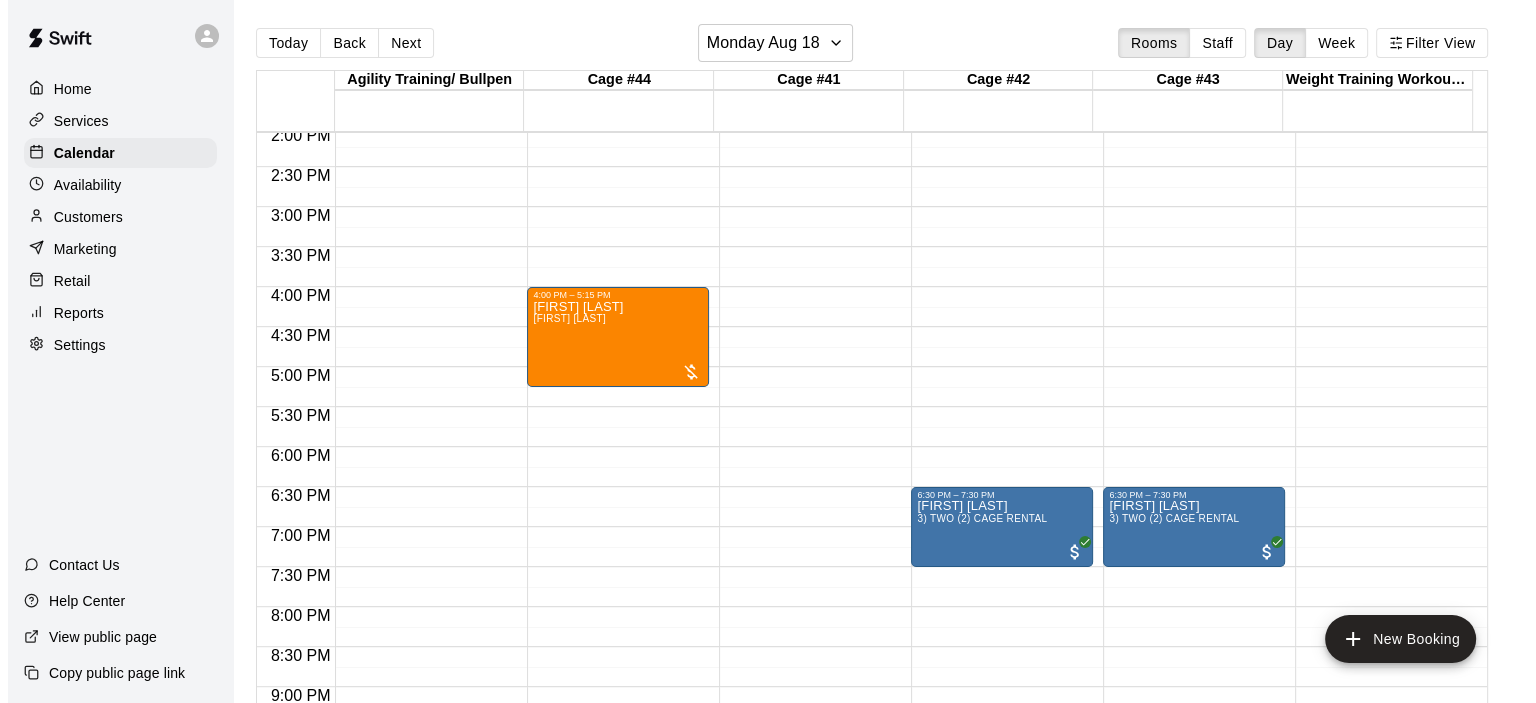 scroll, scrollTop: 1326, scrollLeft: 0, axis: vertical 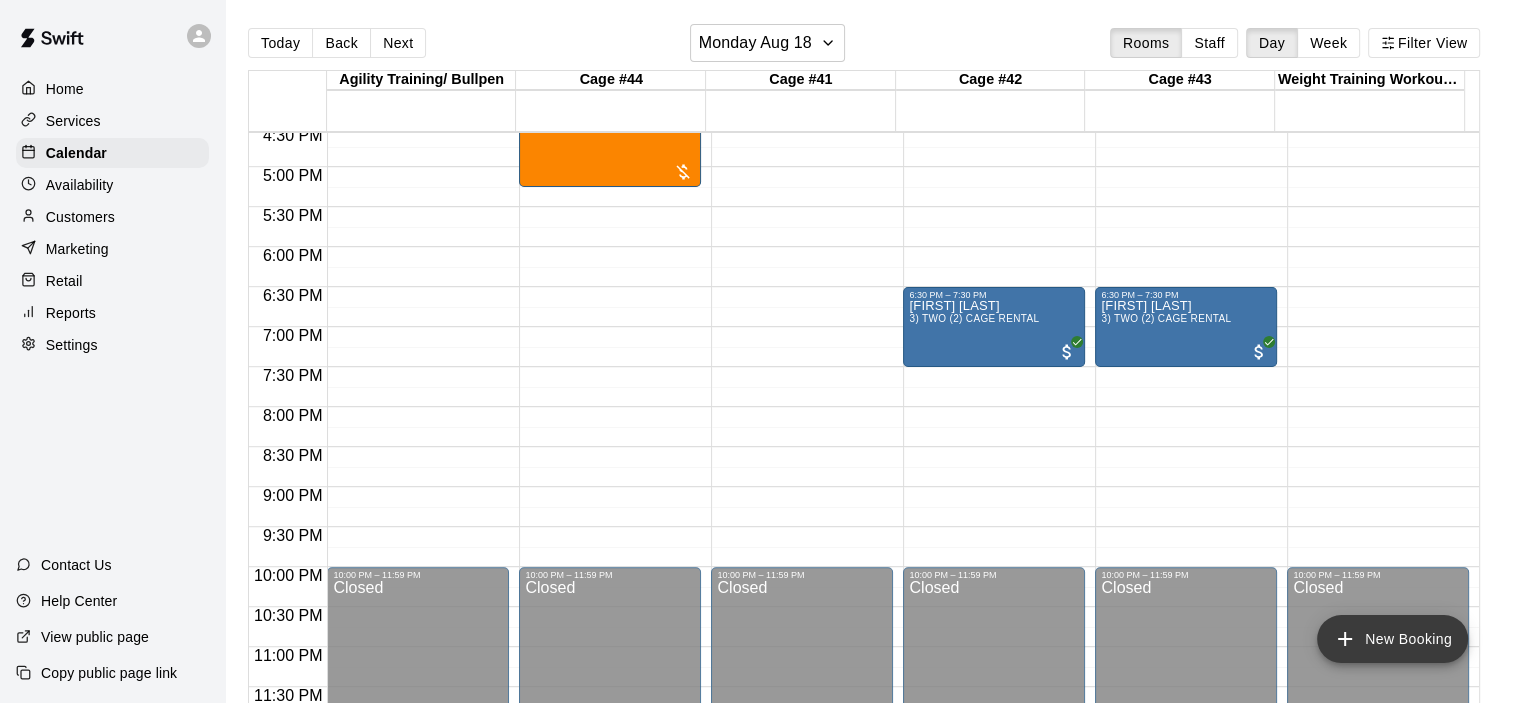 click on "New Booking" at bounding box center (1392, 639) 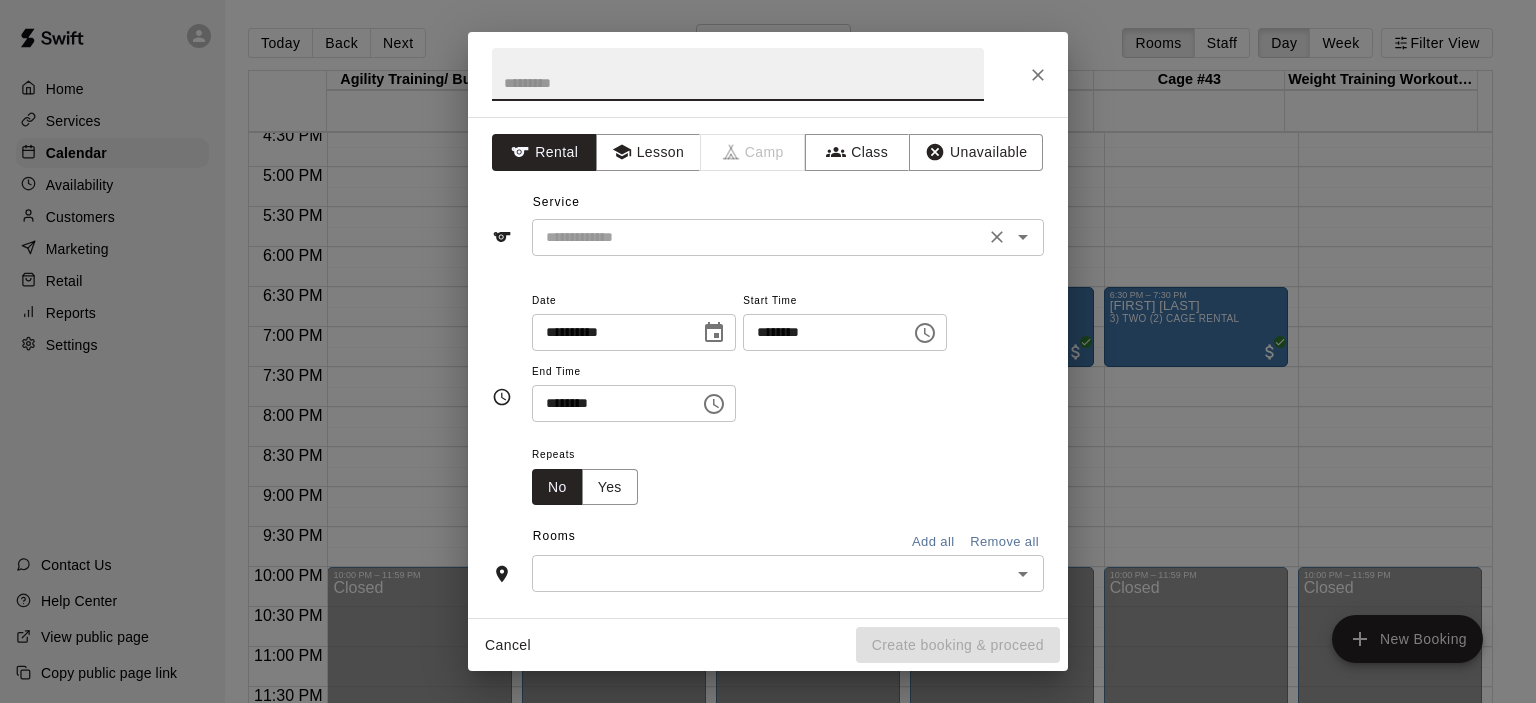 click 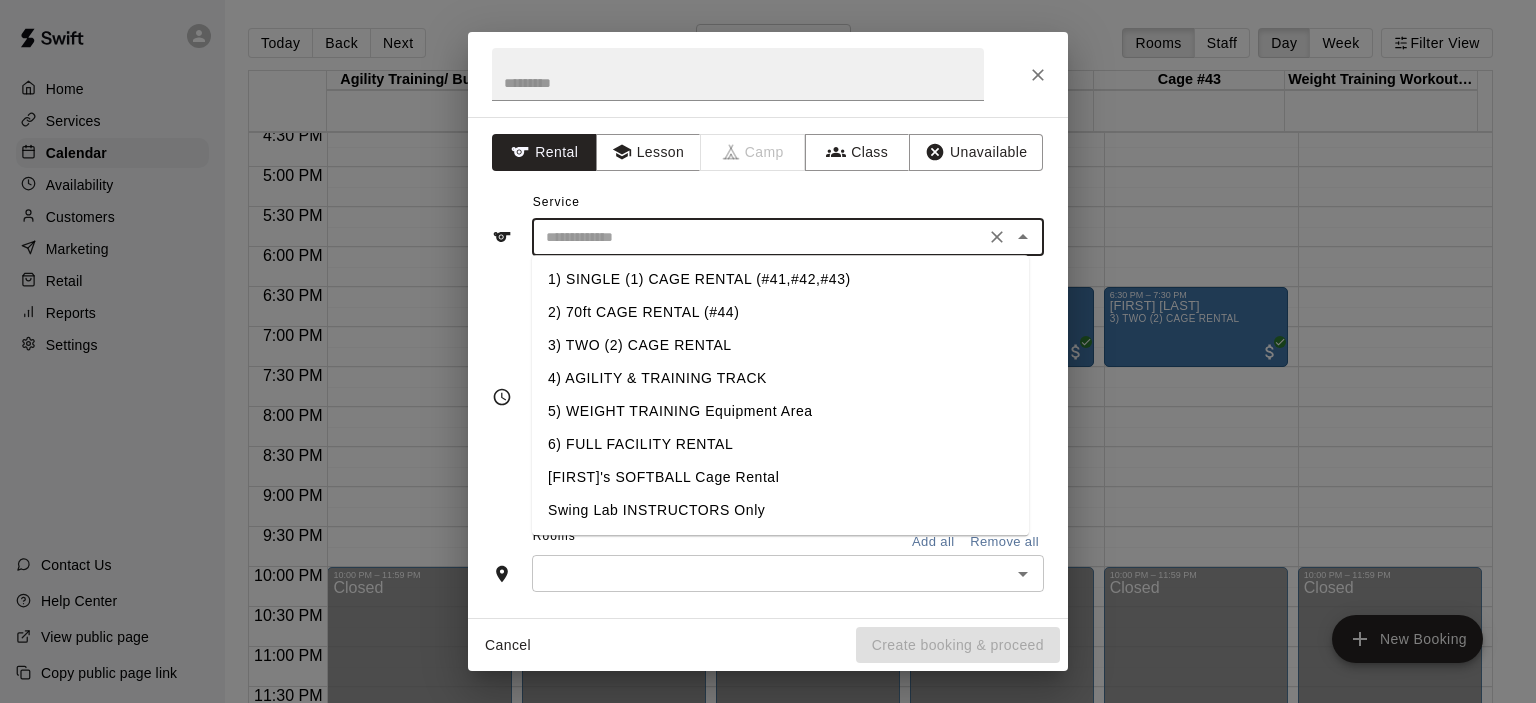 click on "3)  TWO (2) CAGE RENTAL" at bounding box center (780, 345) 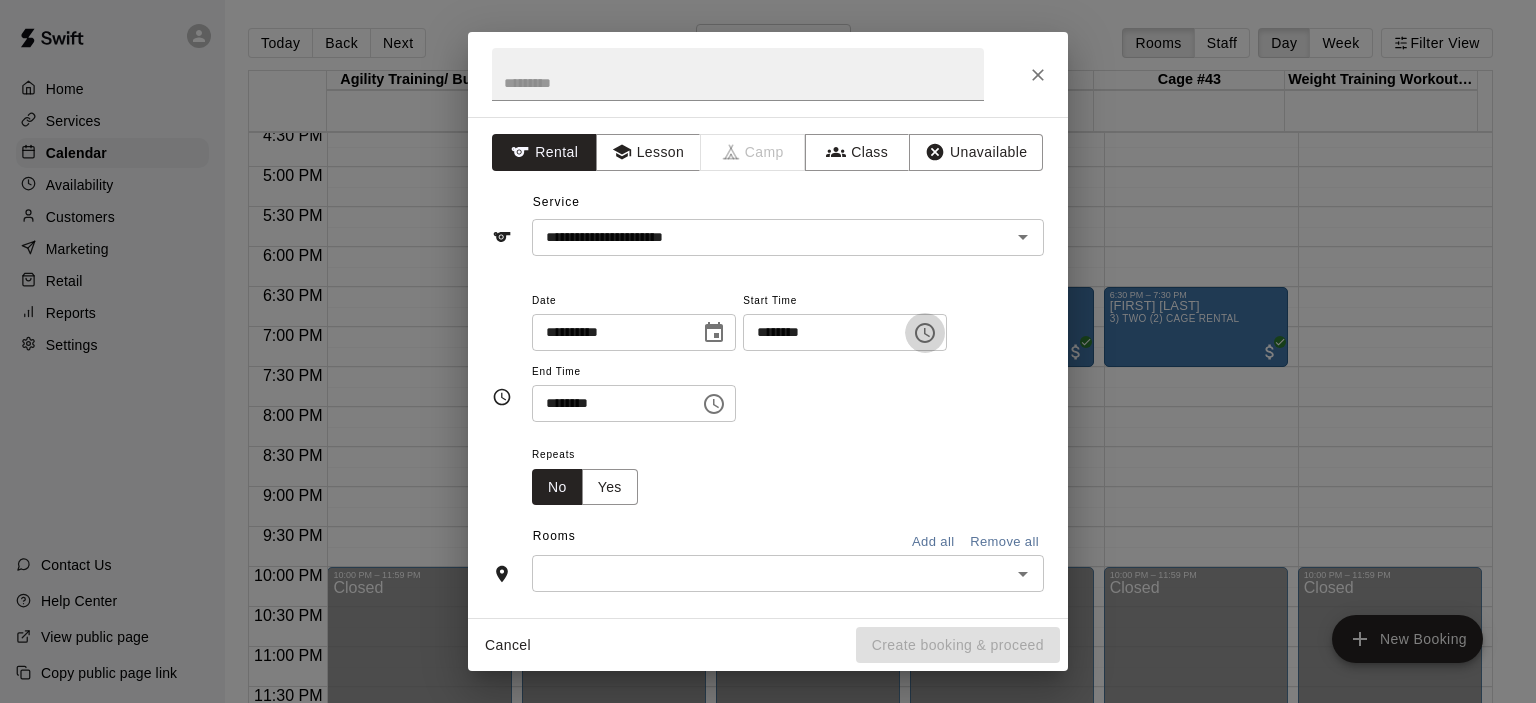 click 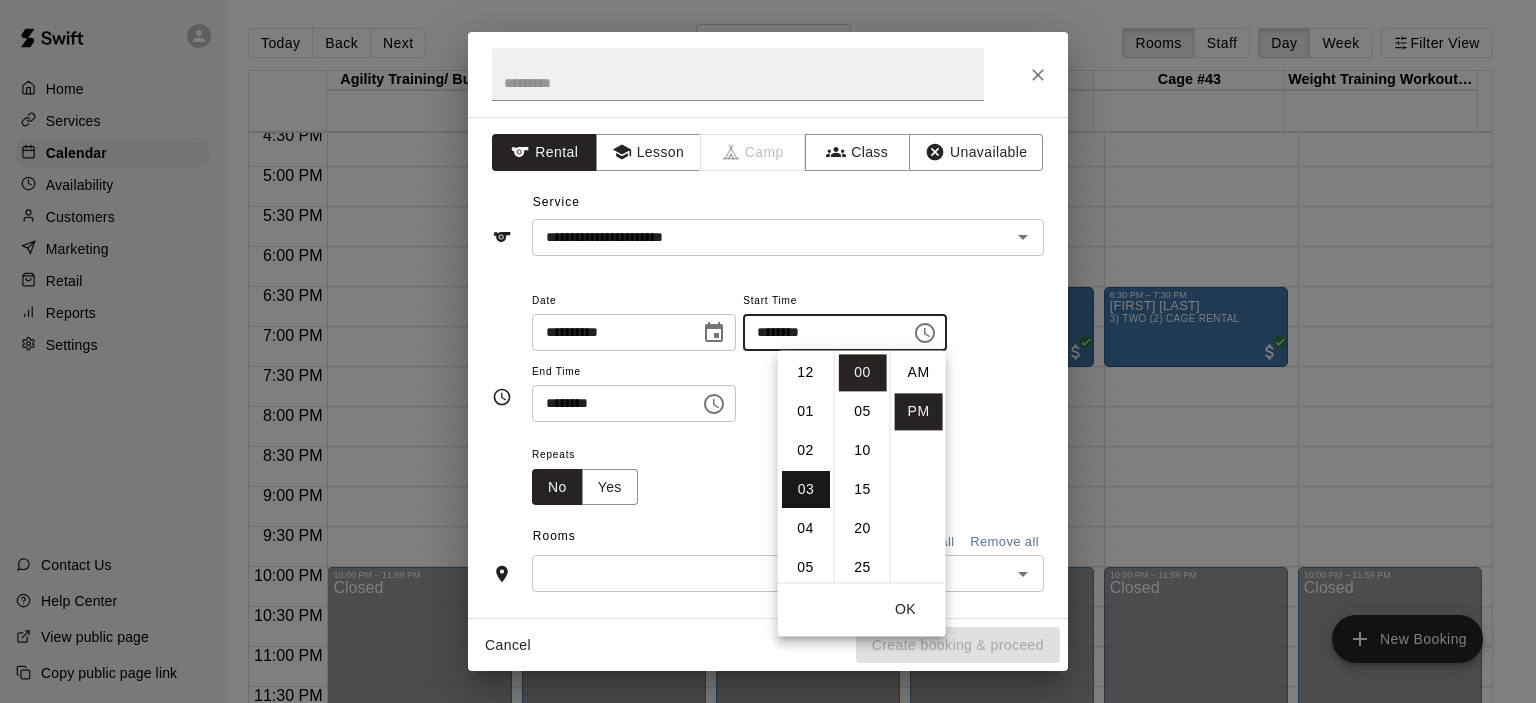 scroll, scrollTop: 116, scrollLeft: 0, axis: vertical 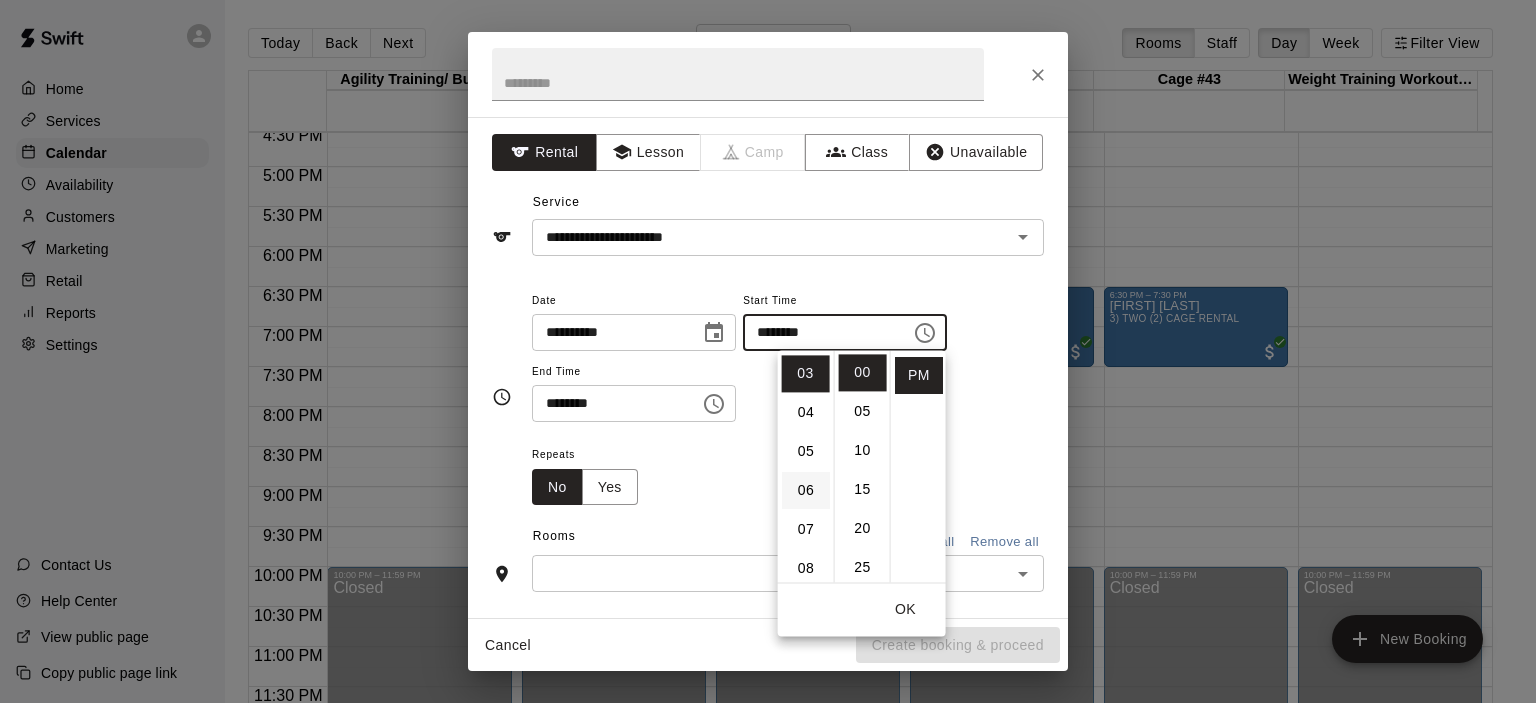 click on "06" at bounding box center [806, 490] 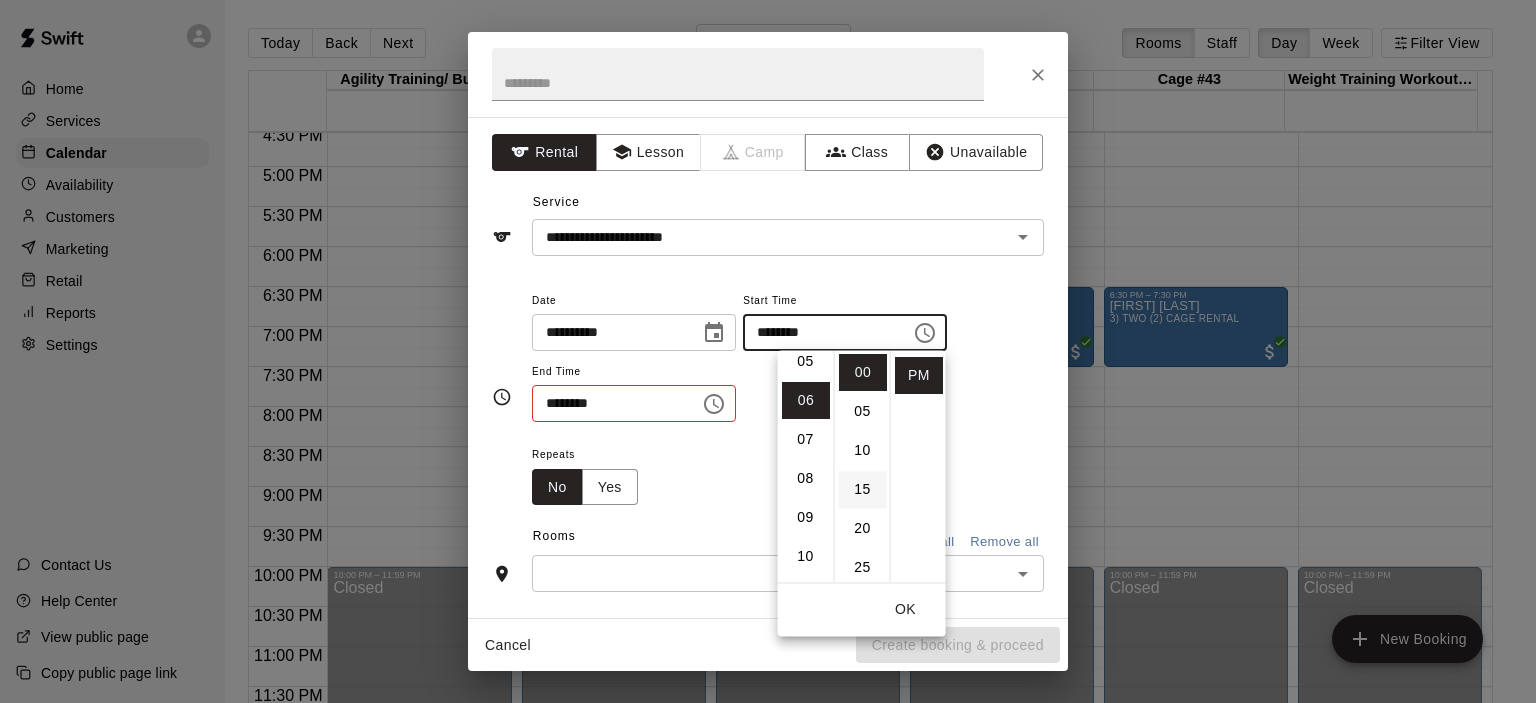 scroll, scrollTop: 234, scrollLeft: 0, axis: vertical 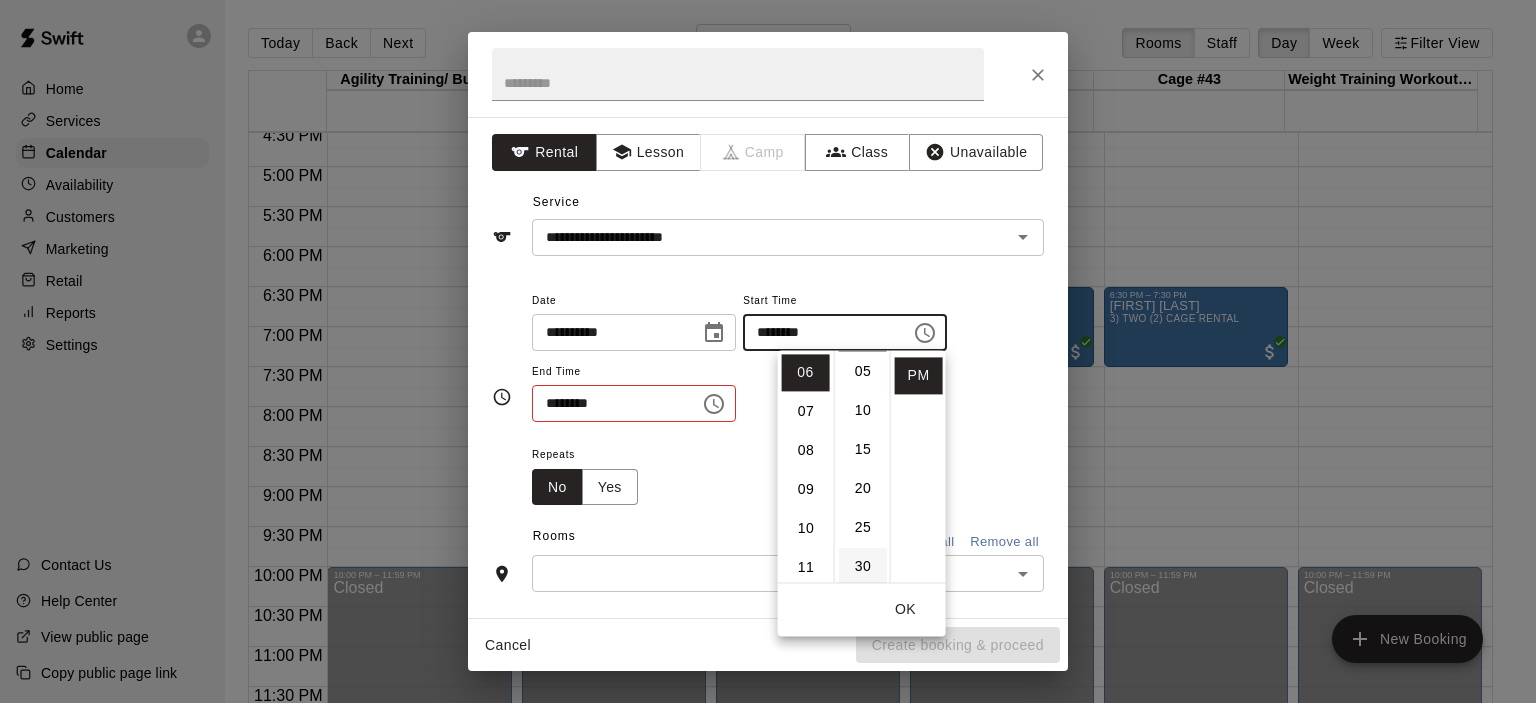 click on "30" at bounding box center (863, 566) 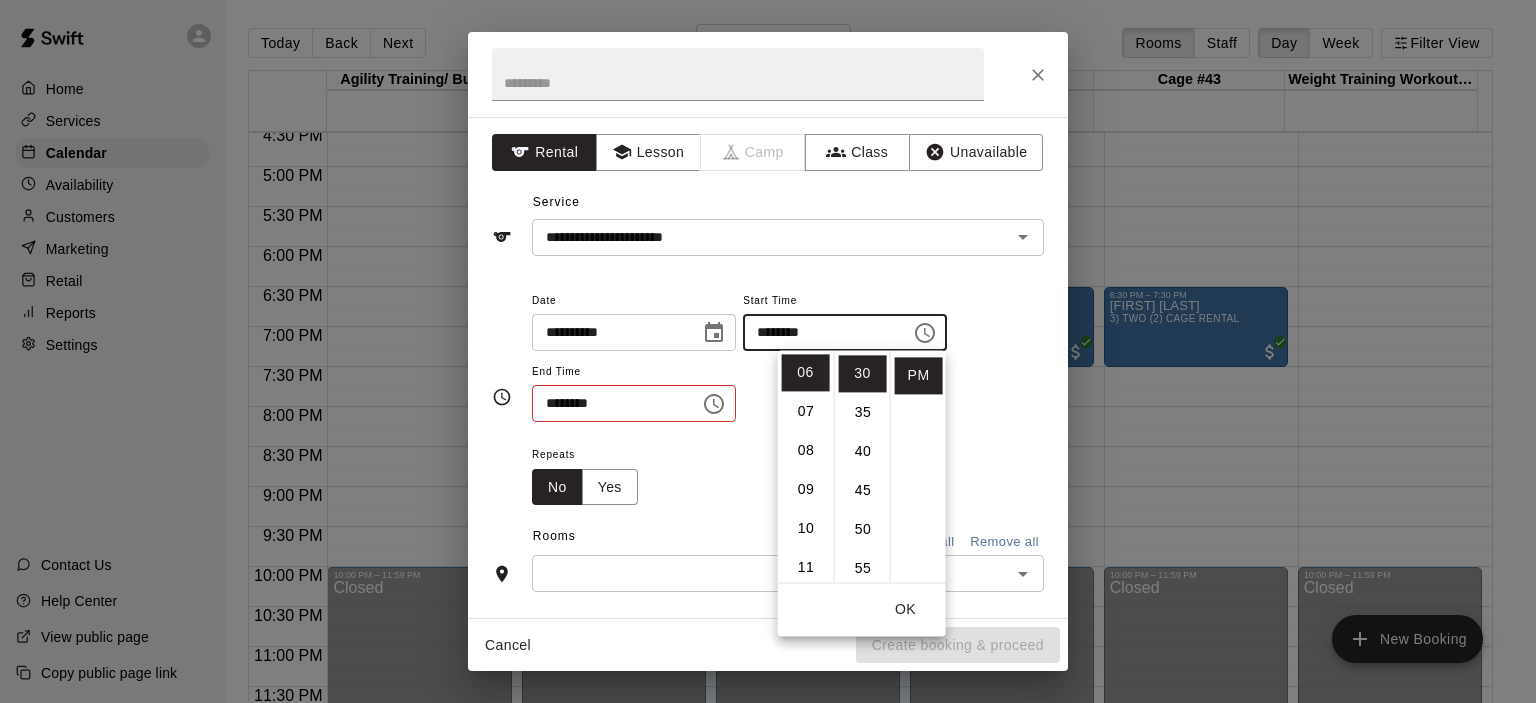 scroll, scrollTop: 234, scrollLeft: 0, axis: vertical 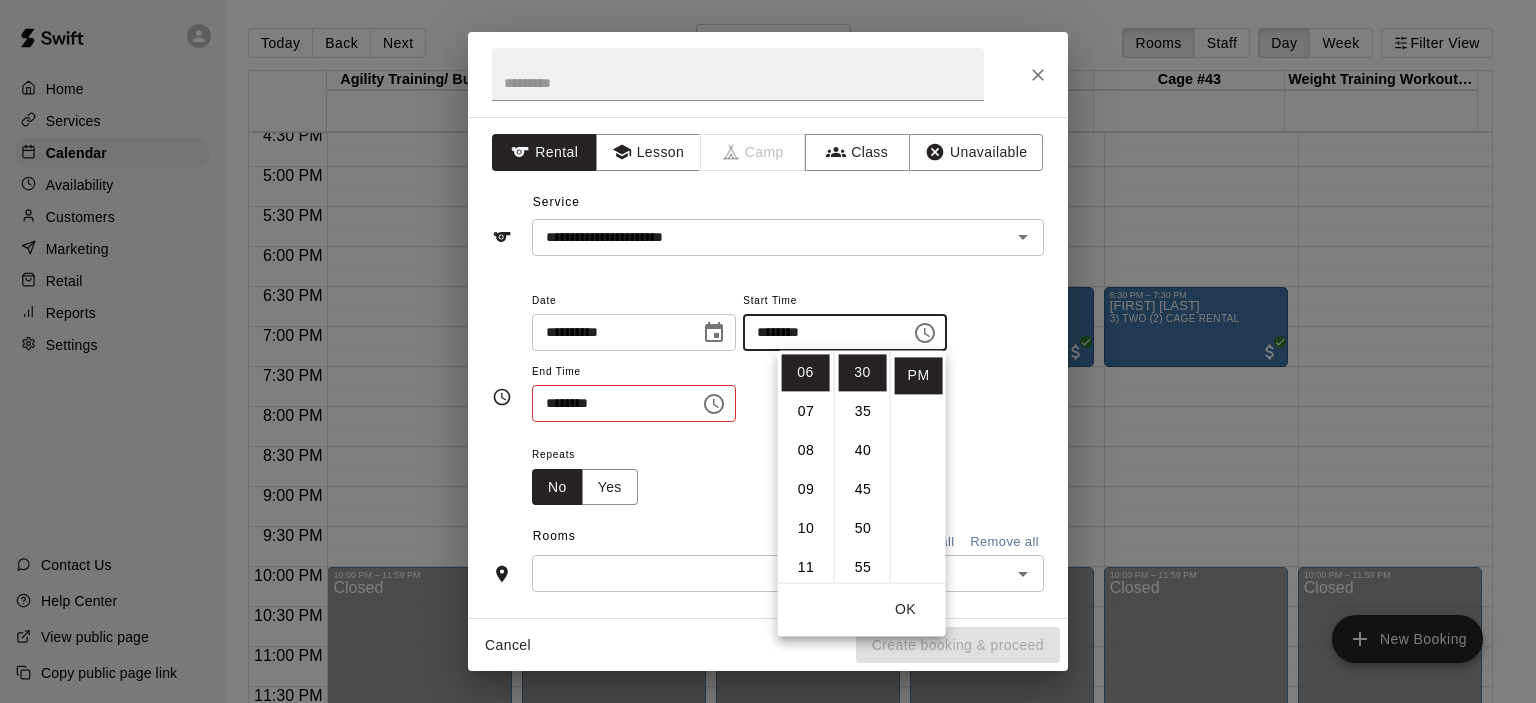 drag, startPoint x: 716, startPoint y: 488, endPoint x: 719, endPoint y: 462, distance: 26.172504 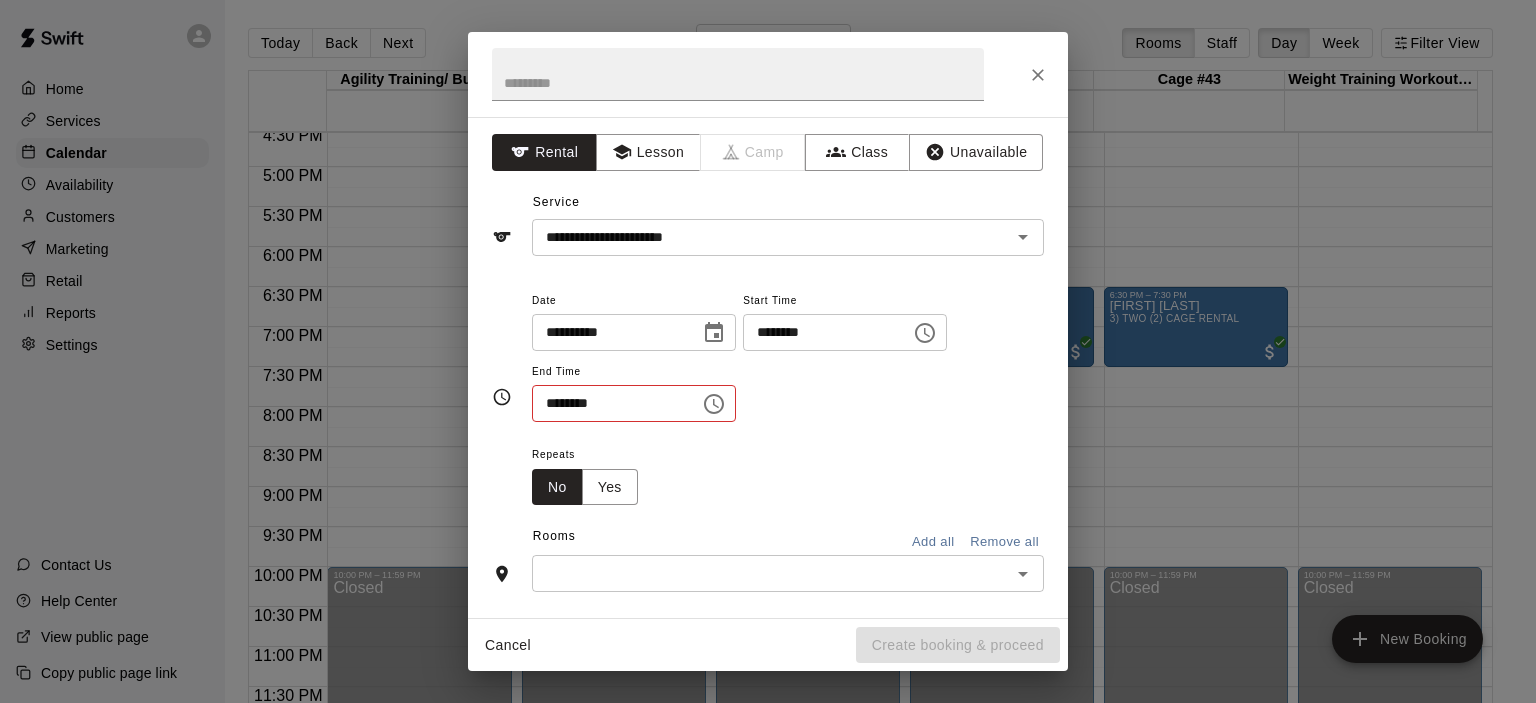 click 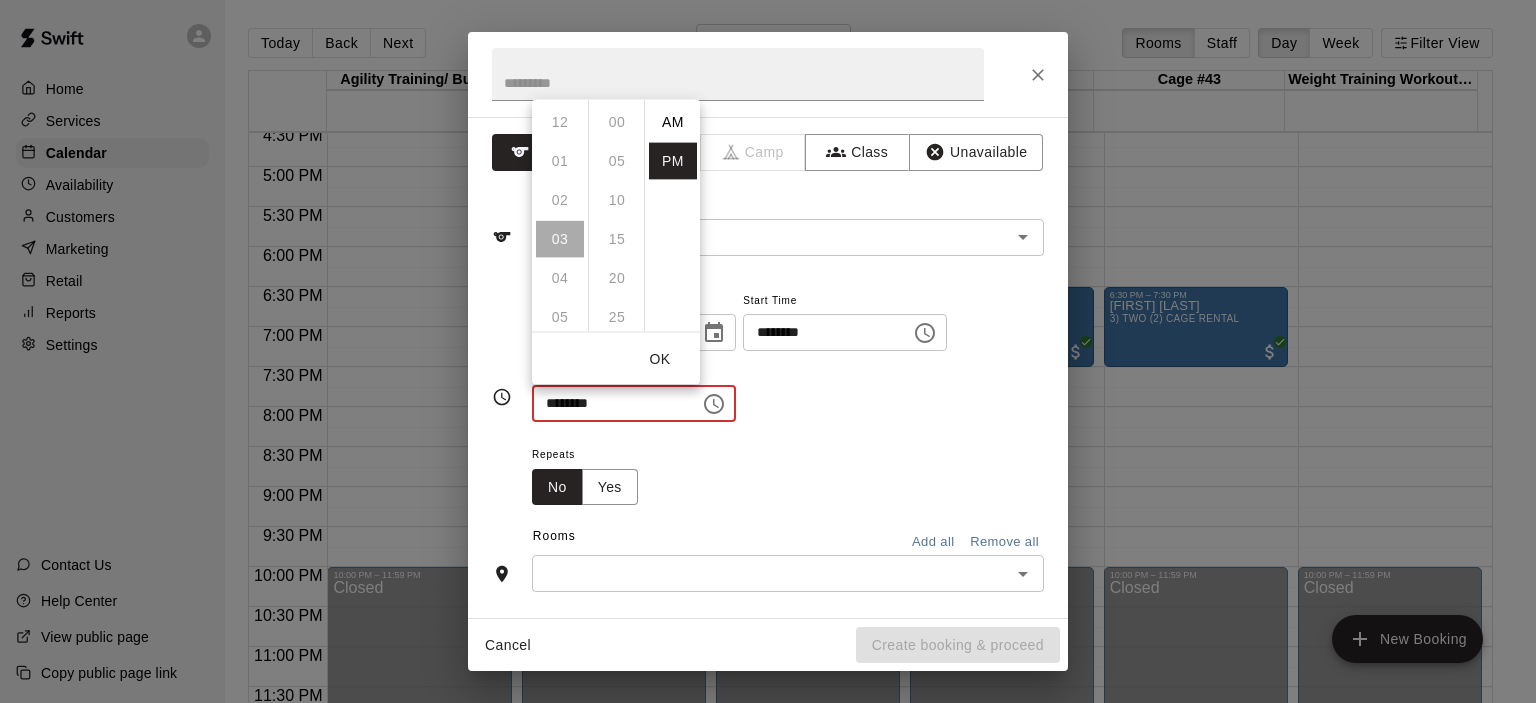 scroll, scrollTop: 116, scrollLeft: 0, axis: vertical 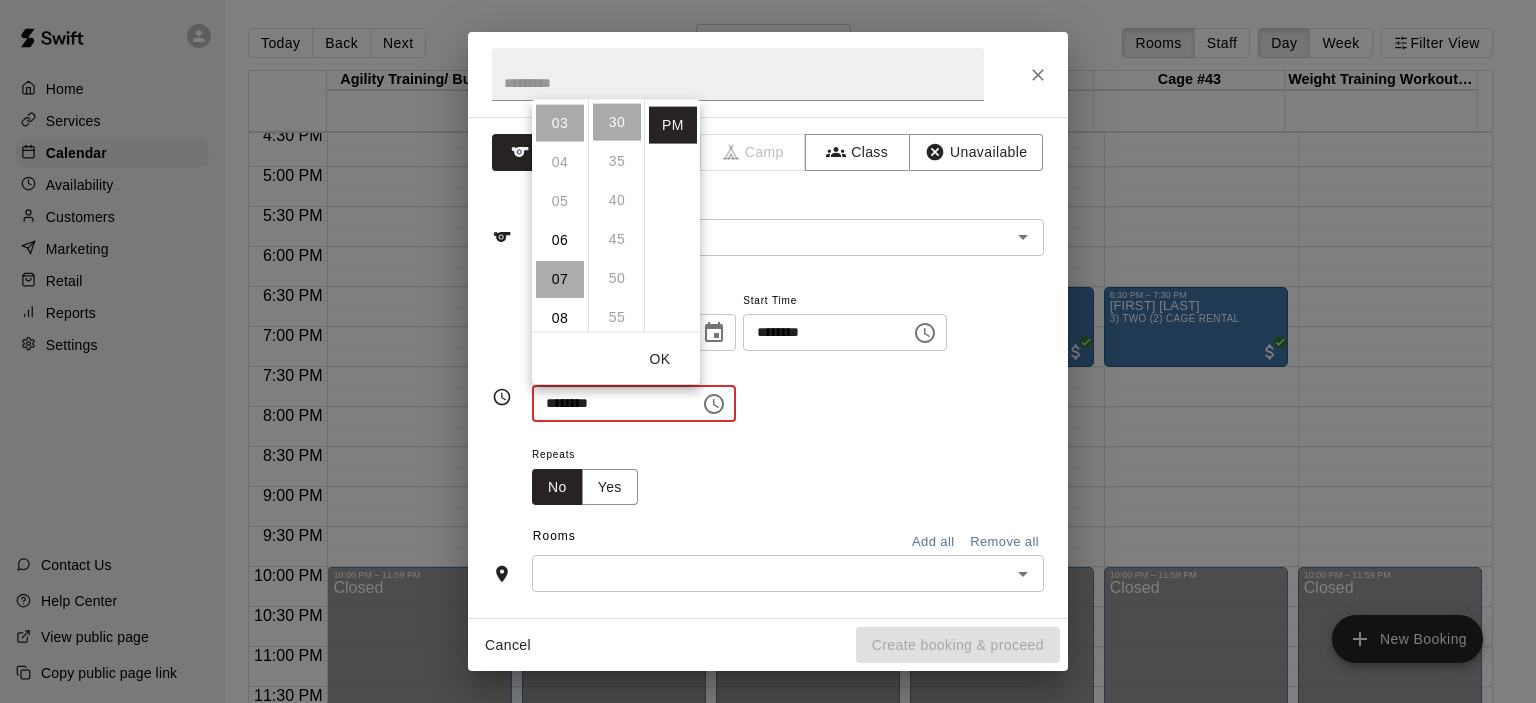 click on "07" at bounding box center (560, 278) 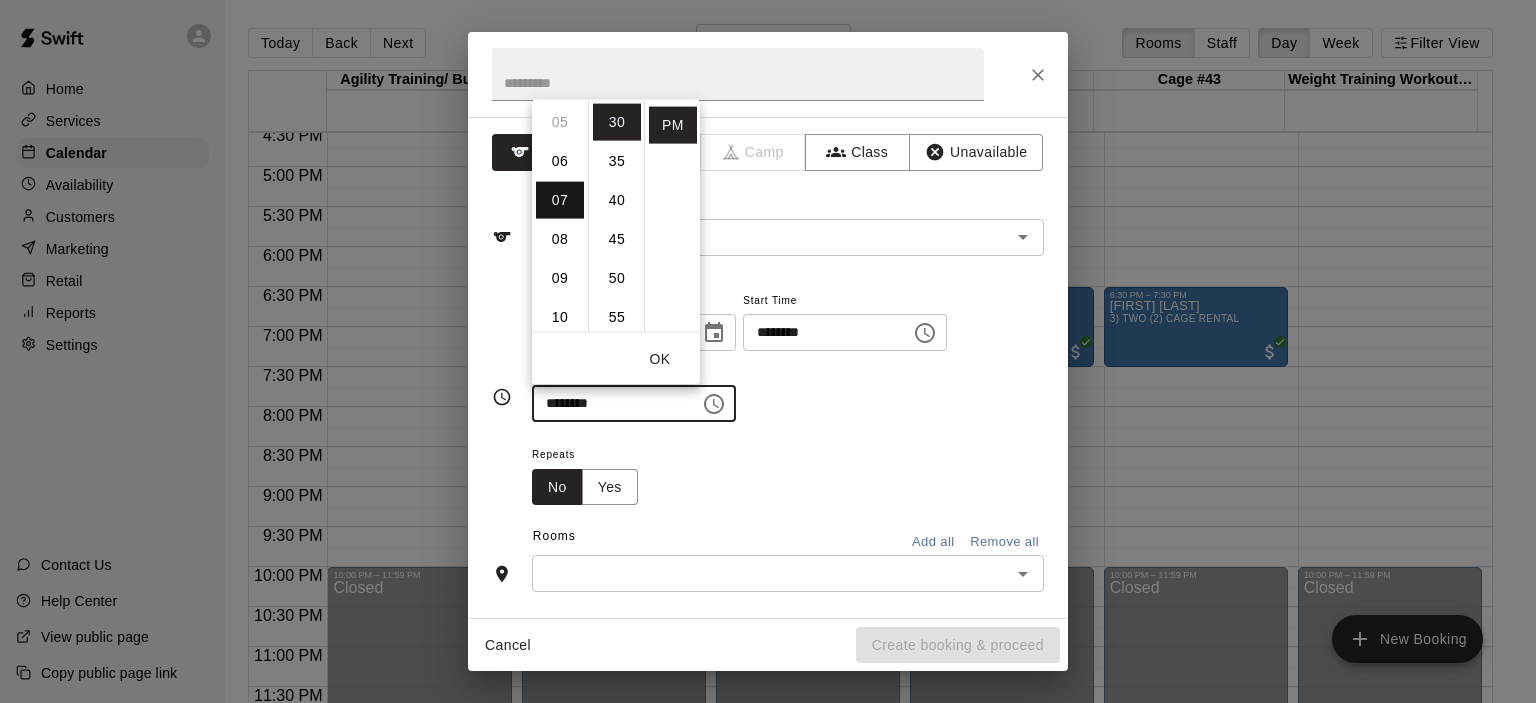 scroll, scrollTop: 272, scrollLeft: 0, axis: vertical 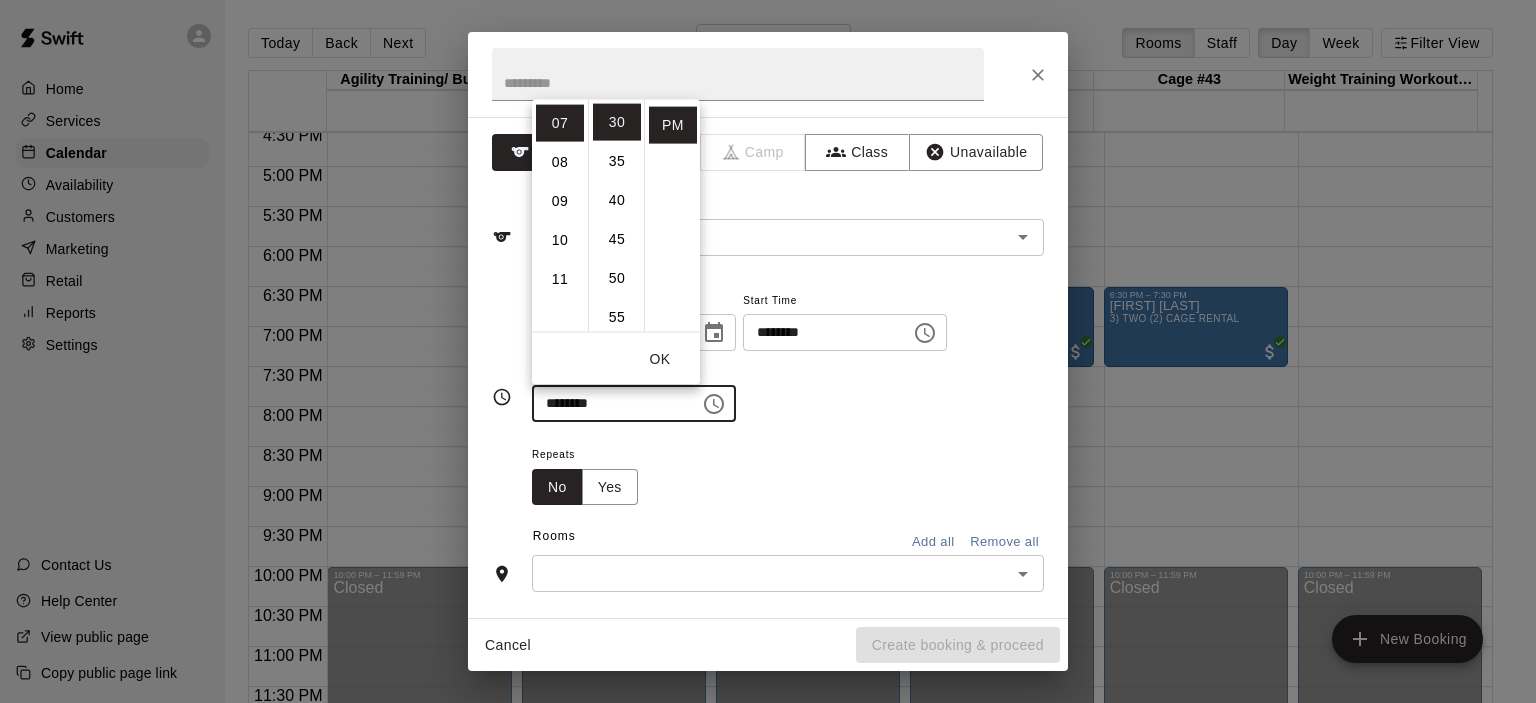 click on "**********" at bounding box center (788, 365) 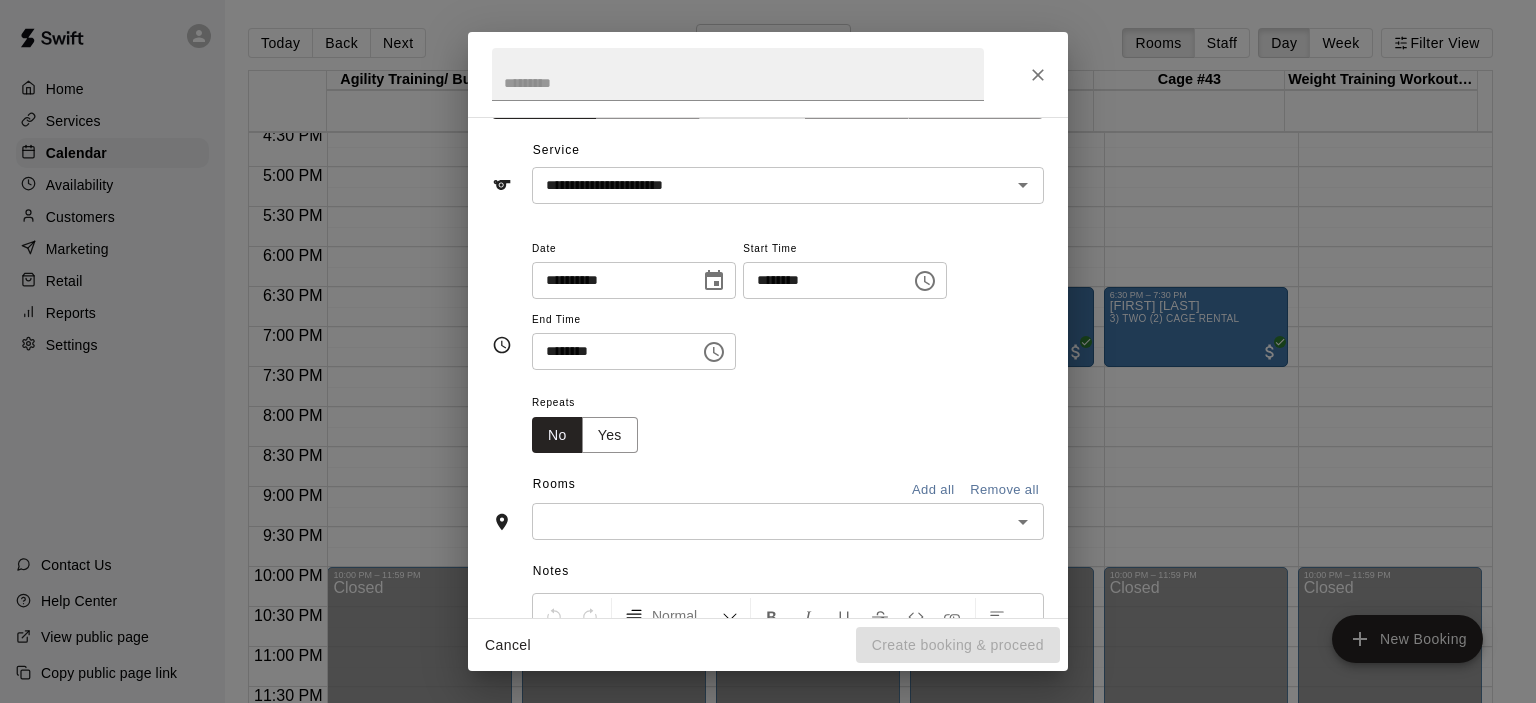 scroll, scrollTop: 100, scrollLeft: 0, axis: vertical 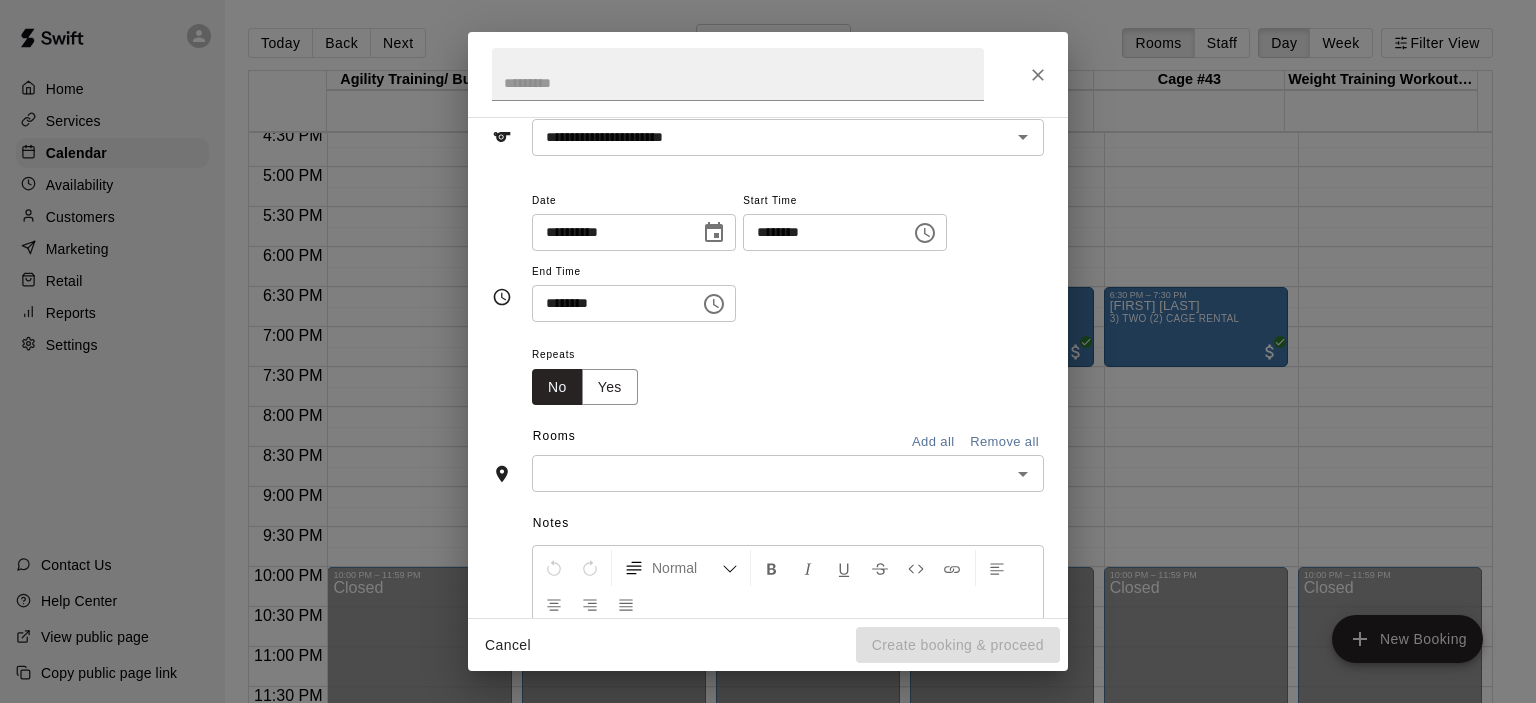 click 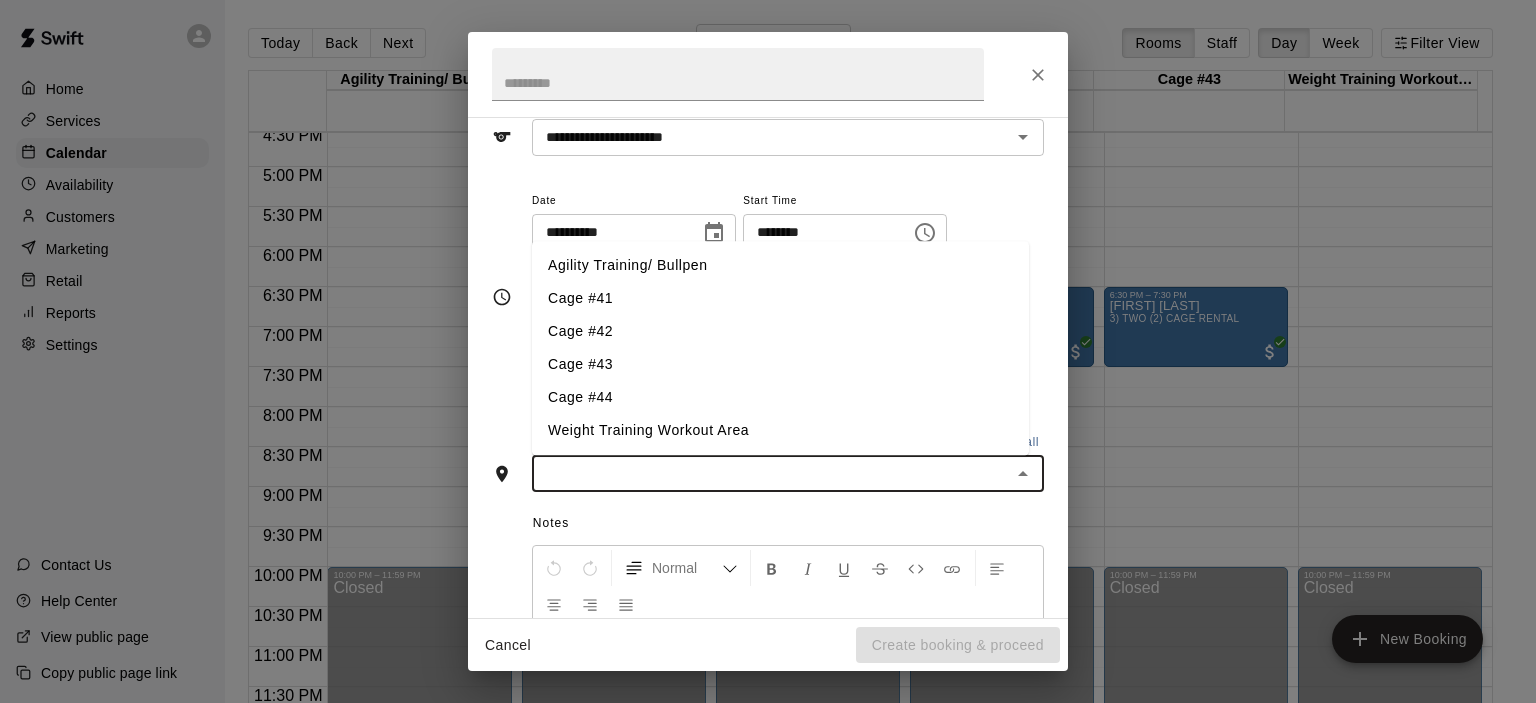 click on "Cage #41" at bounding box center (780, 299) 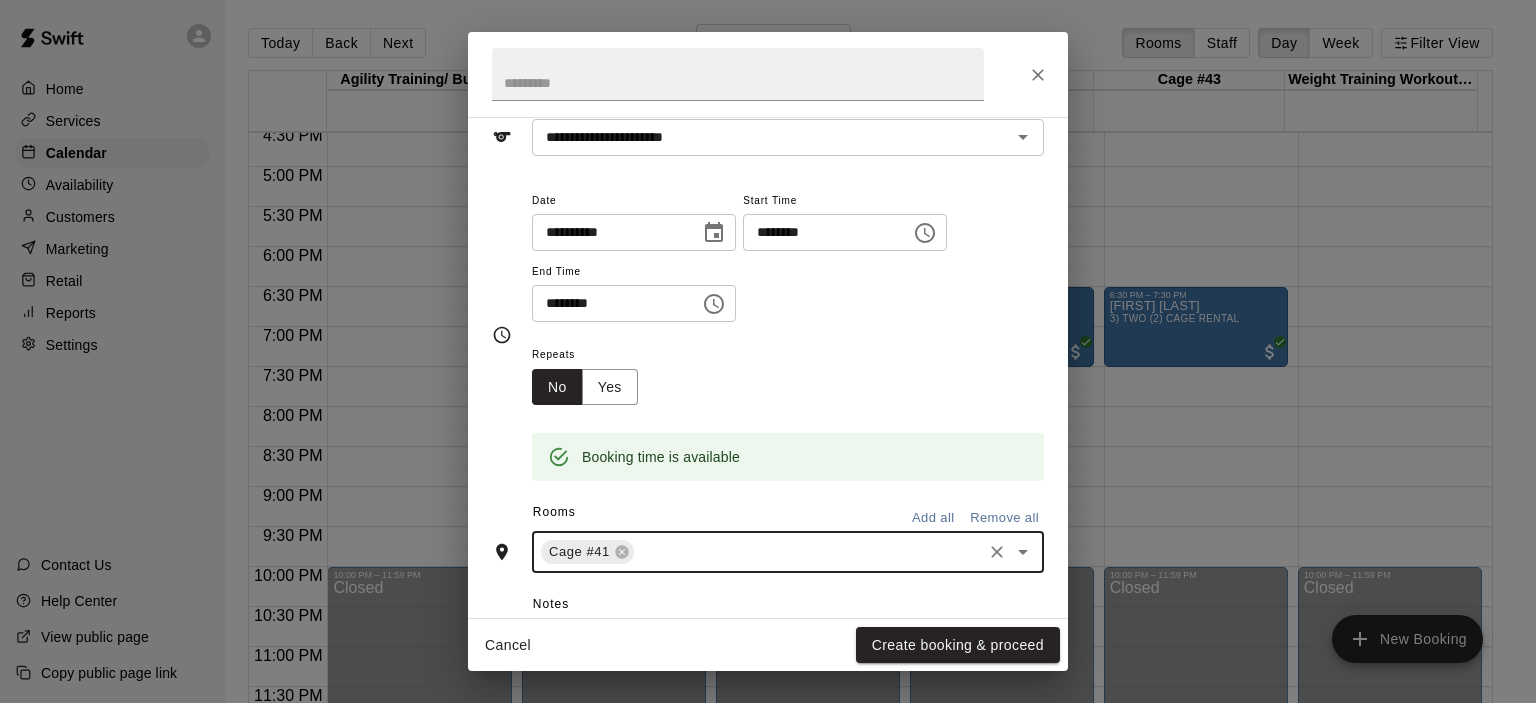 click 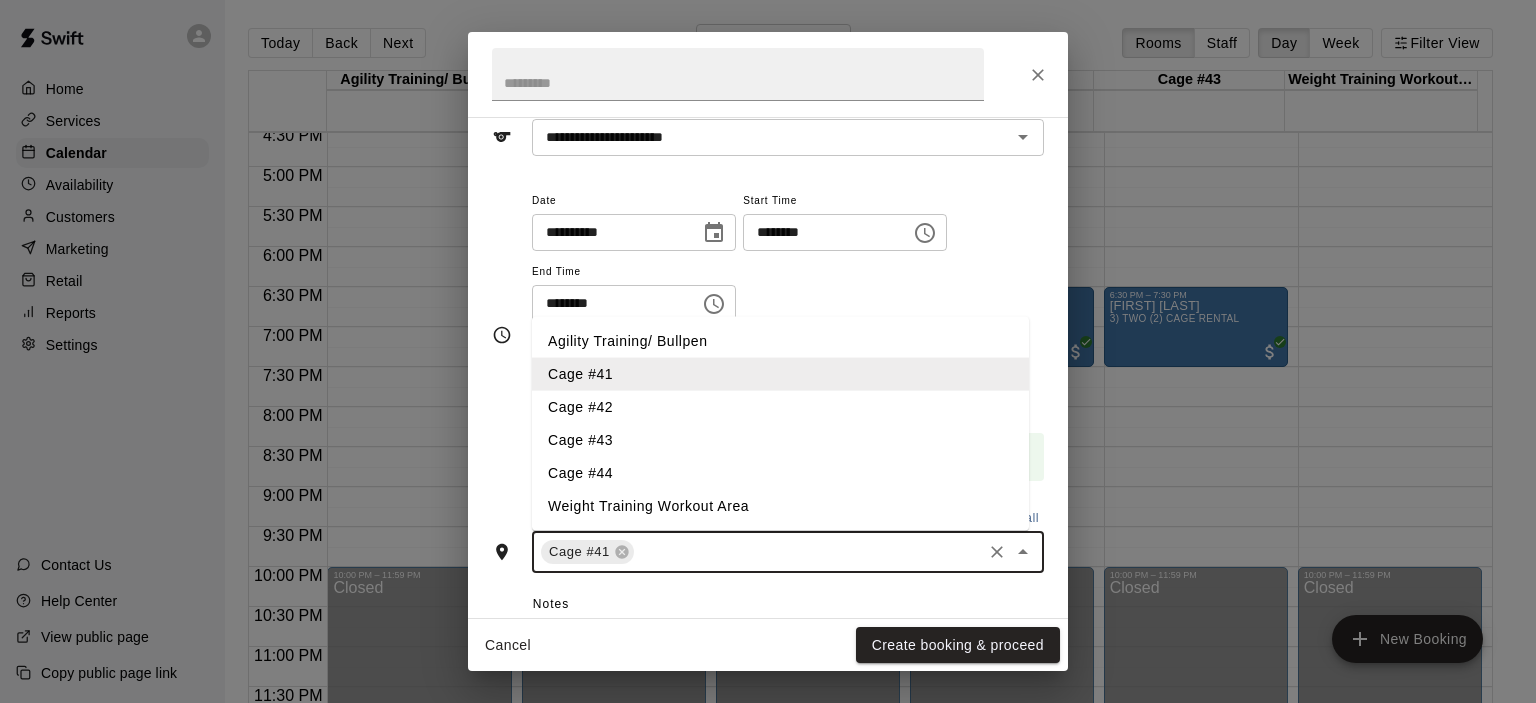 click on "Cage #44" at bounding box center (780, 473) 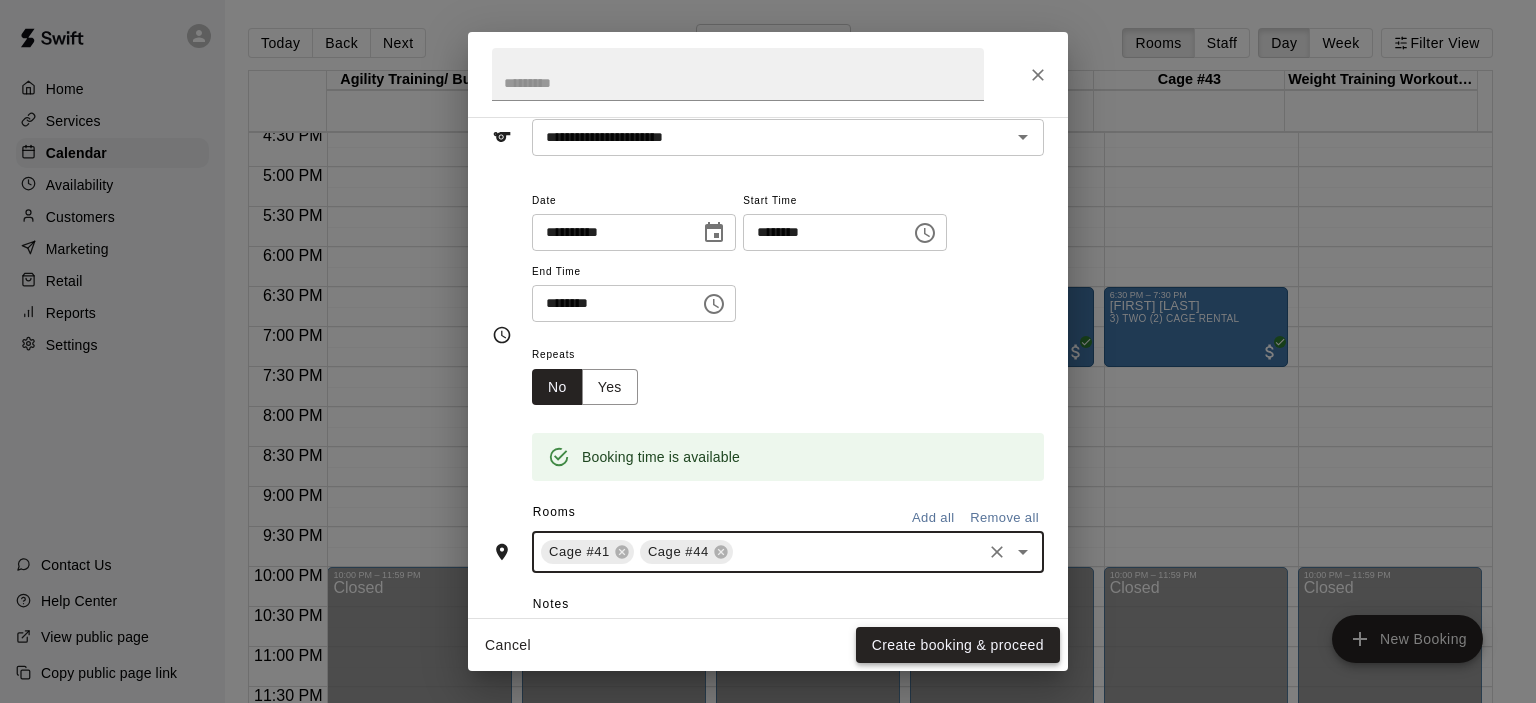 click on "Create booking & proceed" at bounding box center (958, 645) 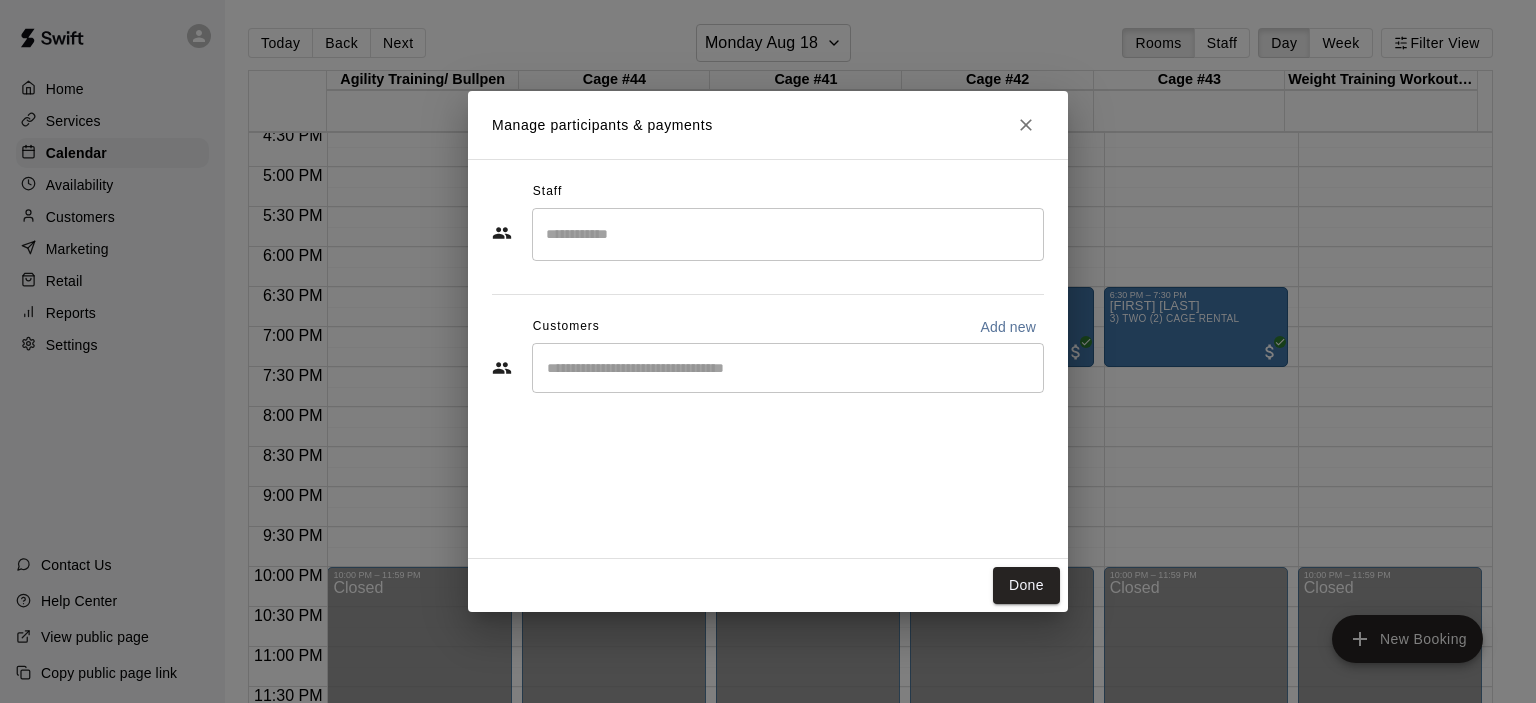 click on "​" at bounding box center [788, 368] 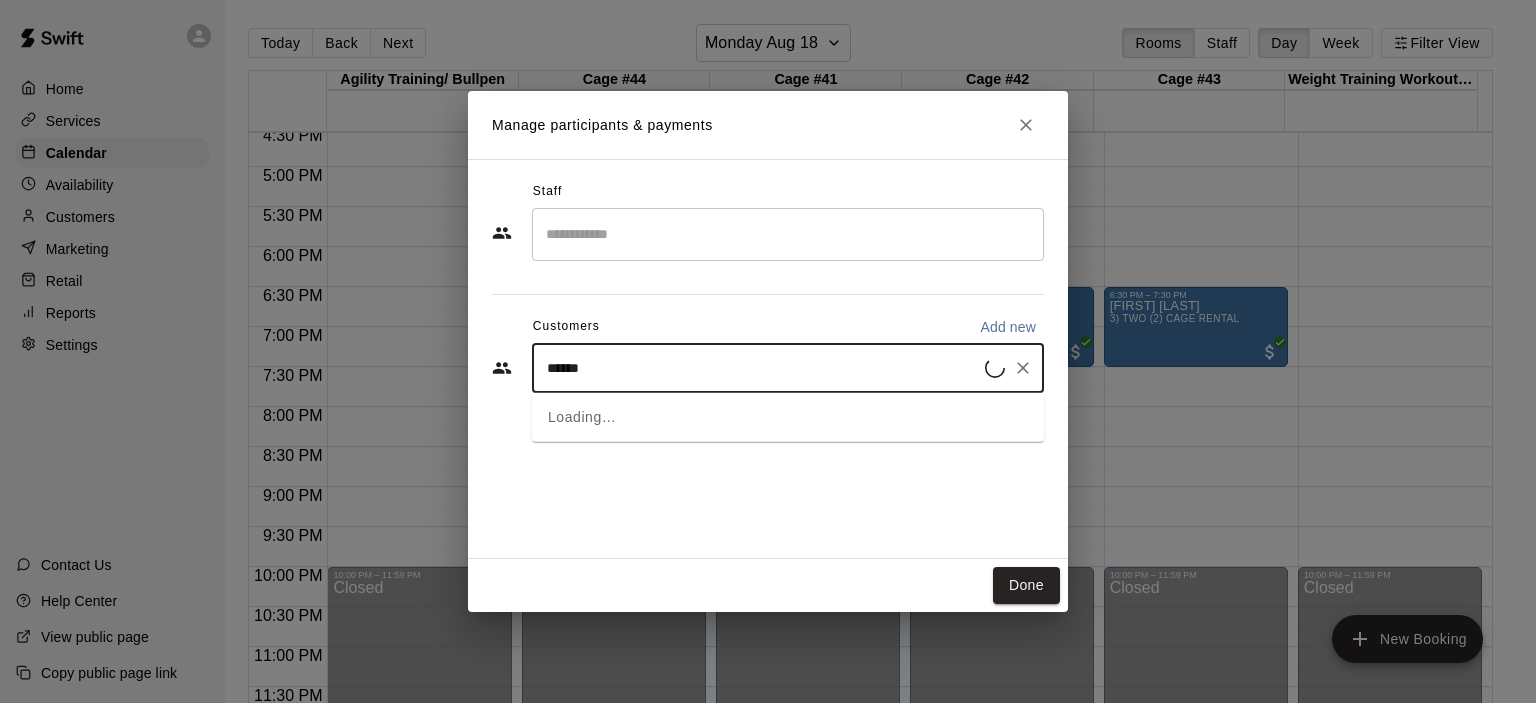 type on "*******" 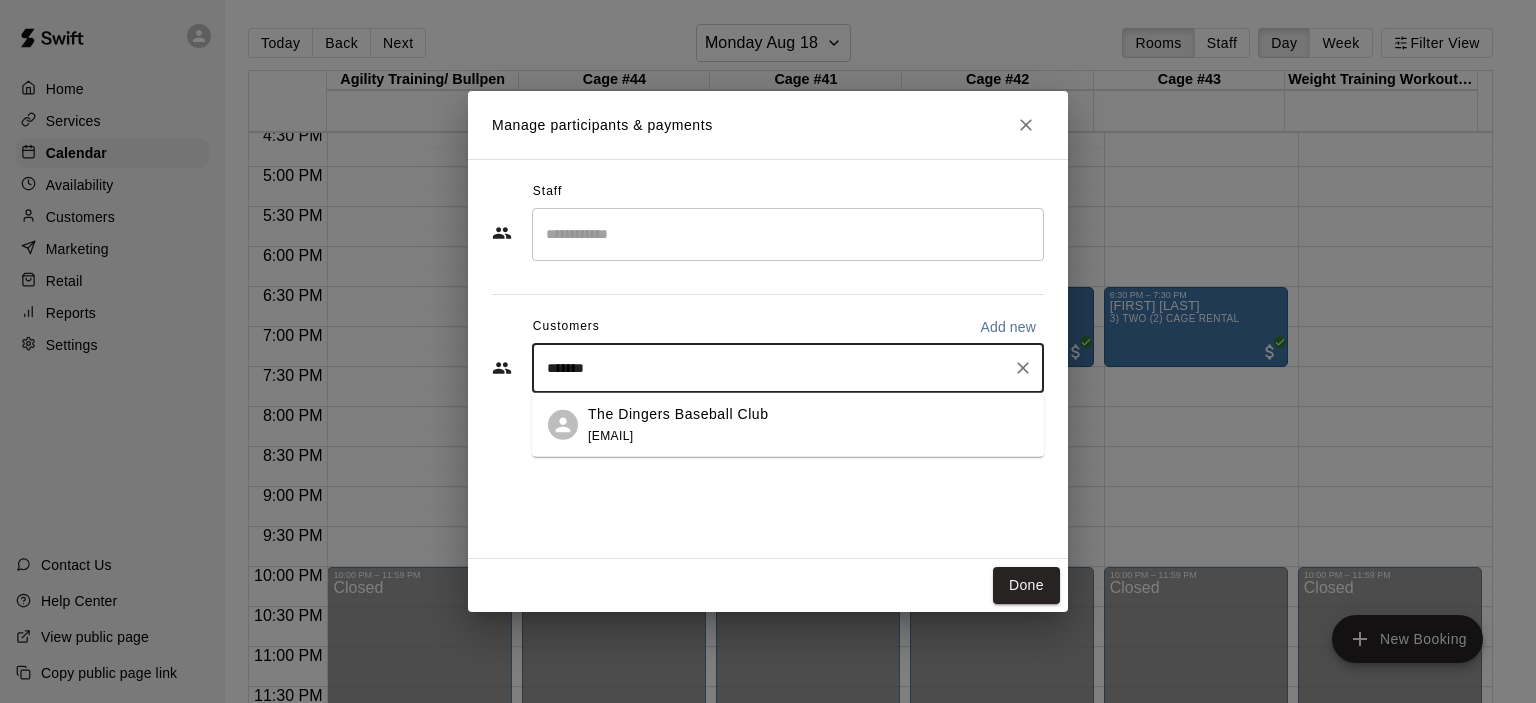 click on "[EMAIL]" at bounding box center [610, 435] 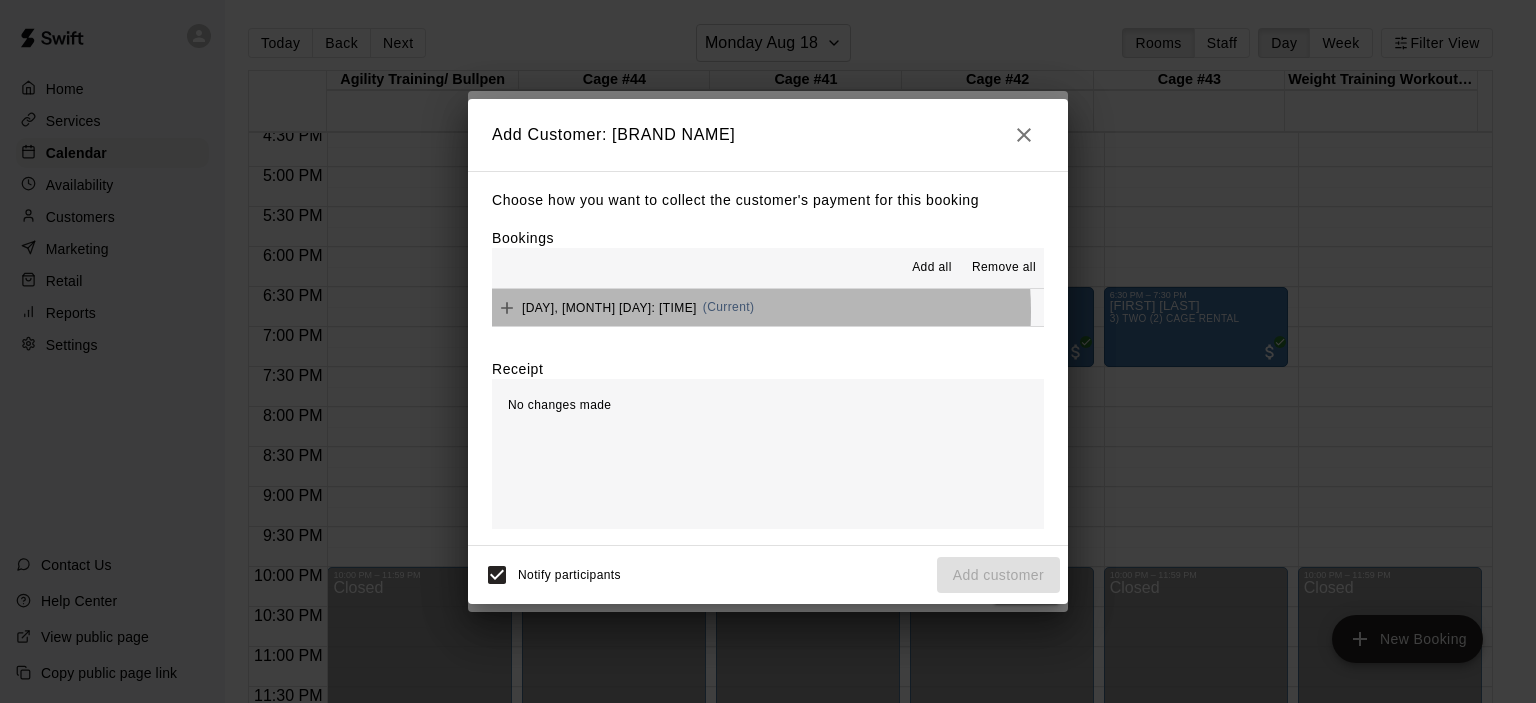 click on "(Current)" at bounding box center (729, 307) 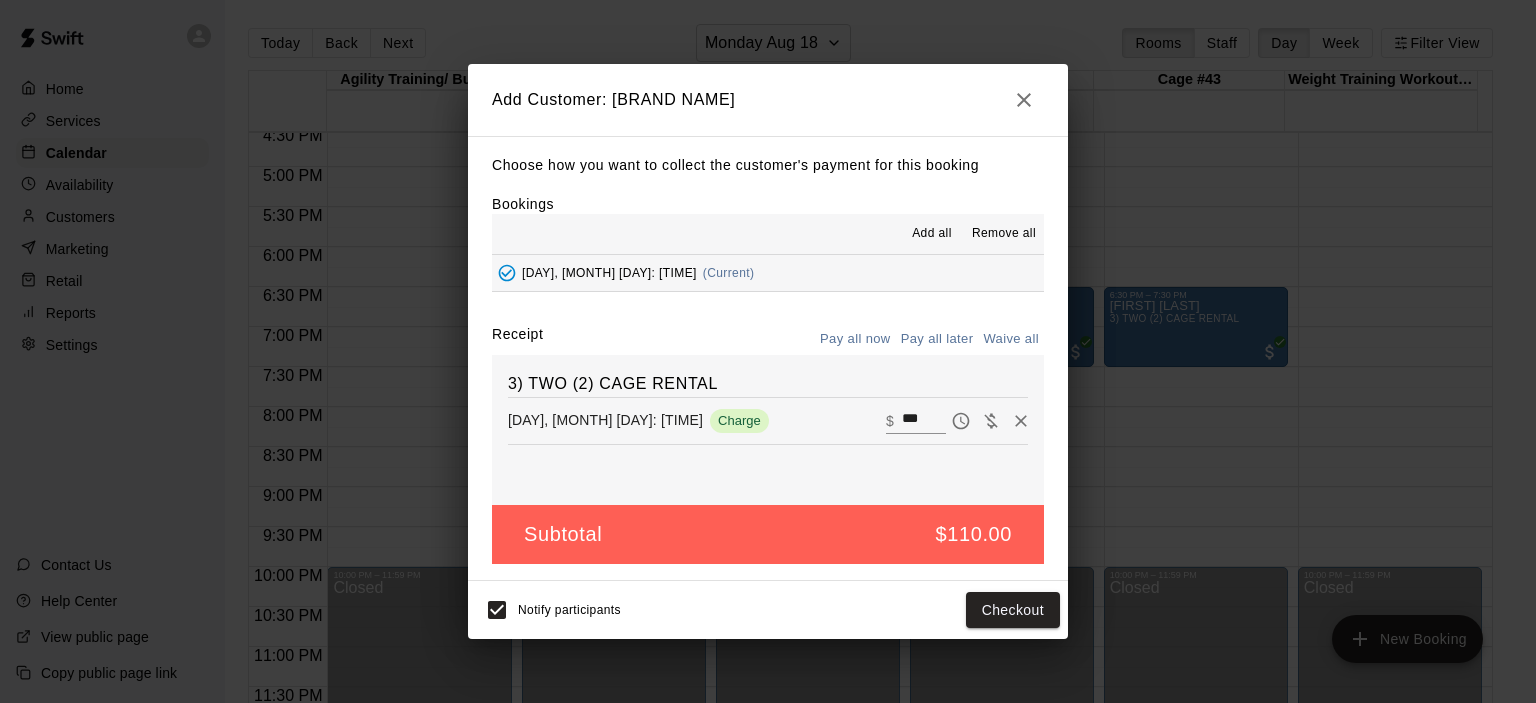 click on "Pay all later" at bounding box center [937, 339] 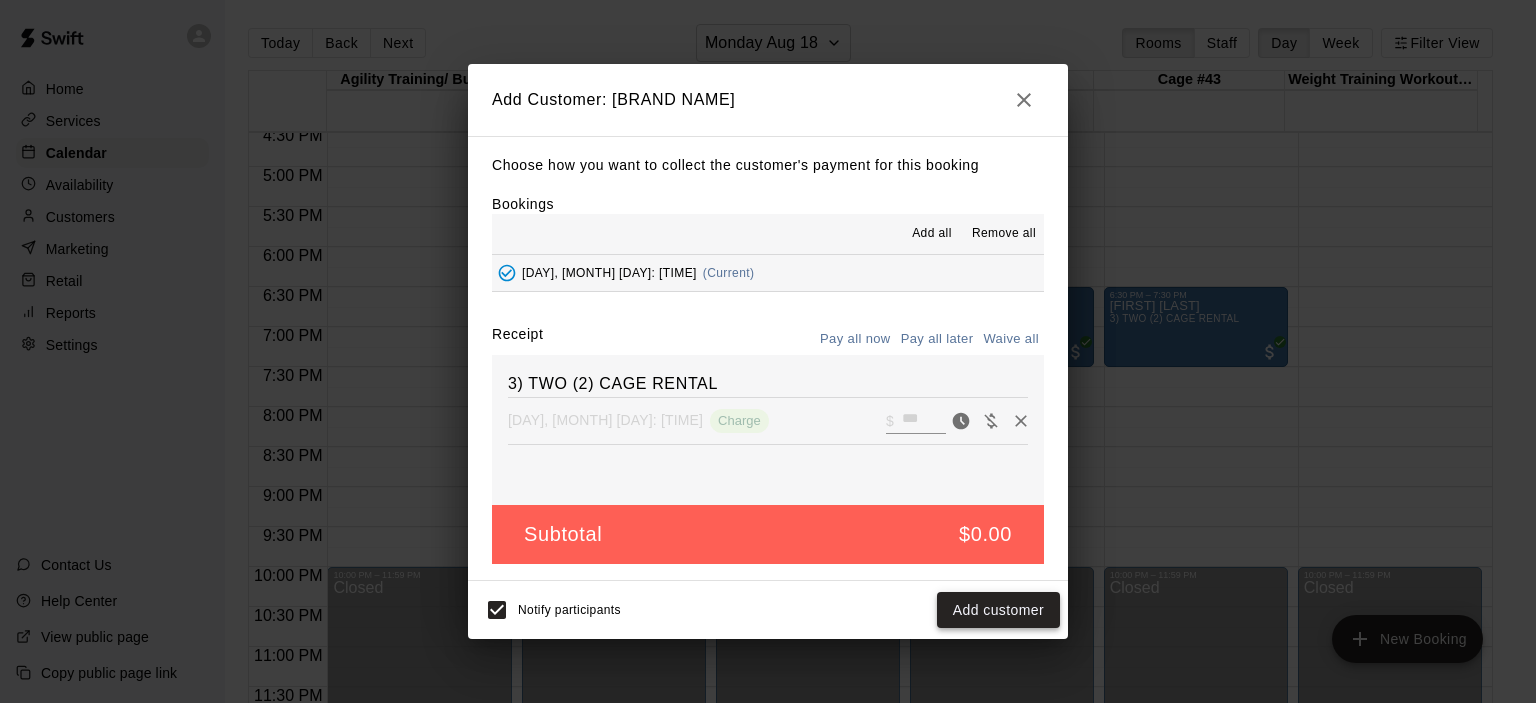 click on "Add customer" at bounding box center (998, 610) 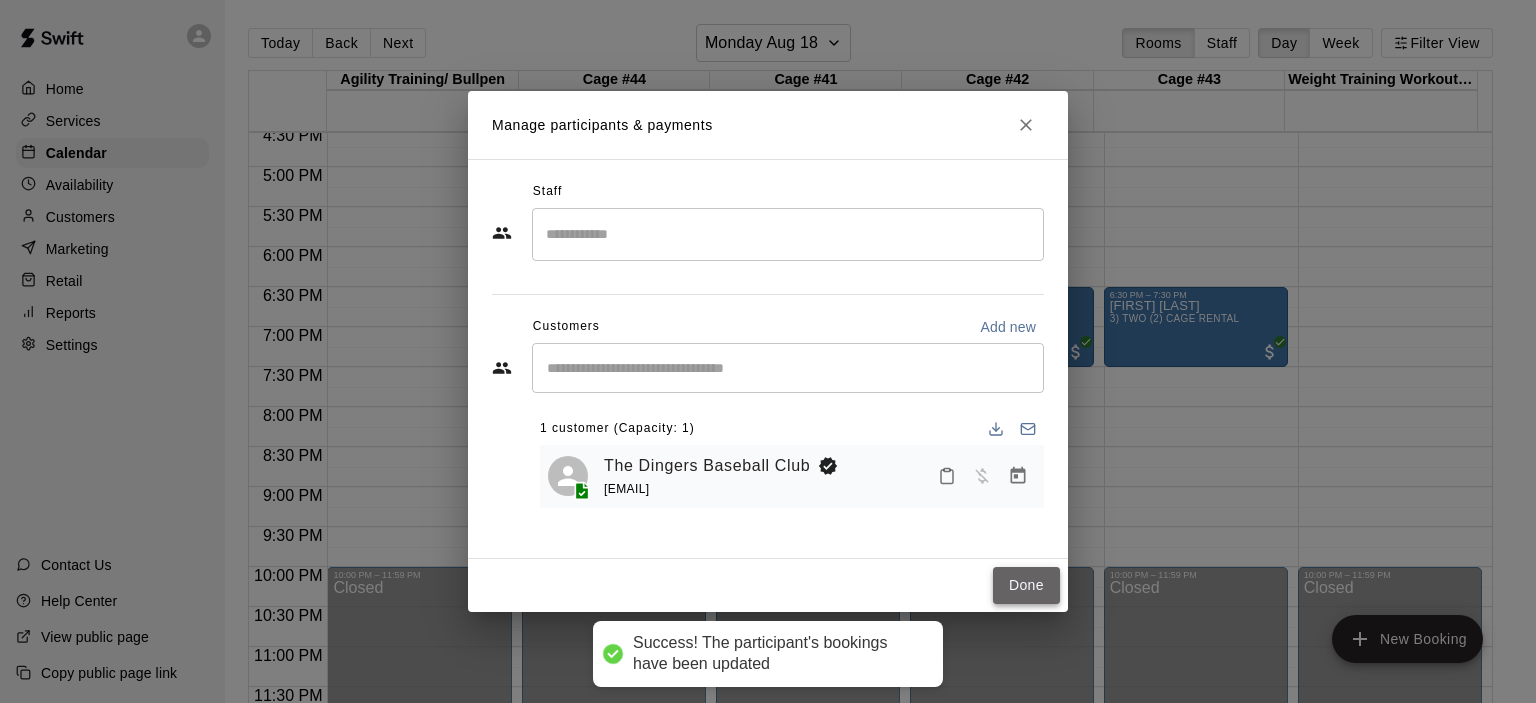 click on "Done" at bounding box center [1026, 585] 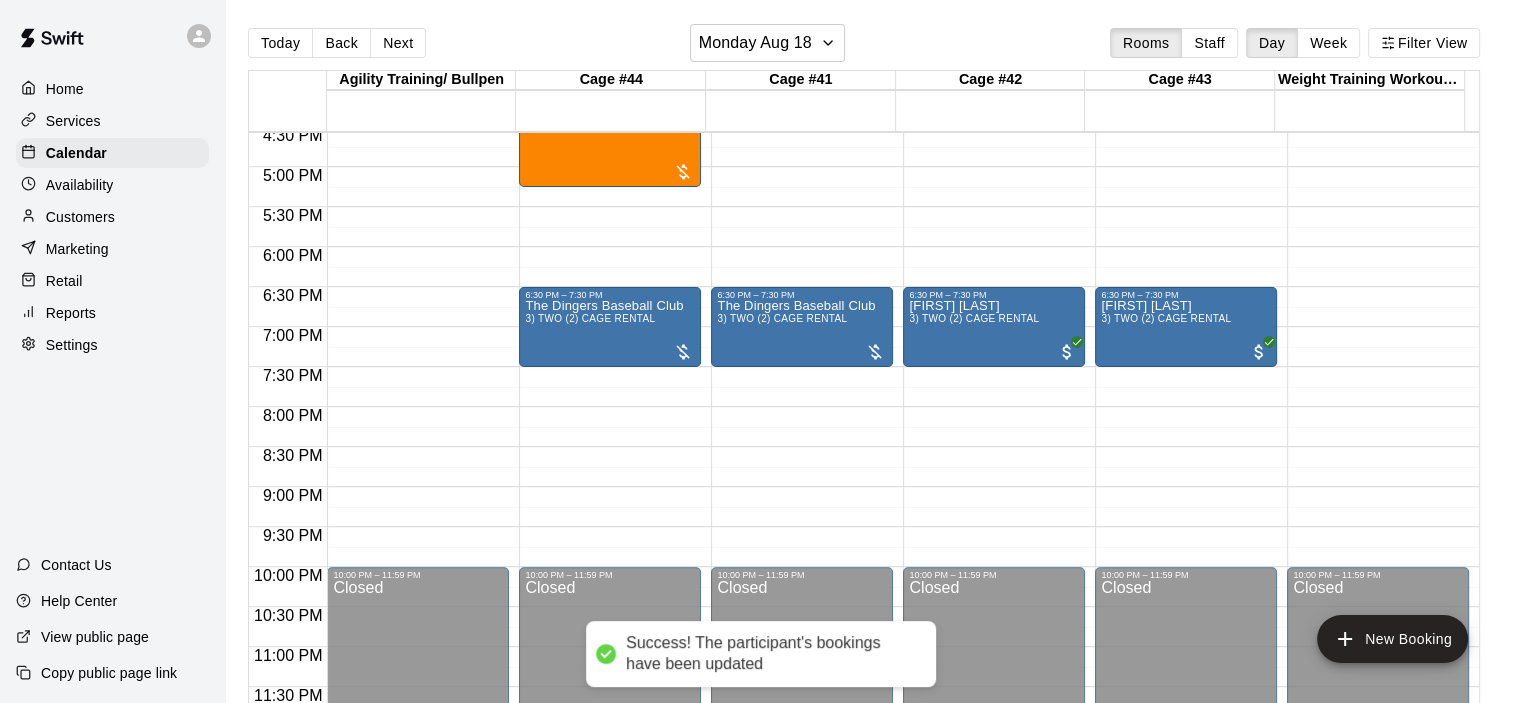 click on "12:00 AM – 9:00 AM Closed 10:00 PM – 11:59 PM Closed" at bounding box center [418, -233] 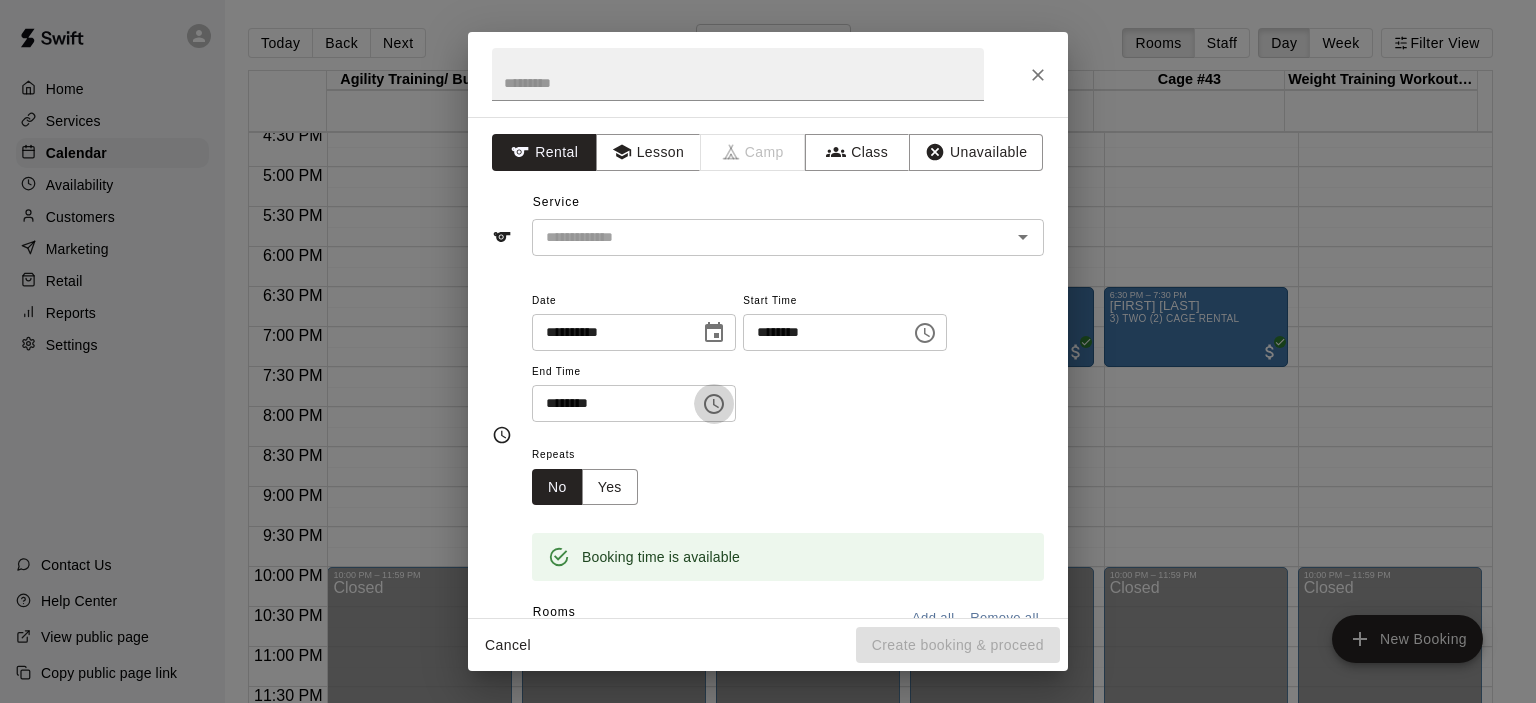 click 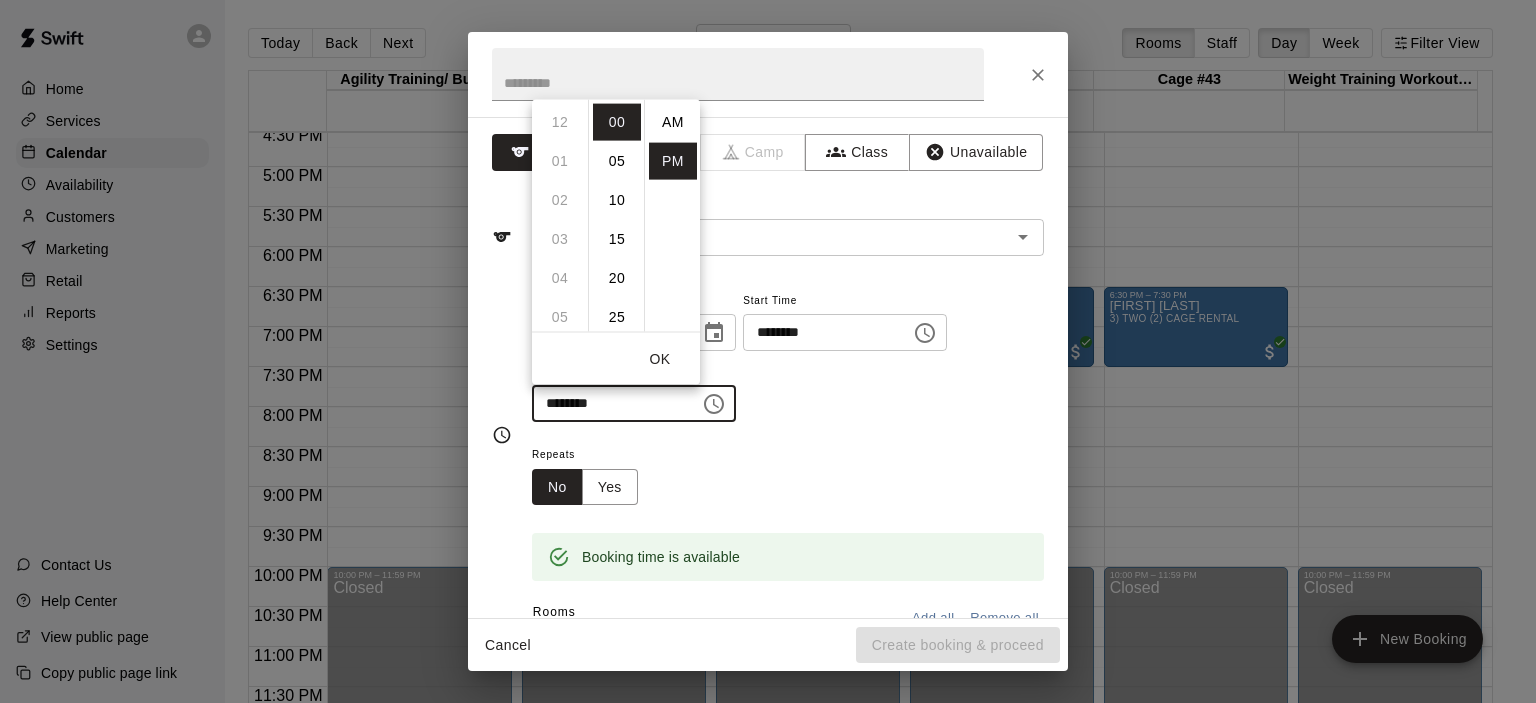 scroll, scrollTop: 272, scrollLeft: 0, axis: vertical 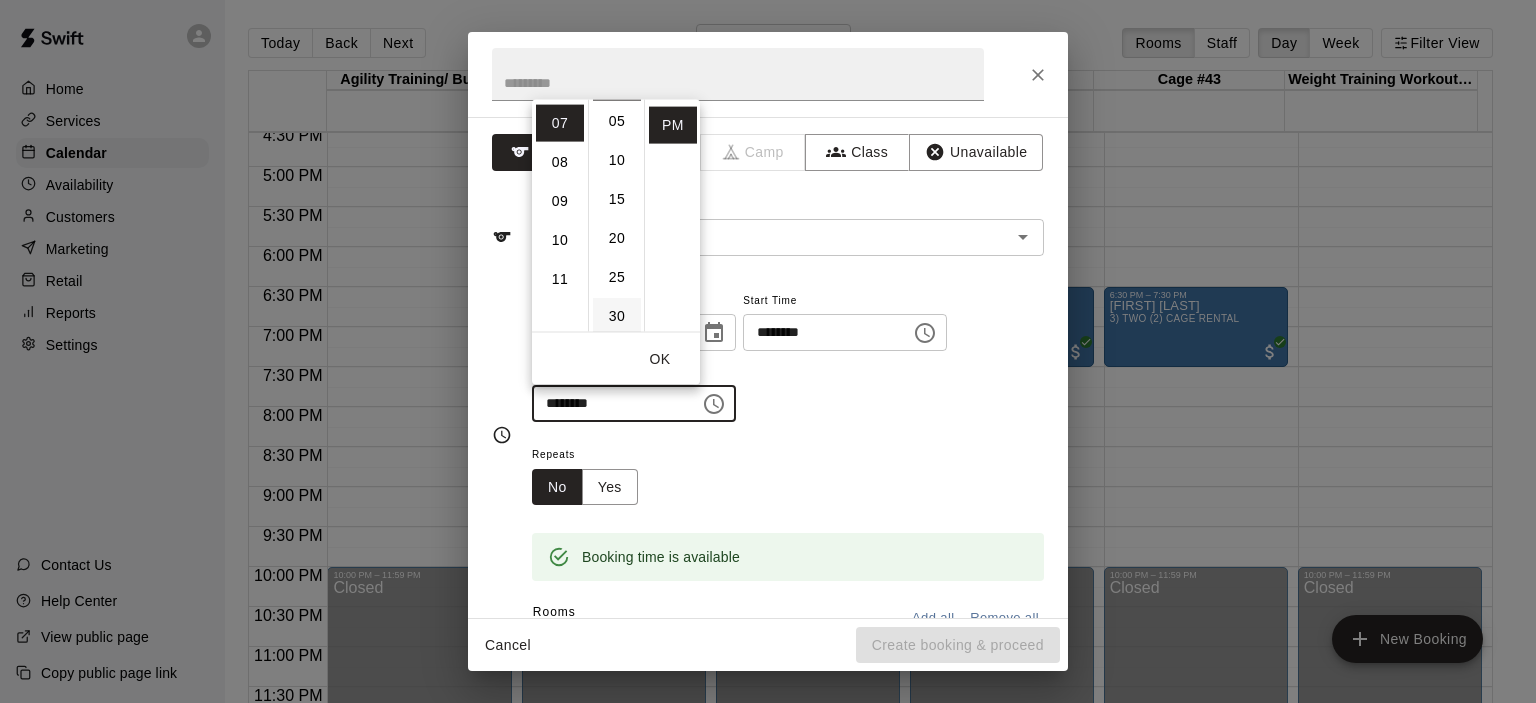 click on "30" at bounding box center (617, 315) 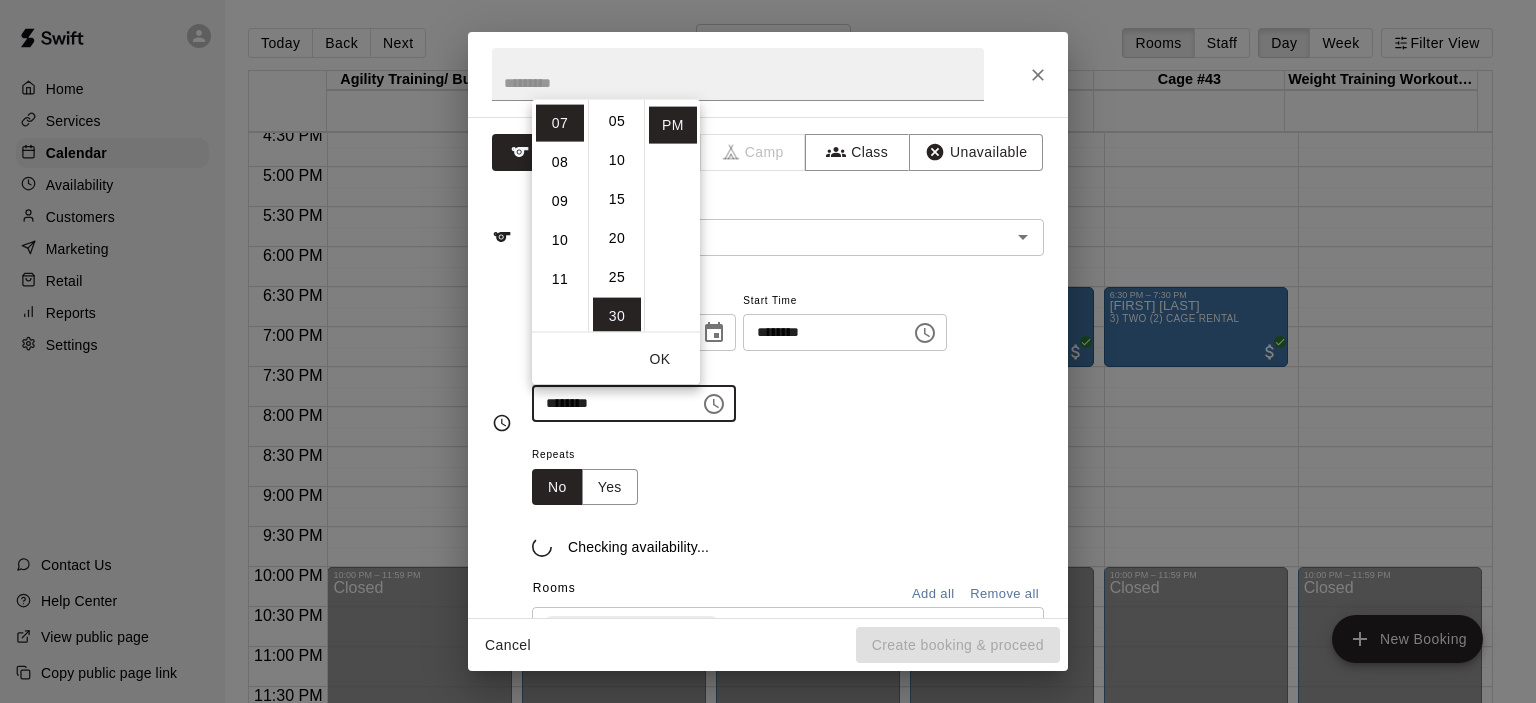 type on "********" 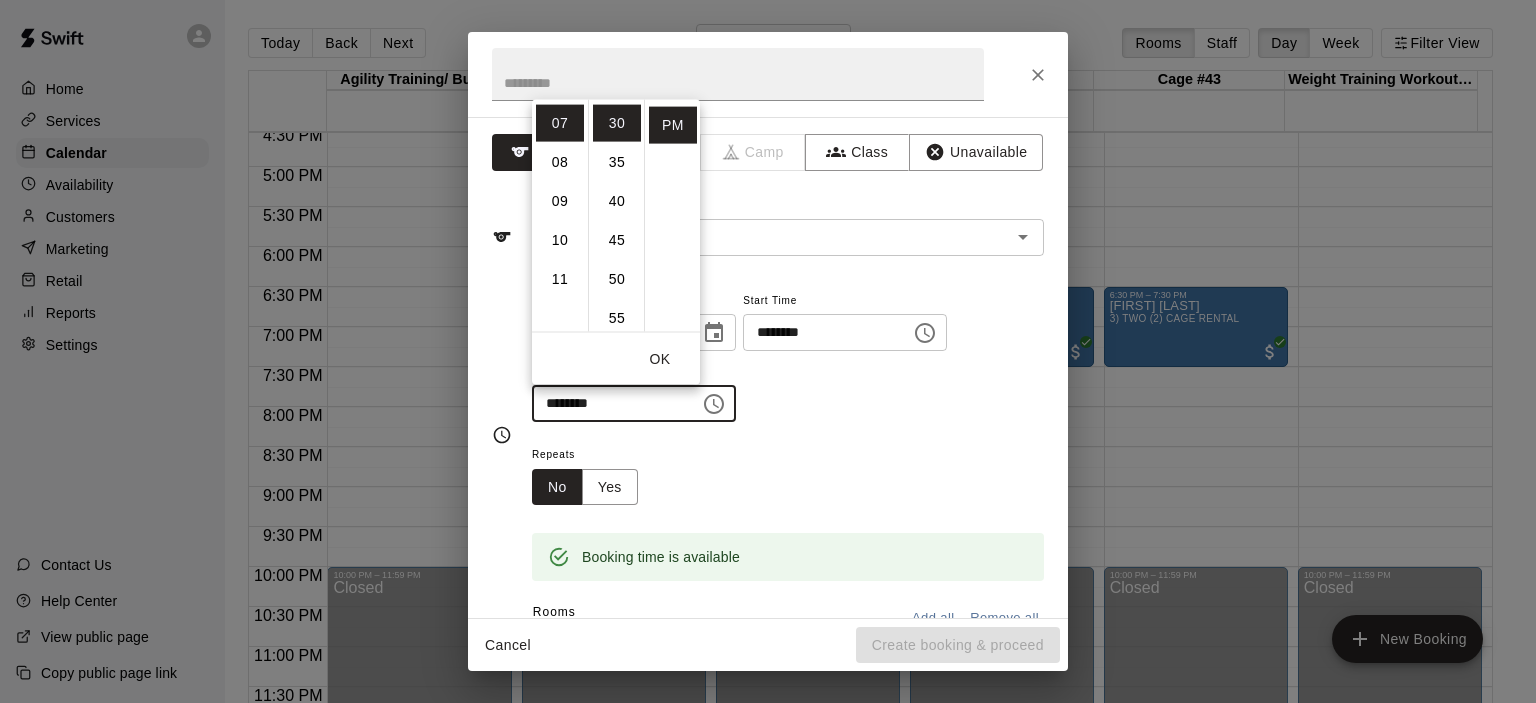 scroll, scrollTop: 234, scrollLeft: 0, axis: vertical 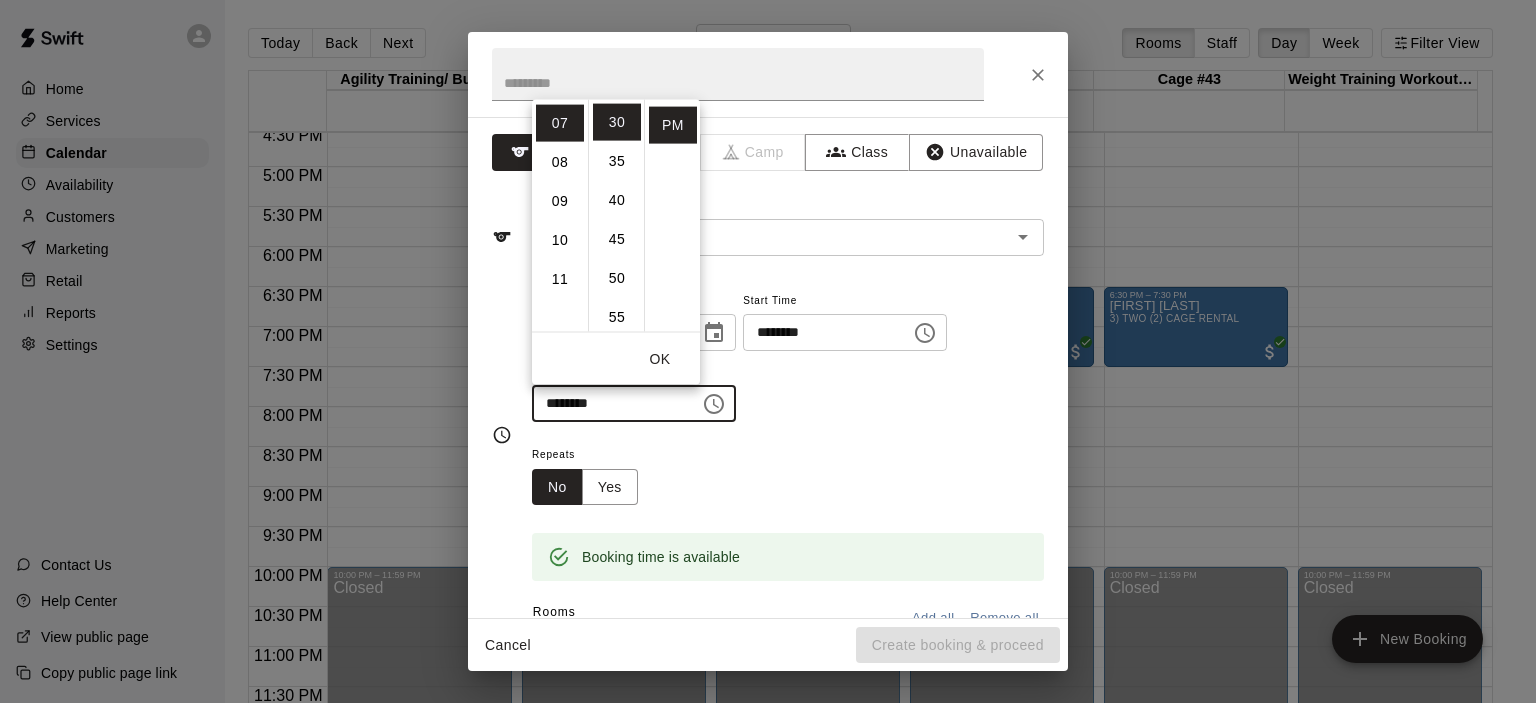 click on "**********" at bounding box center [788, 365] 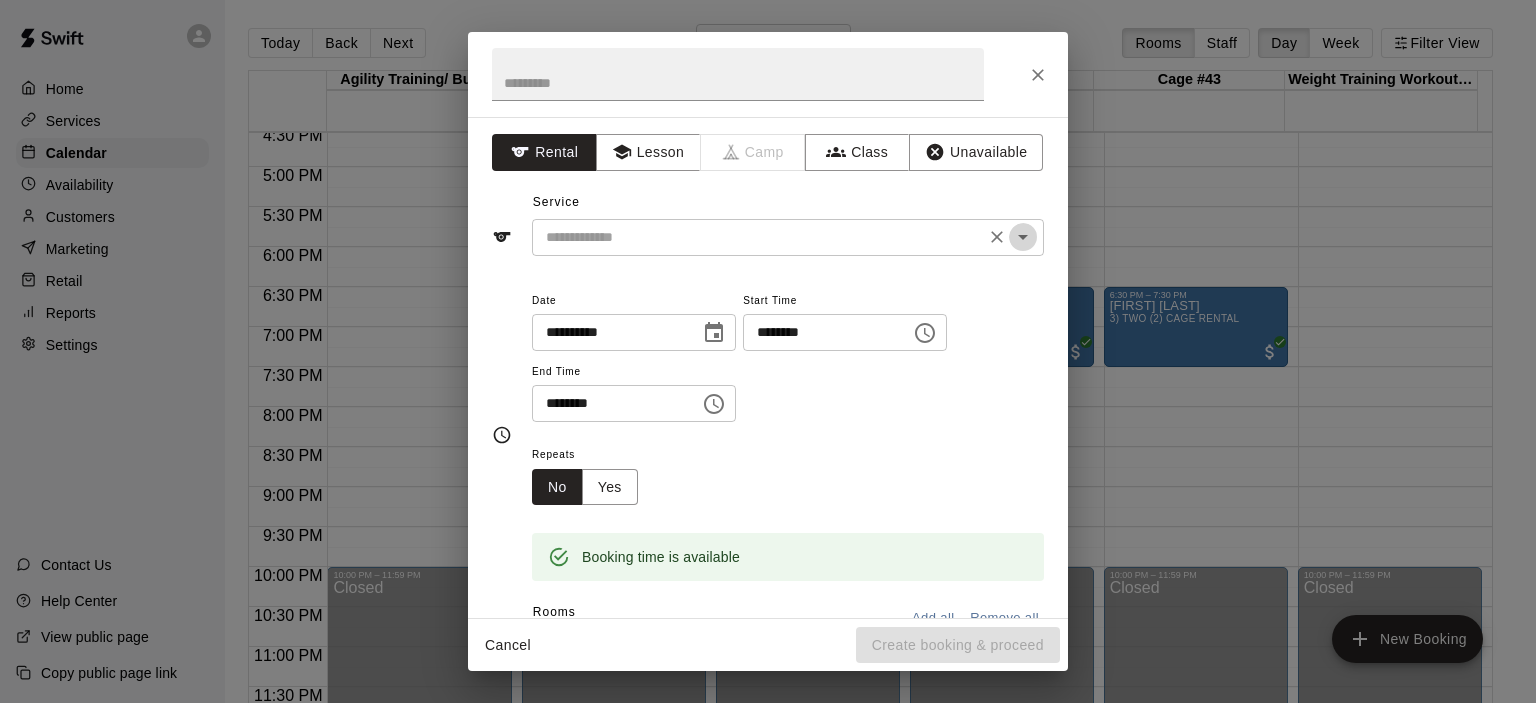 click 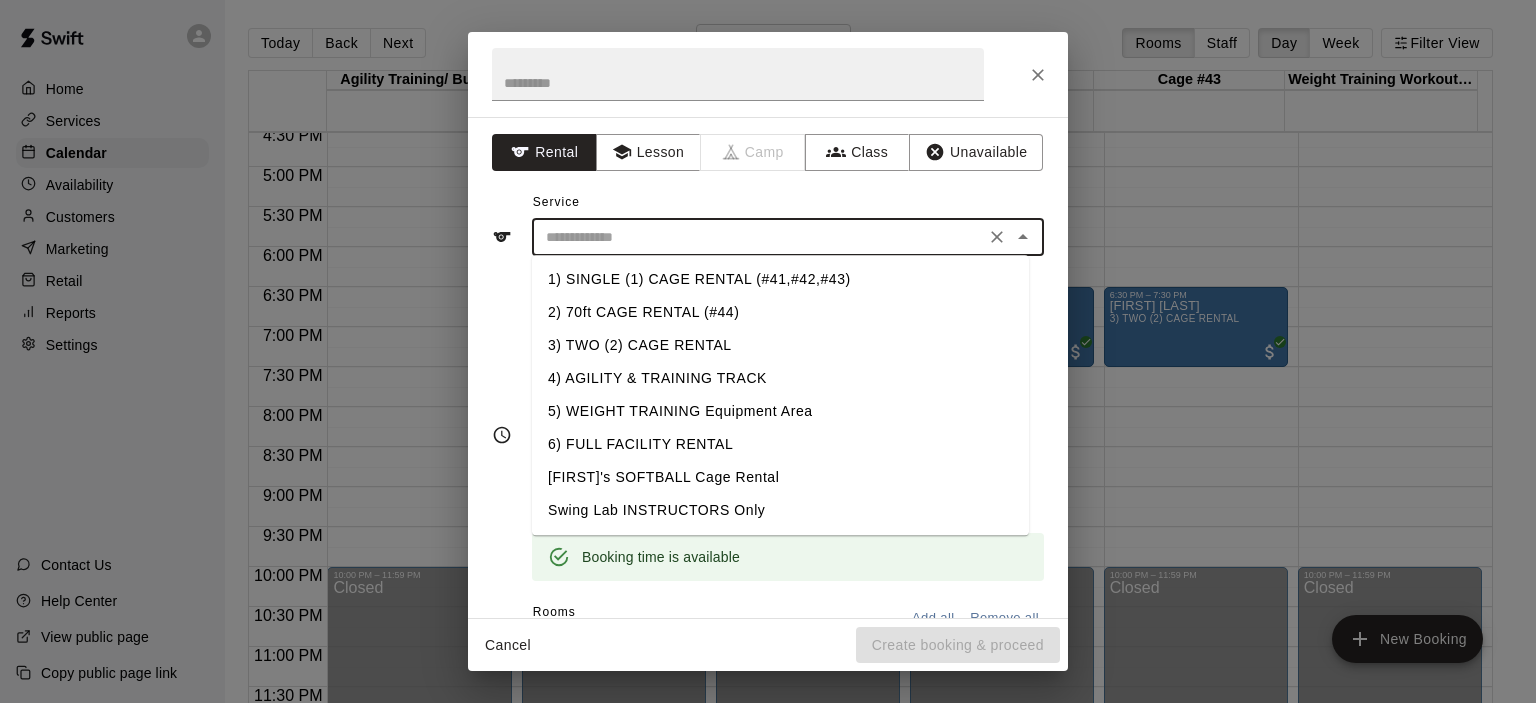 click on "4) AGILITY & TRAINING TRACK" at bounding box center (780, 378) 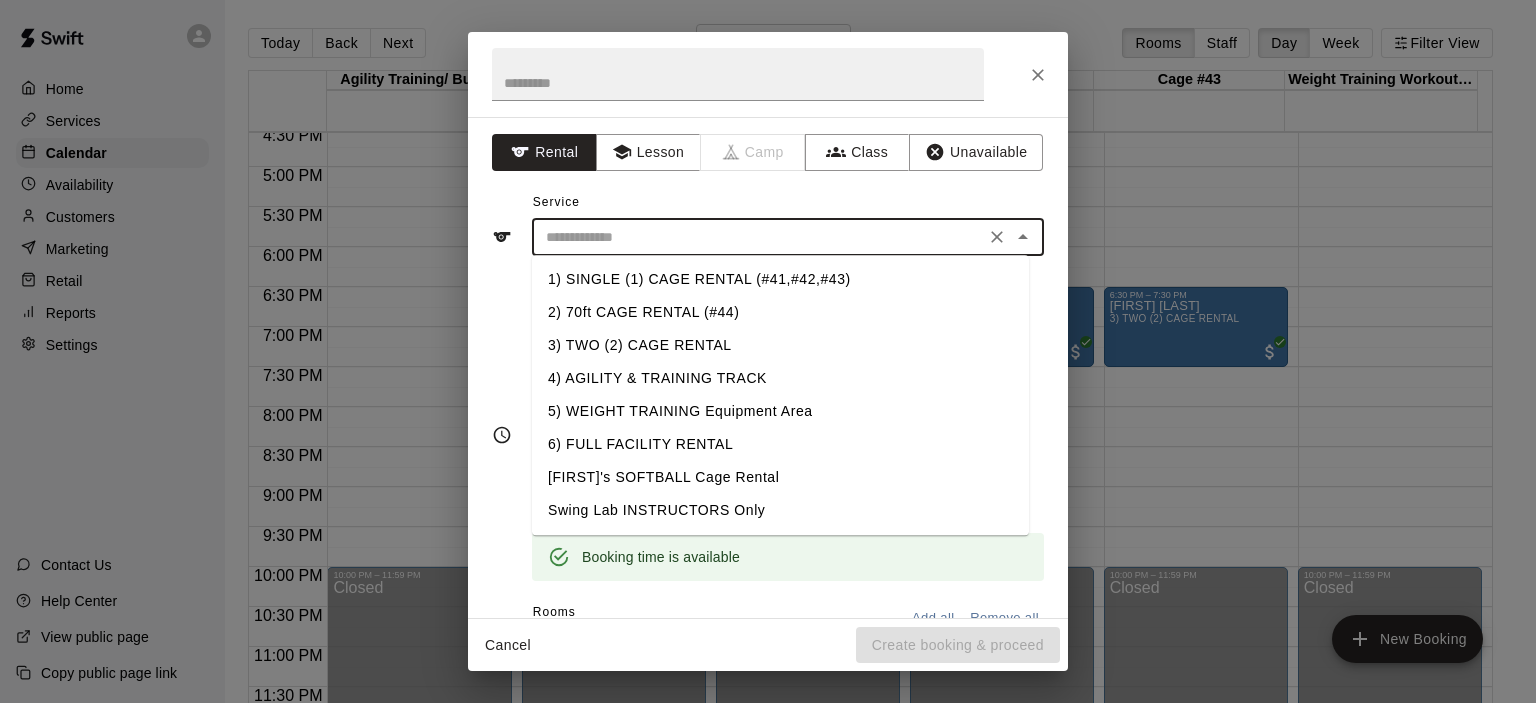 type on "**********" 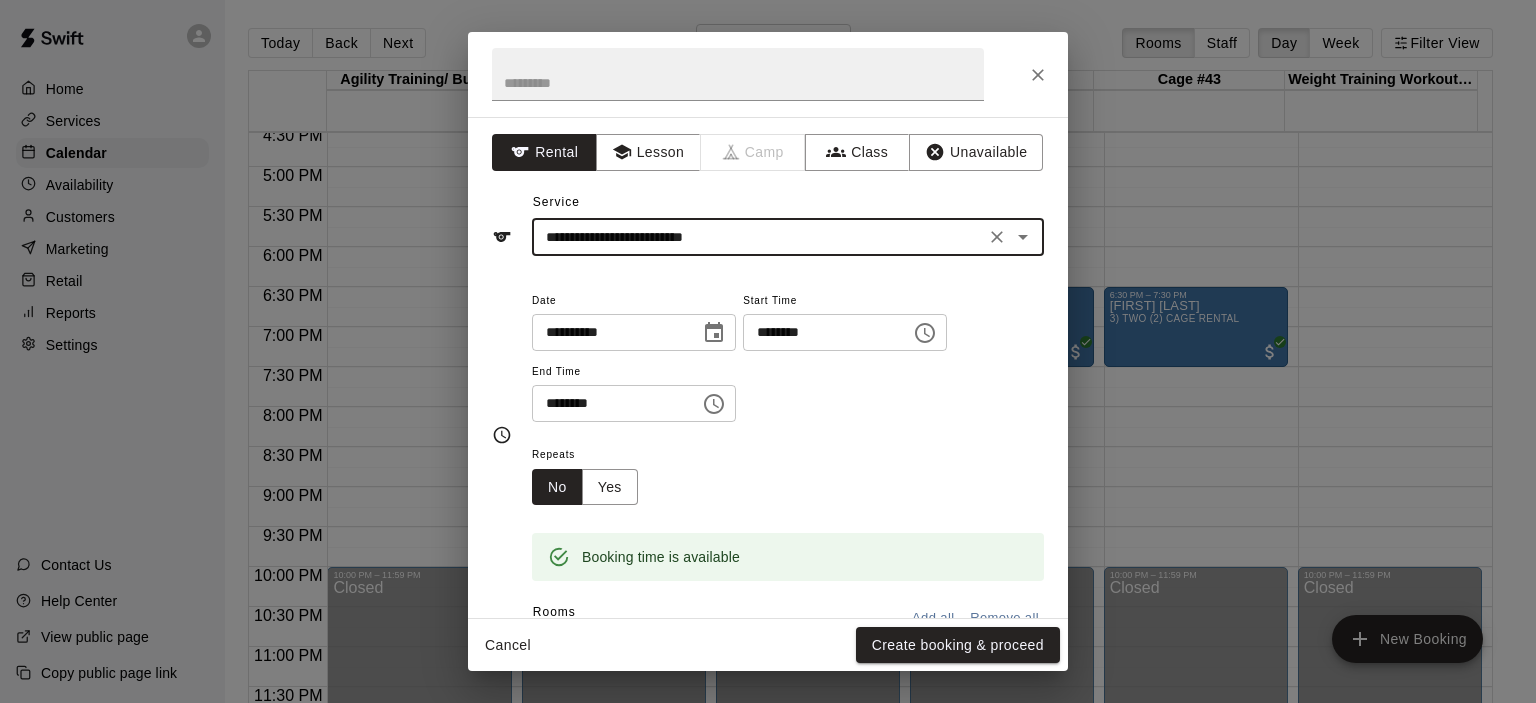 scroll, scrollTop: 200, scrollLeft: 0, axis: vertical 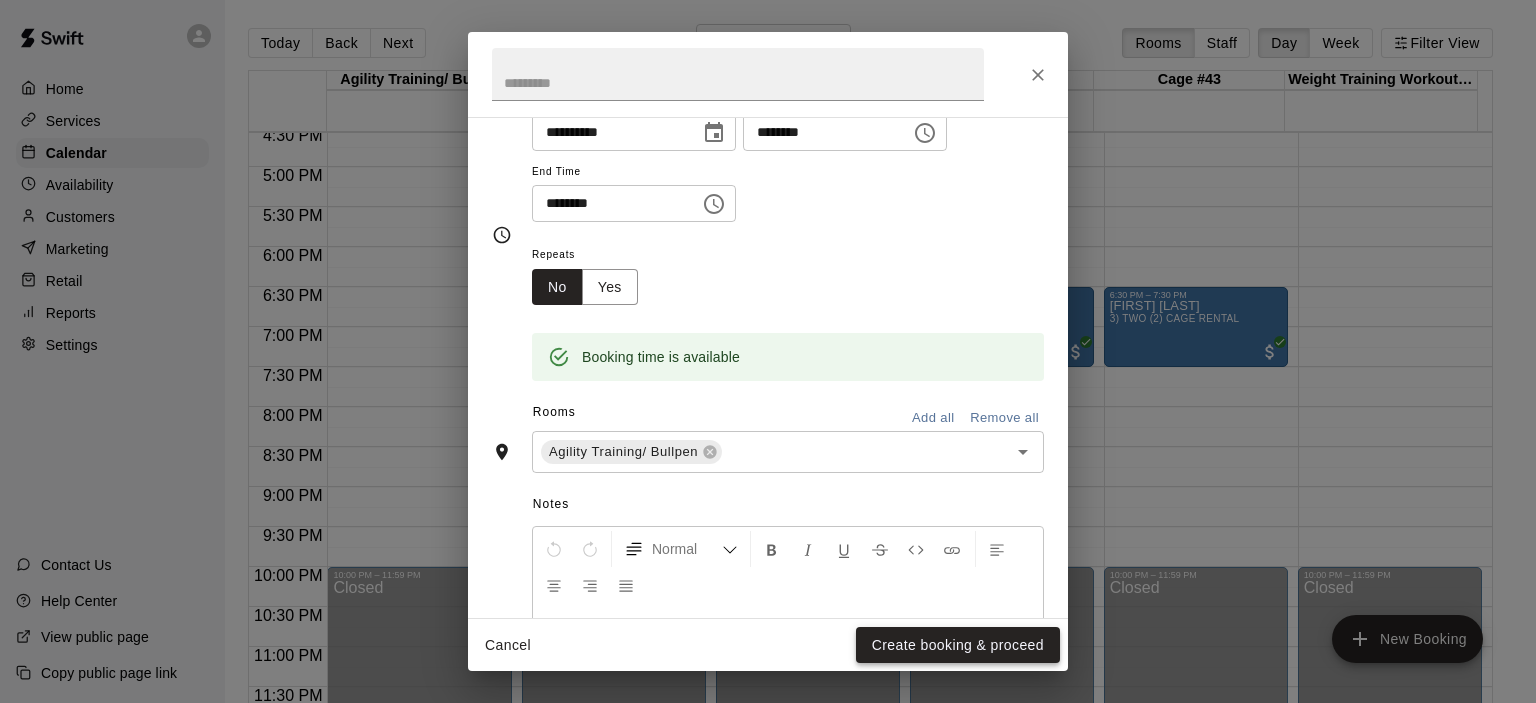 click on "Create booking & proceed" at bounding box center (958, 645) 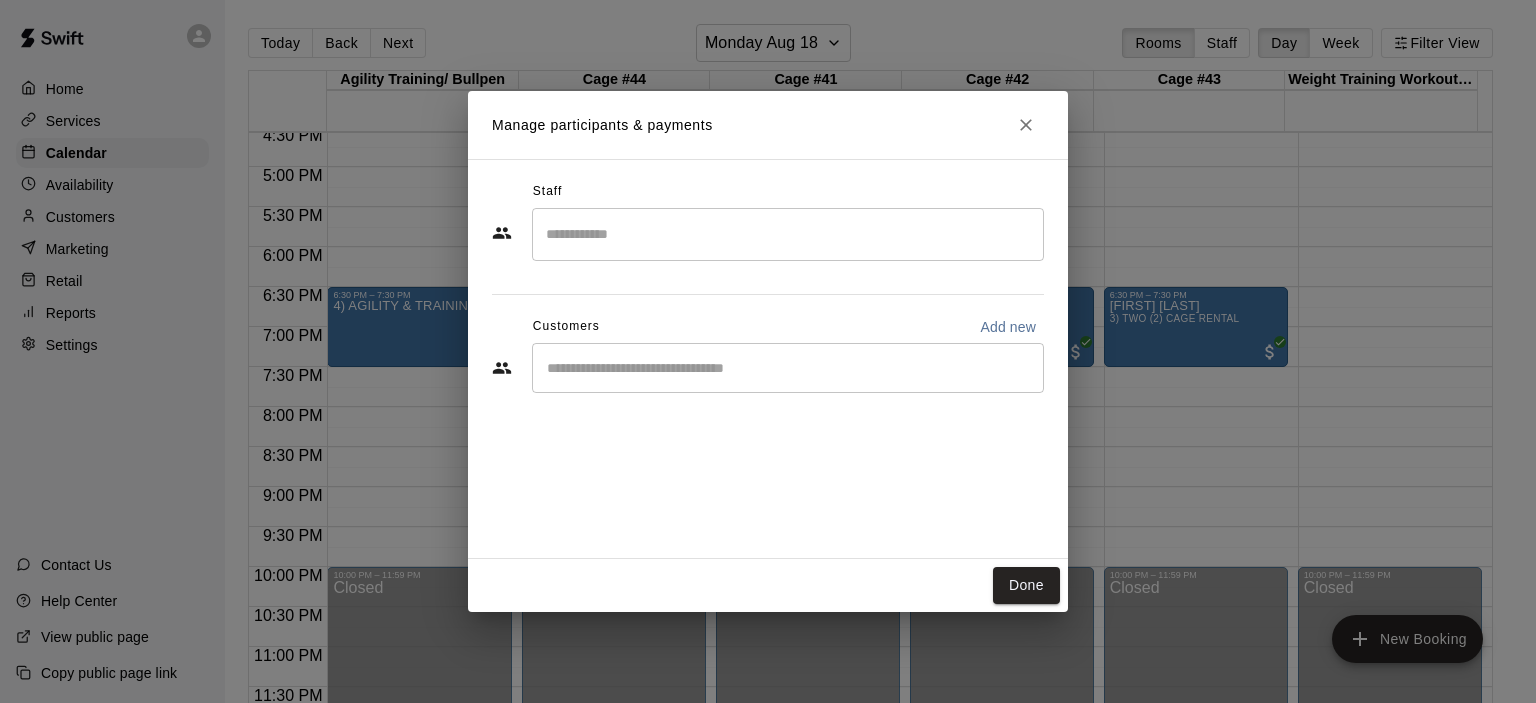 click at bounding box center [788, 368] 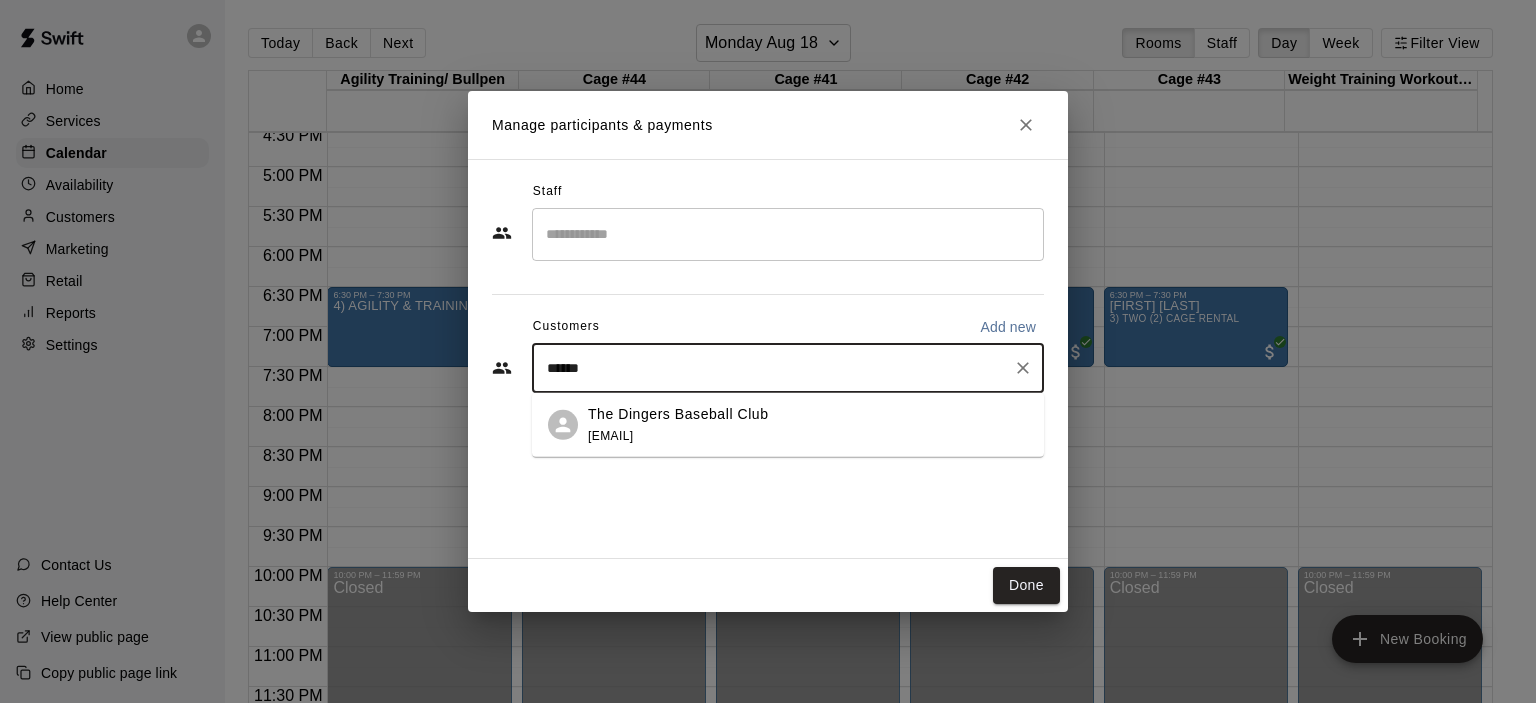 type on "*******" 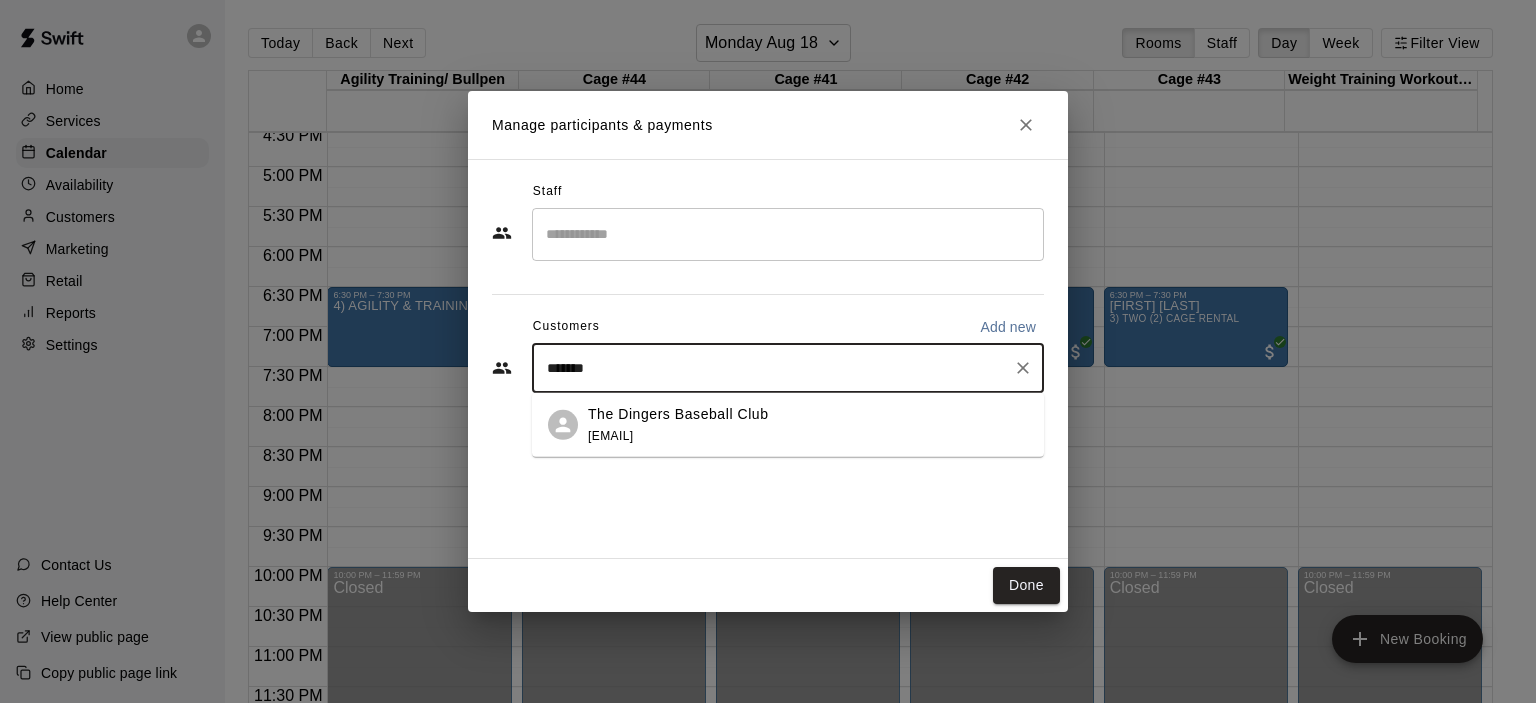 click on "The Dingers Baseball Club" at bounding box center (678, 413) 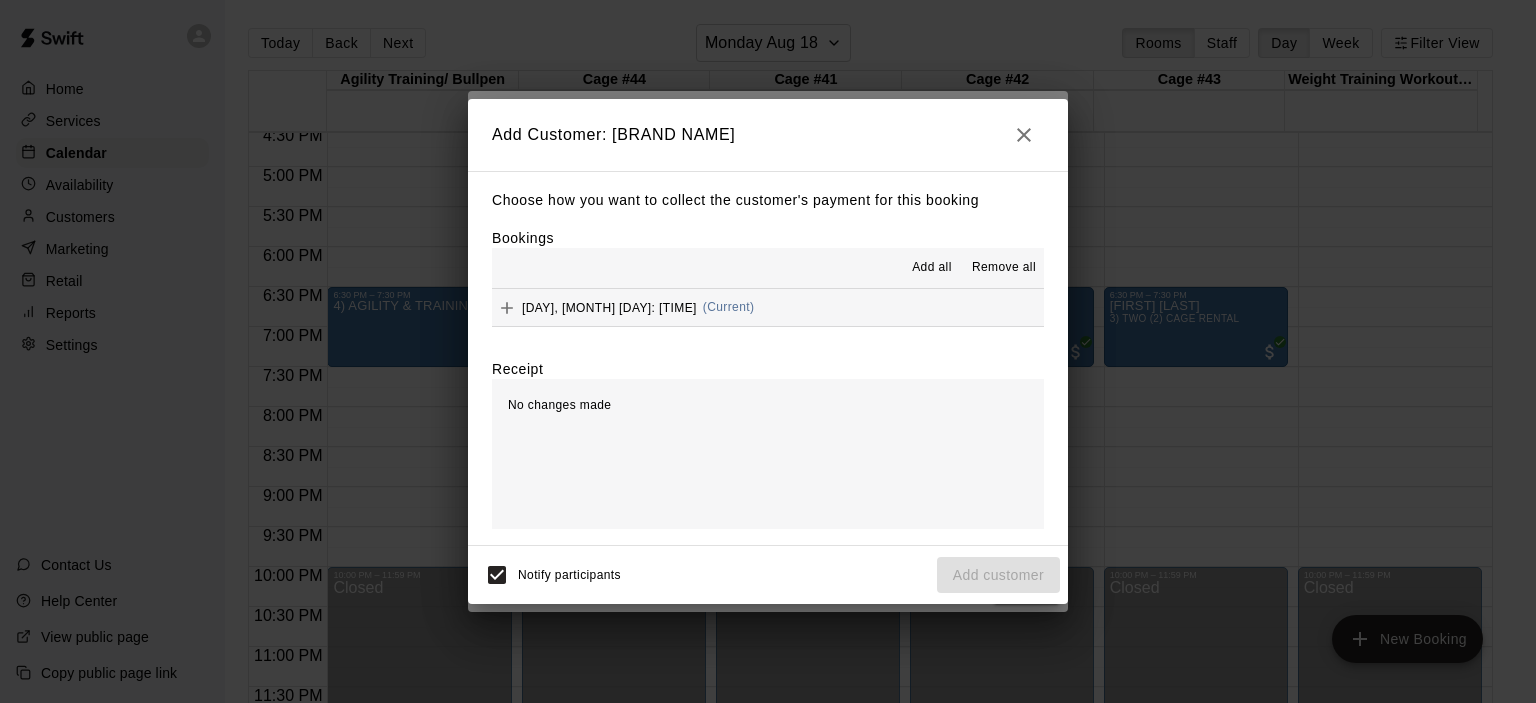 click on "(Current)" at bounding box center [729, 307] 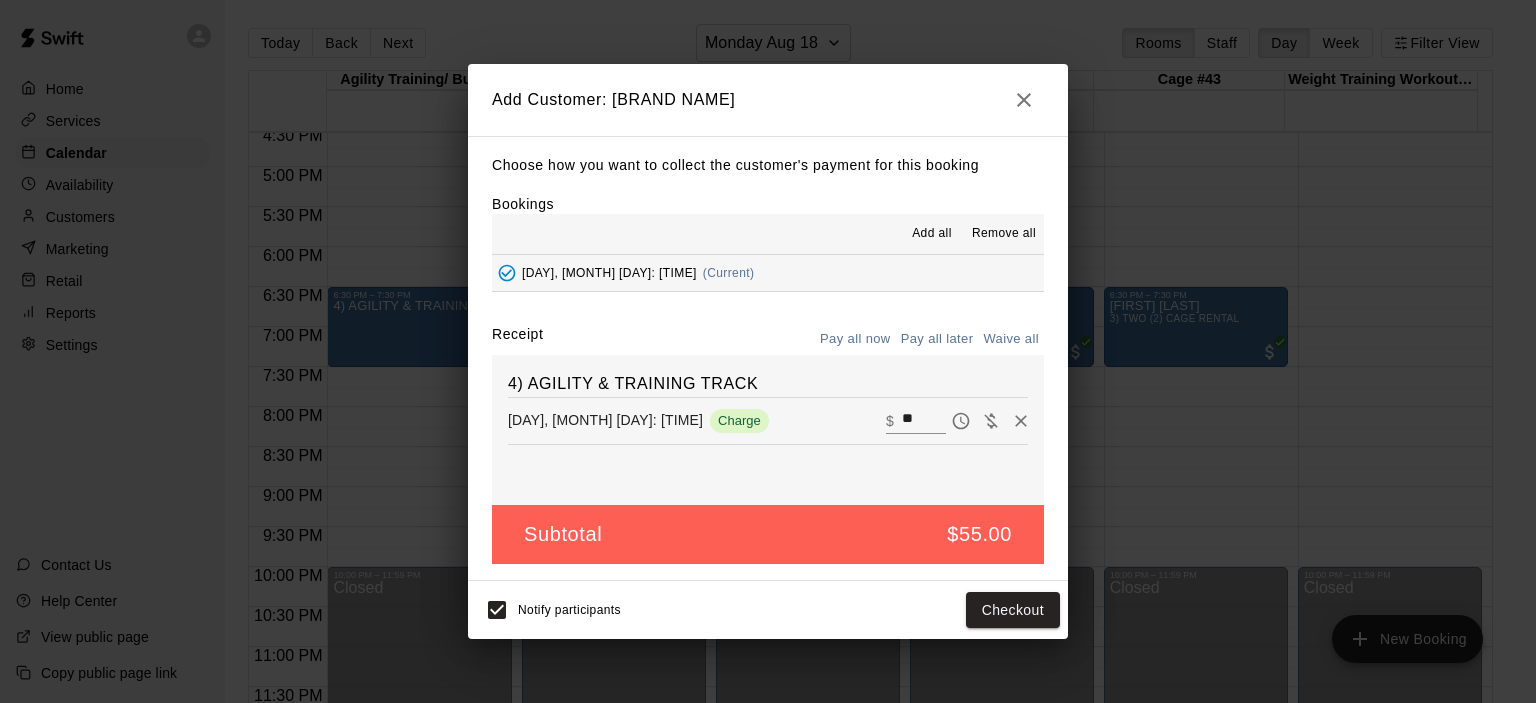 click on "Pay all later" at bounding box center (937, 339) 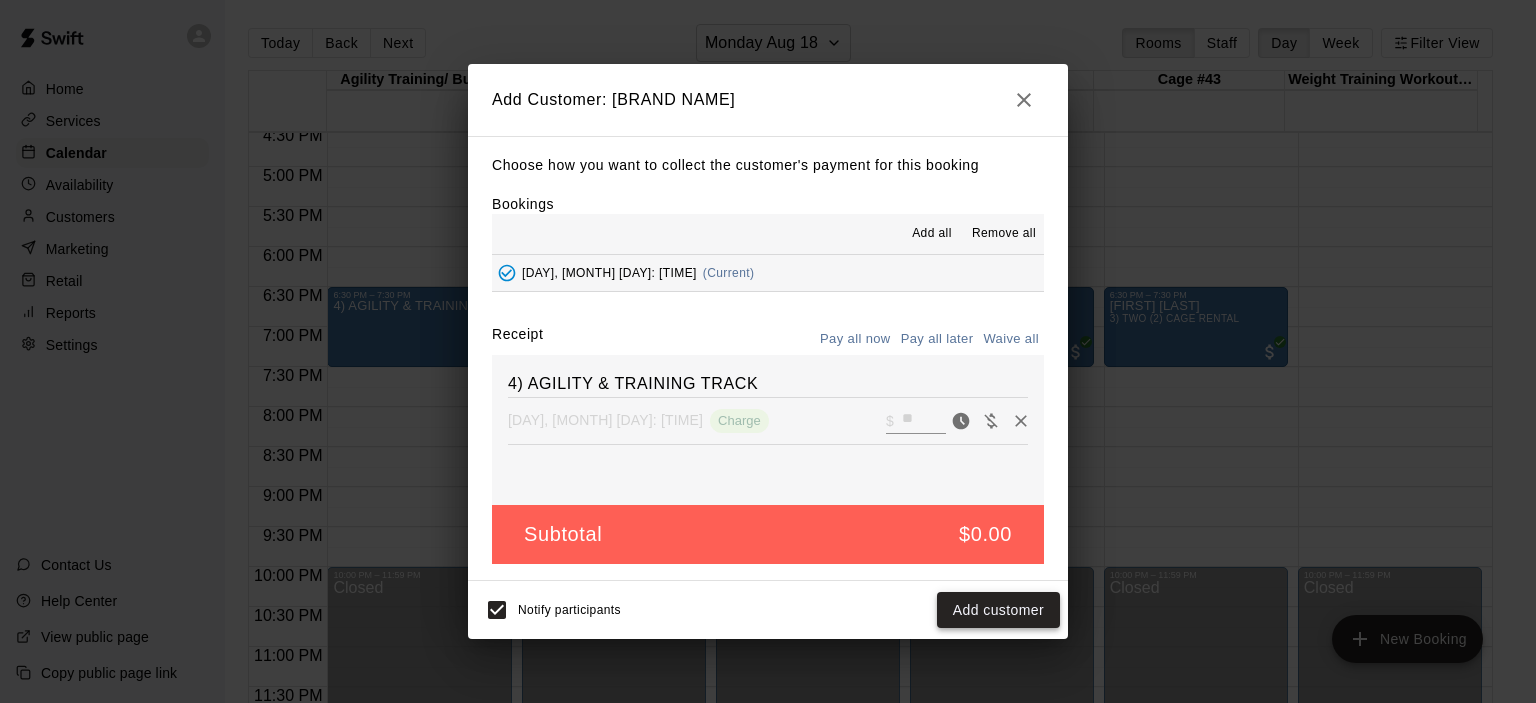 click on "Add customer" at bounding box center (998, 610) 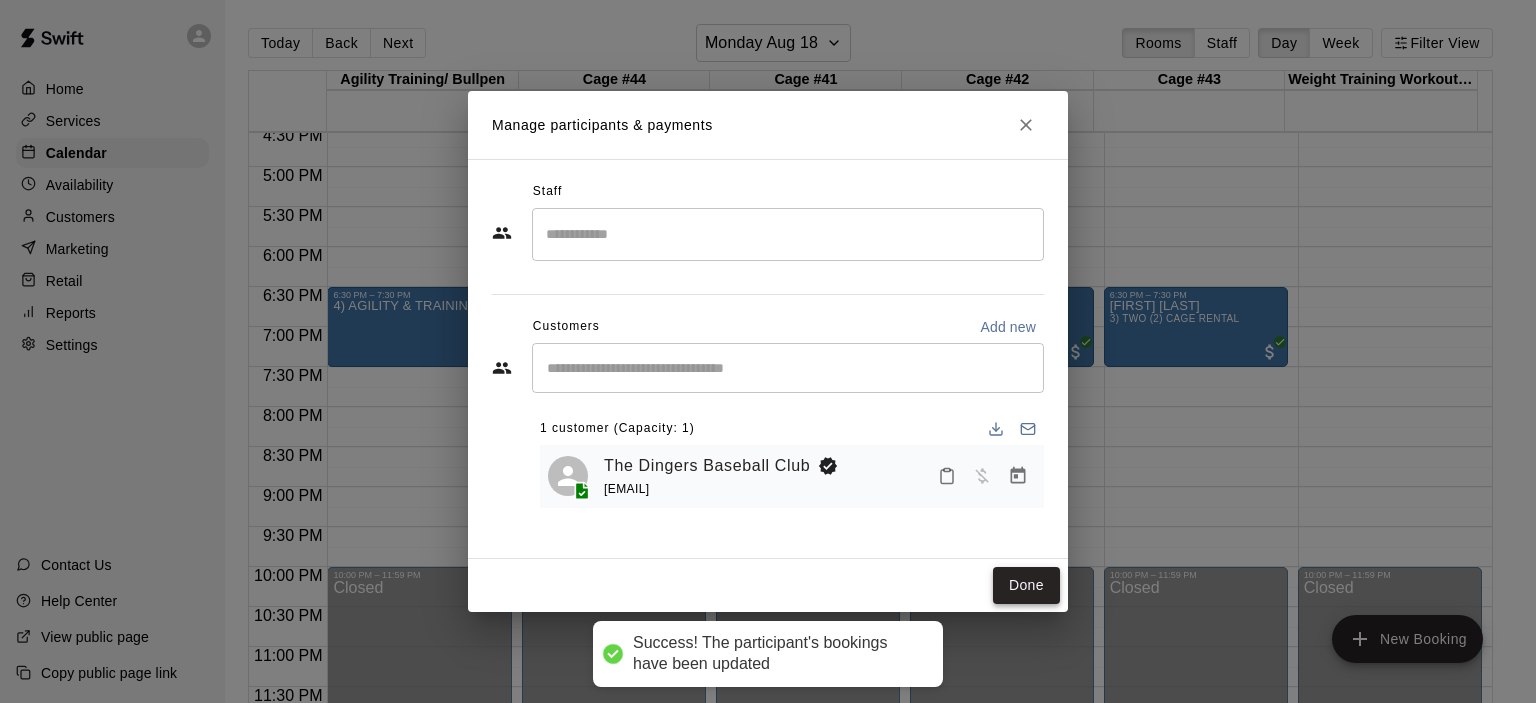 click on "Done" at bounding box center (1026, 585) 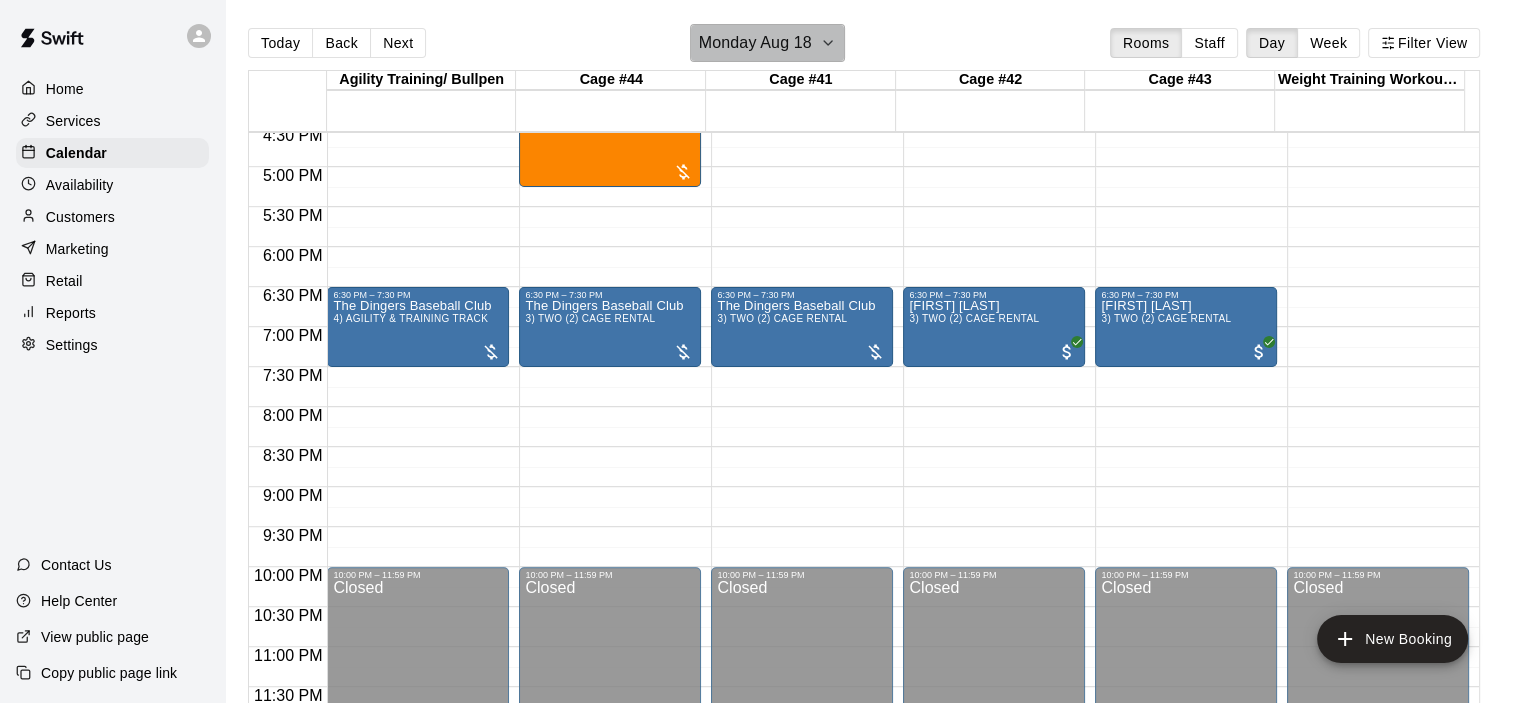 click 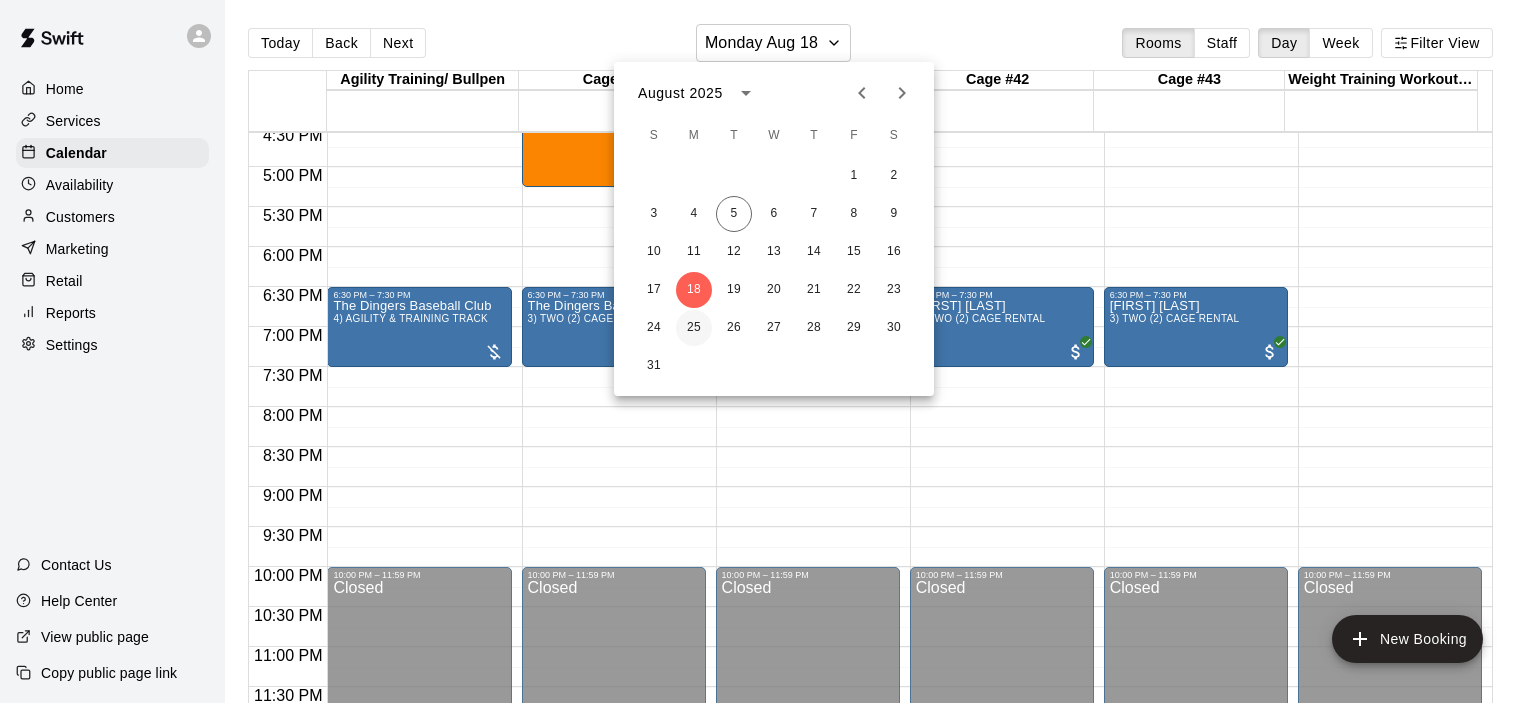click on "25" at bounding box center (694, 328) 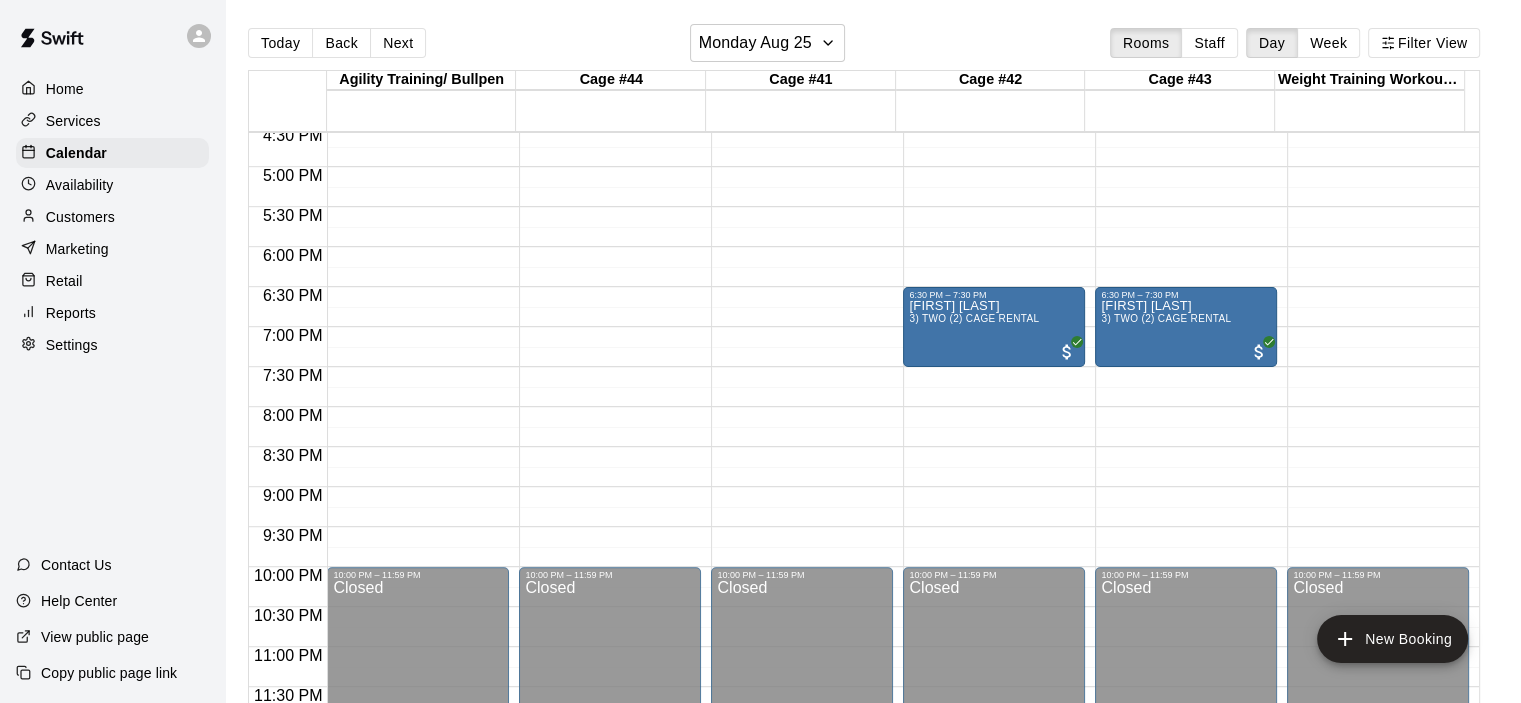 click on "12:00 AM – 9:00 AM Closed 10:00 PM – 11:59 PM Closed" at bounding box center [610, -233] 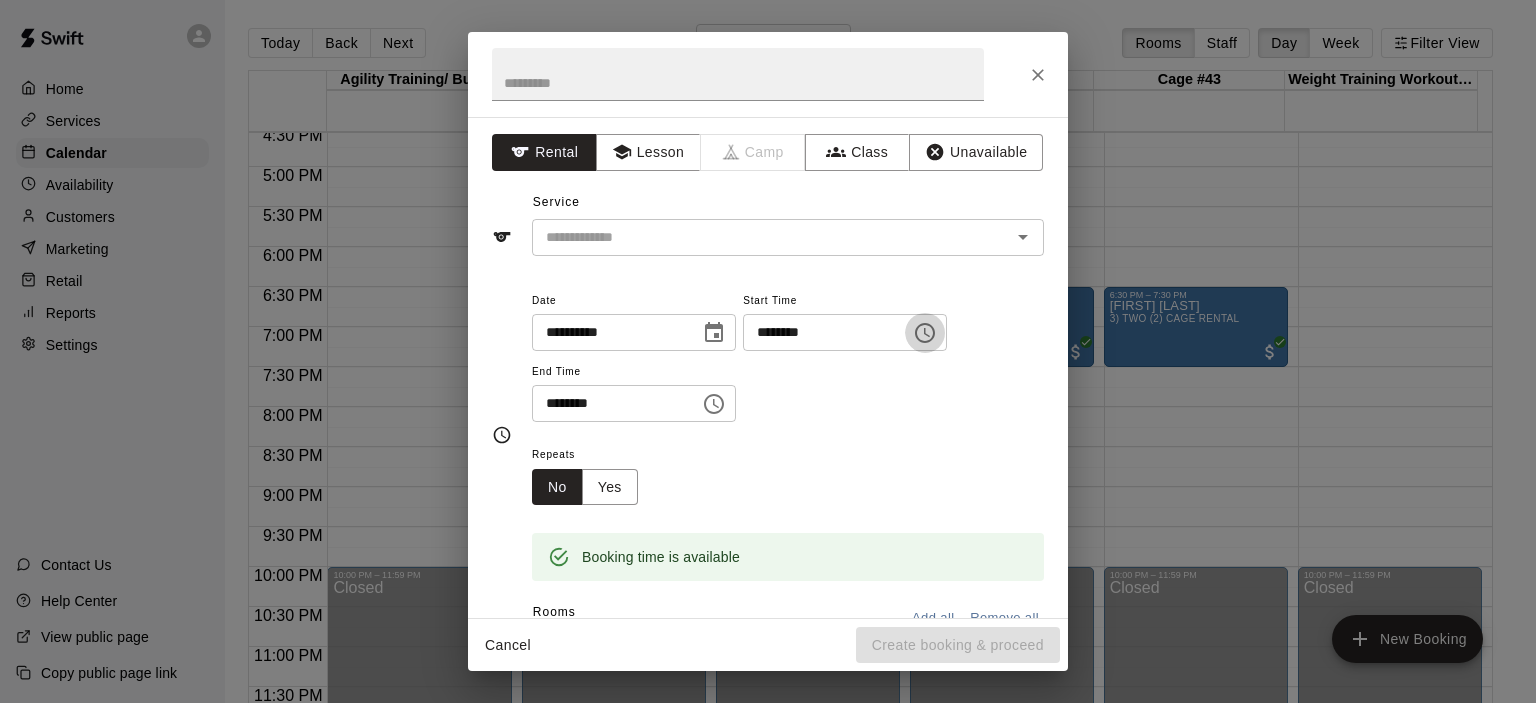 click 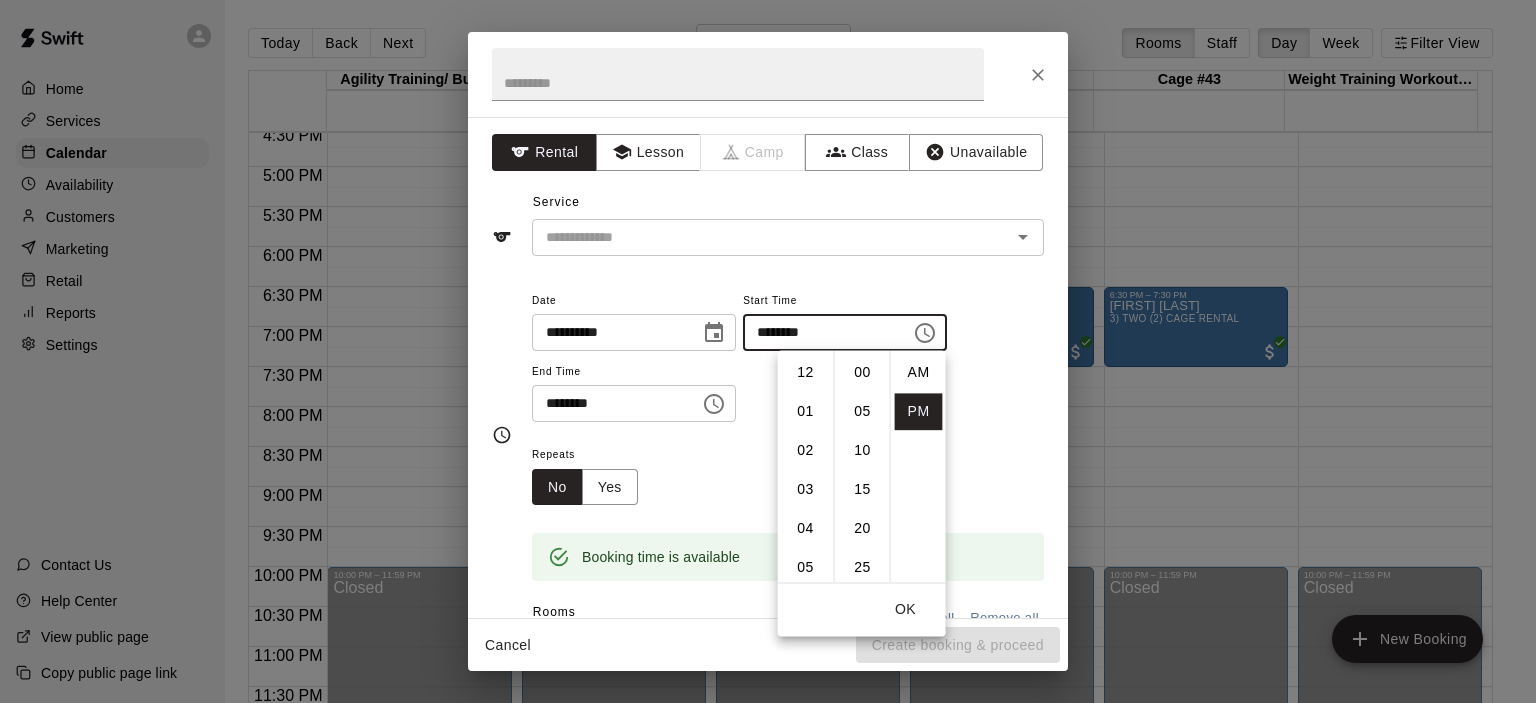 scroll, scrollTop: 234, scrollLeft: 0, axis: vertical 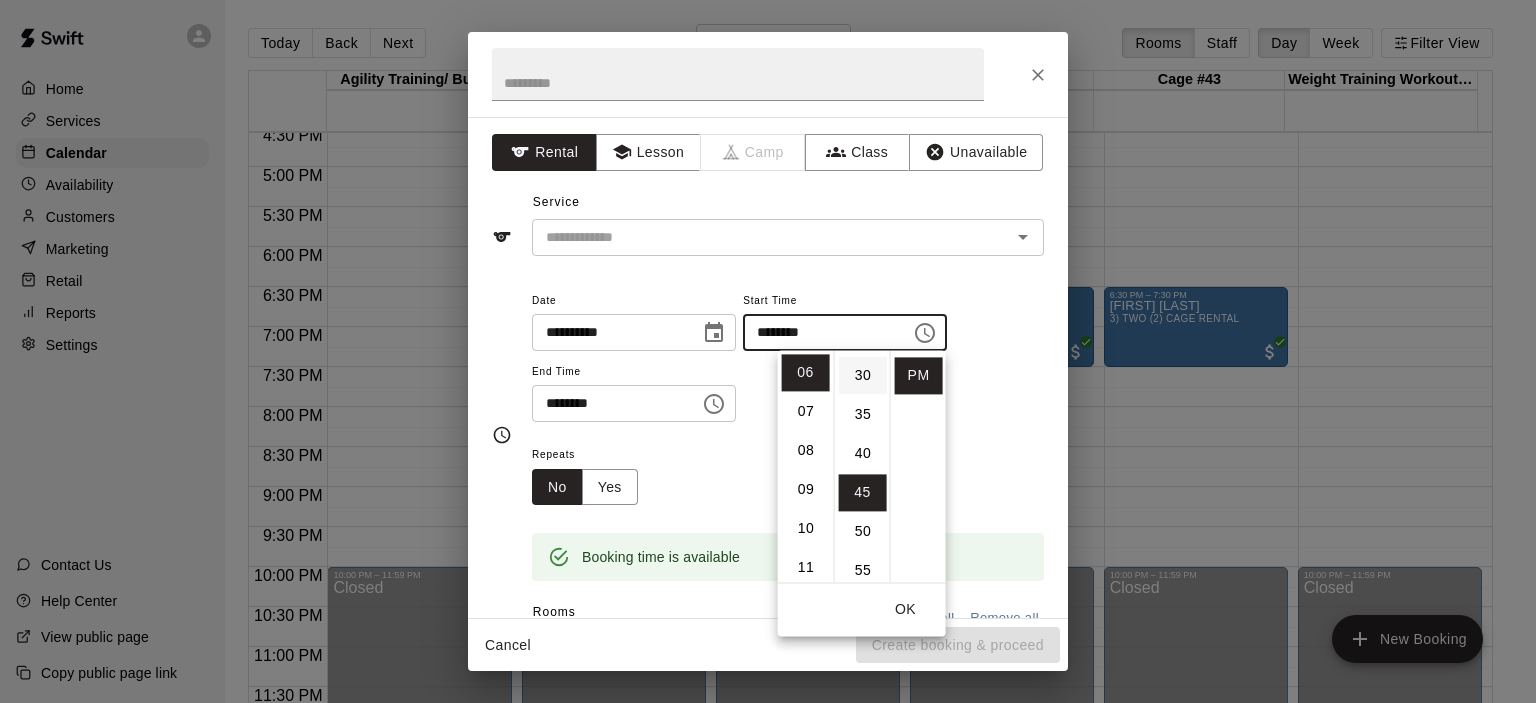 click on "30" at bounding box center [863, 375] 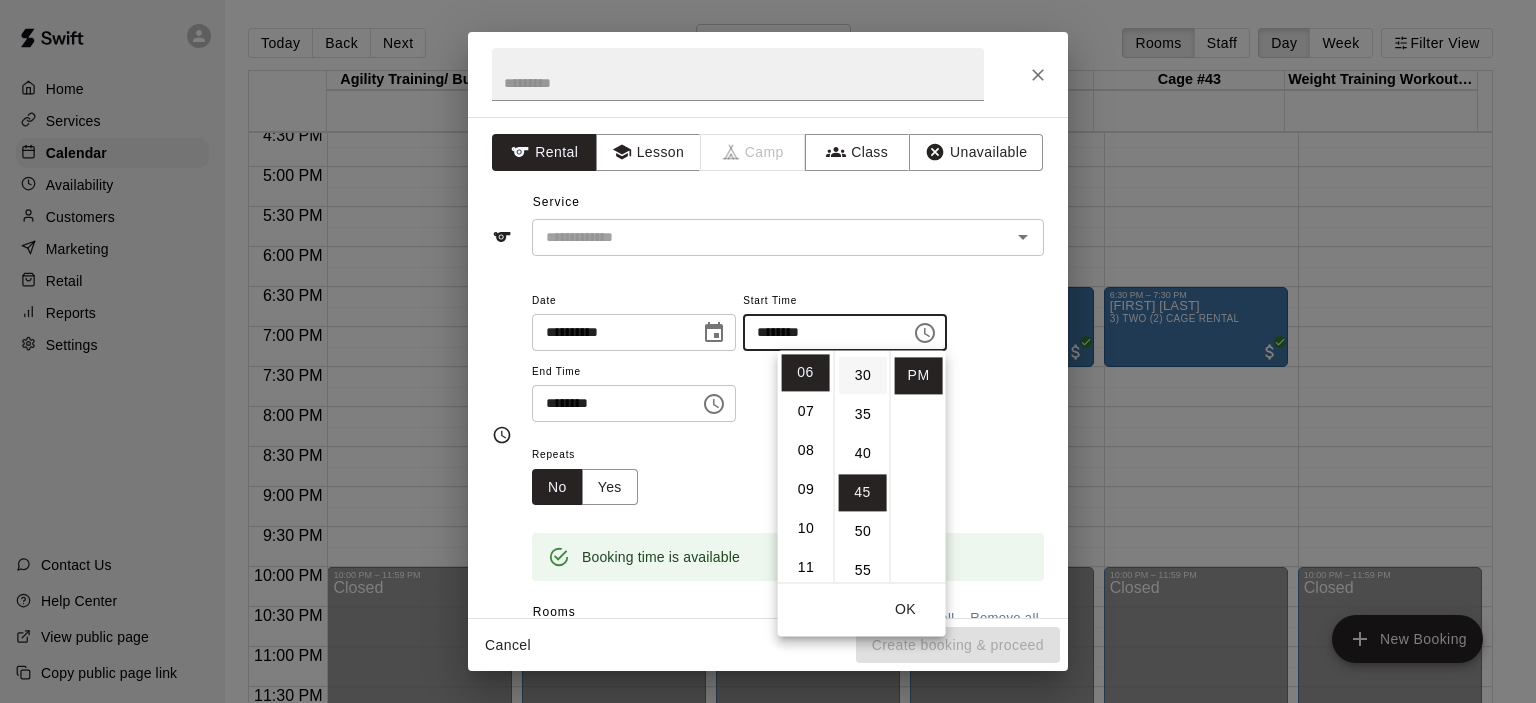 type on "********" 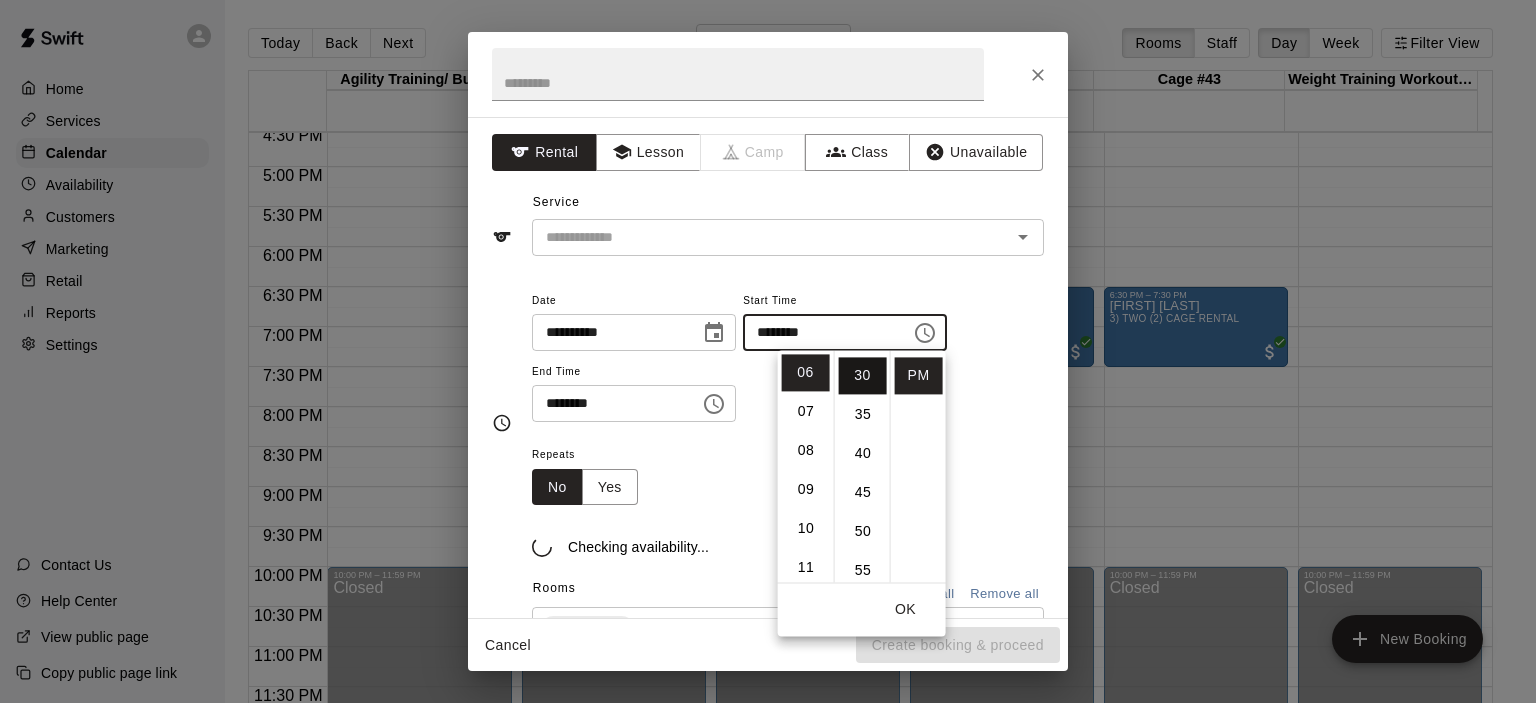 scroll, scrollTop: 234, scrollLeft: 0, axis: vertical 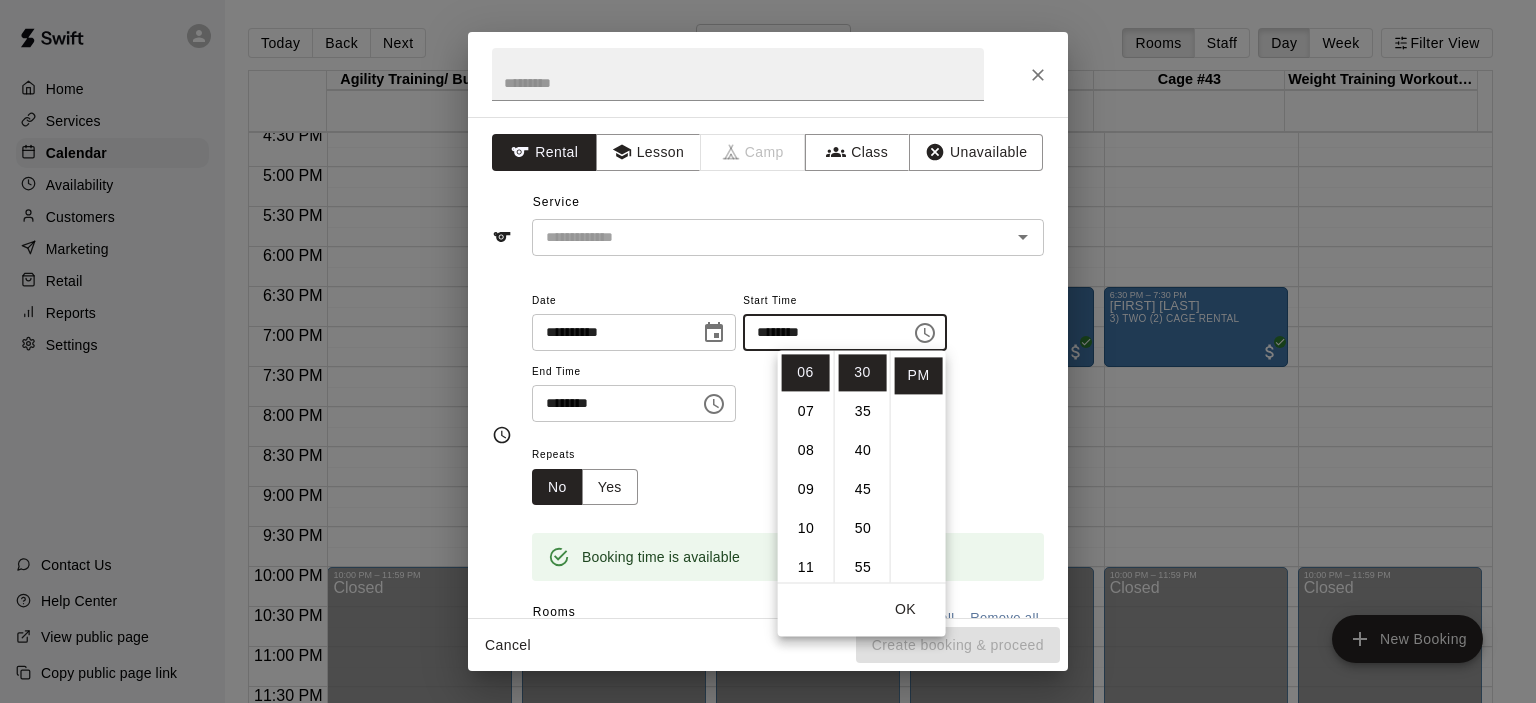 click on "**********" at bounding box center (788, 365) 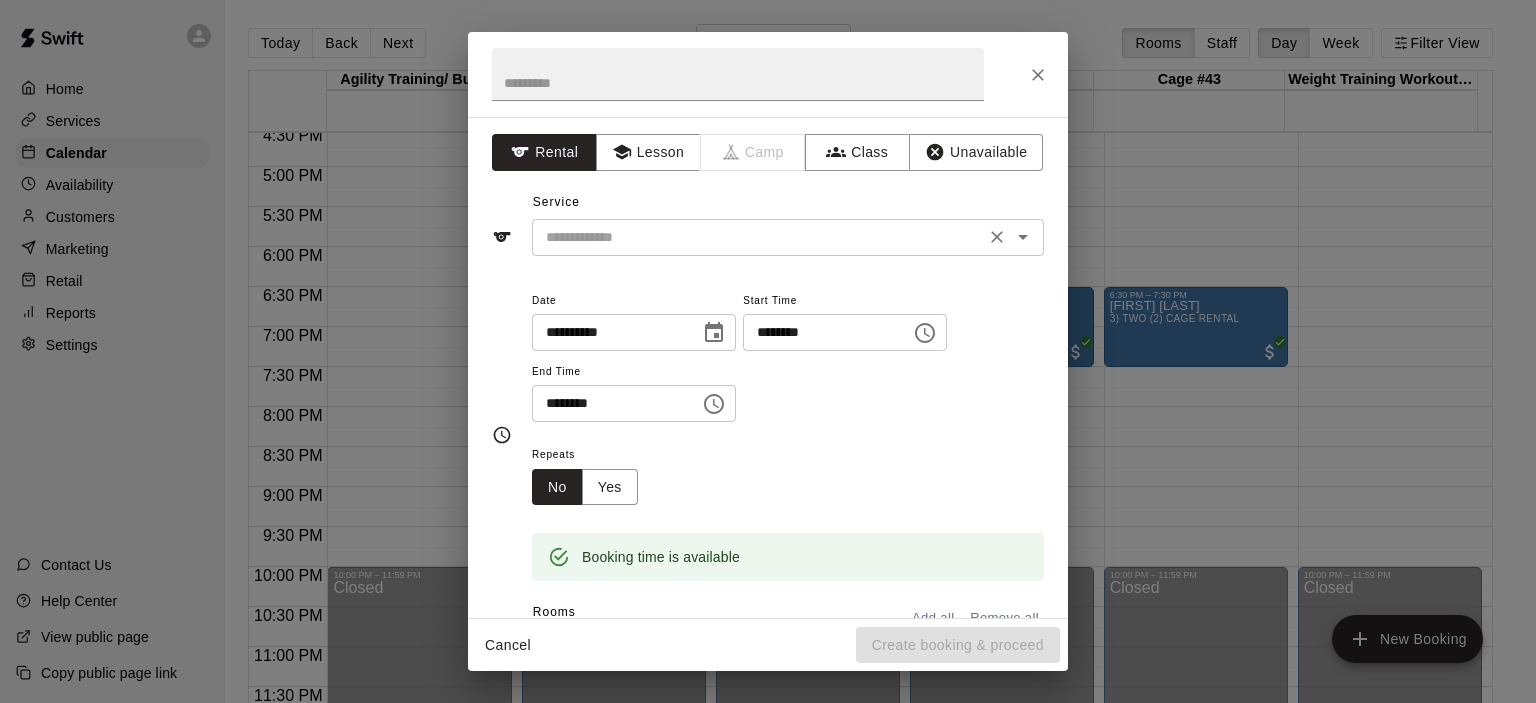 click 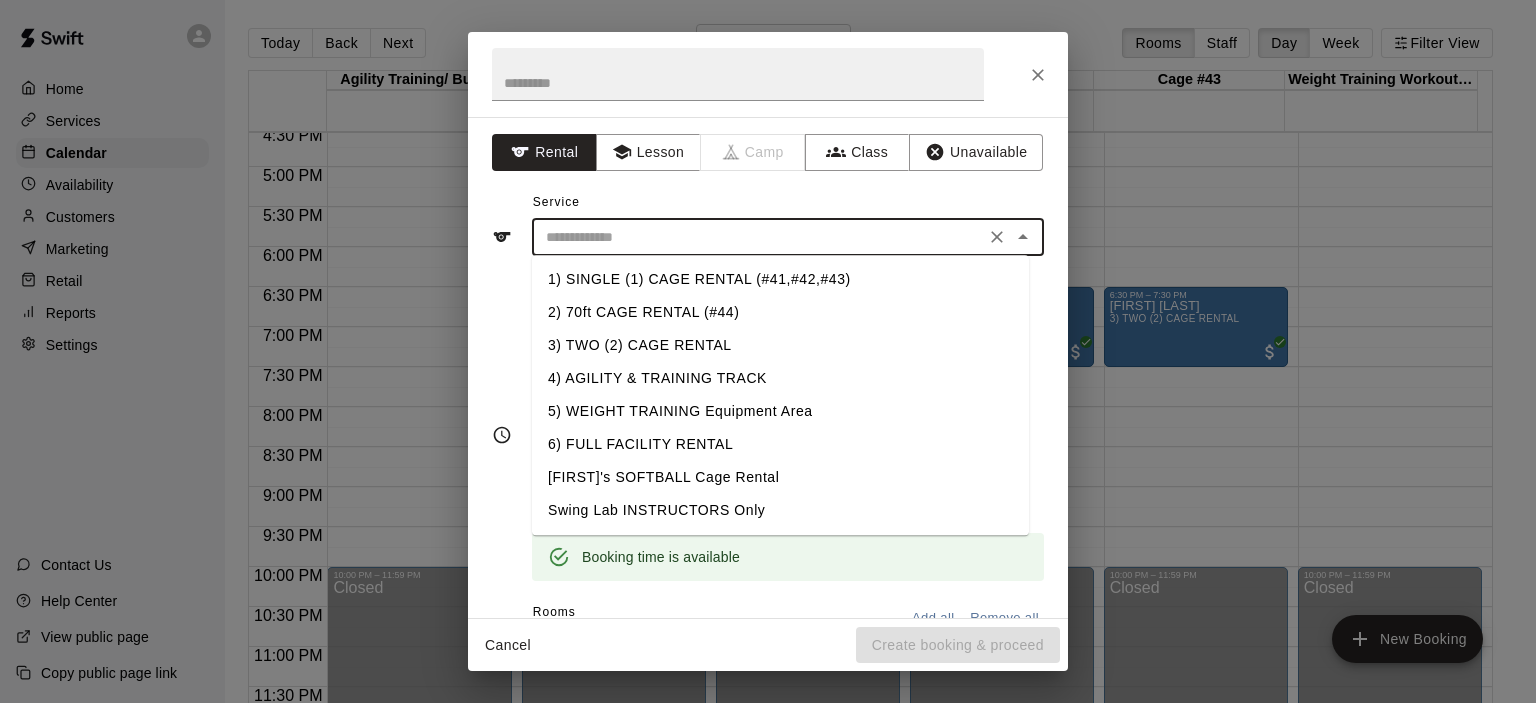 click on "1)  SINGLE (1) CAGE RENTAL (#41,#42,#43)" at bounding box center (780, 279) 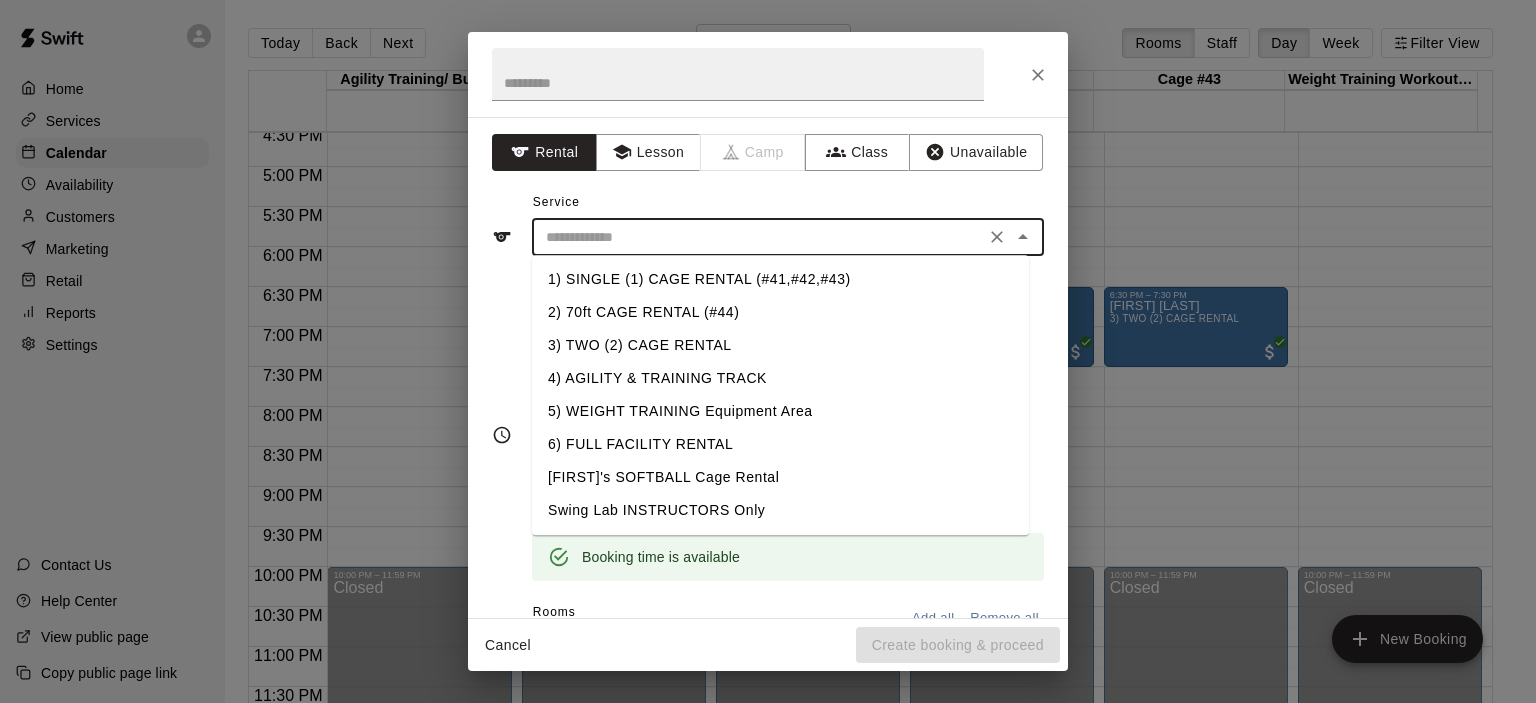 type on "**********" 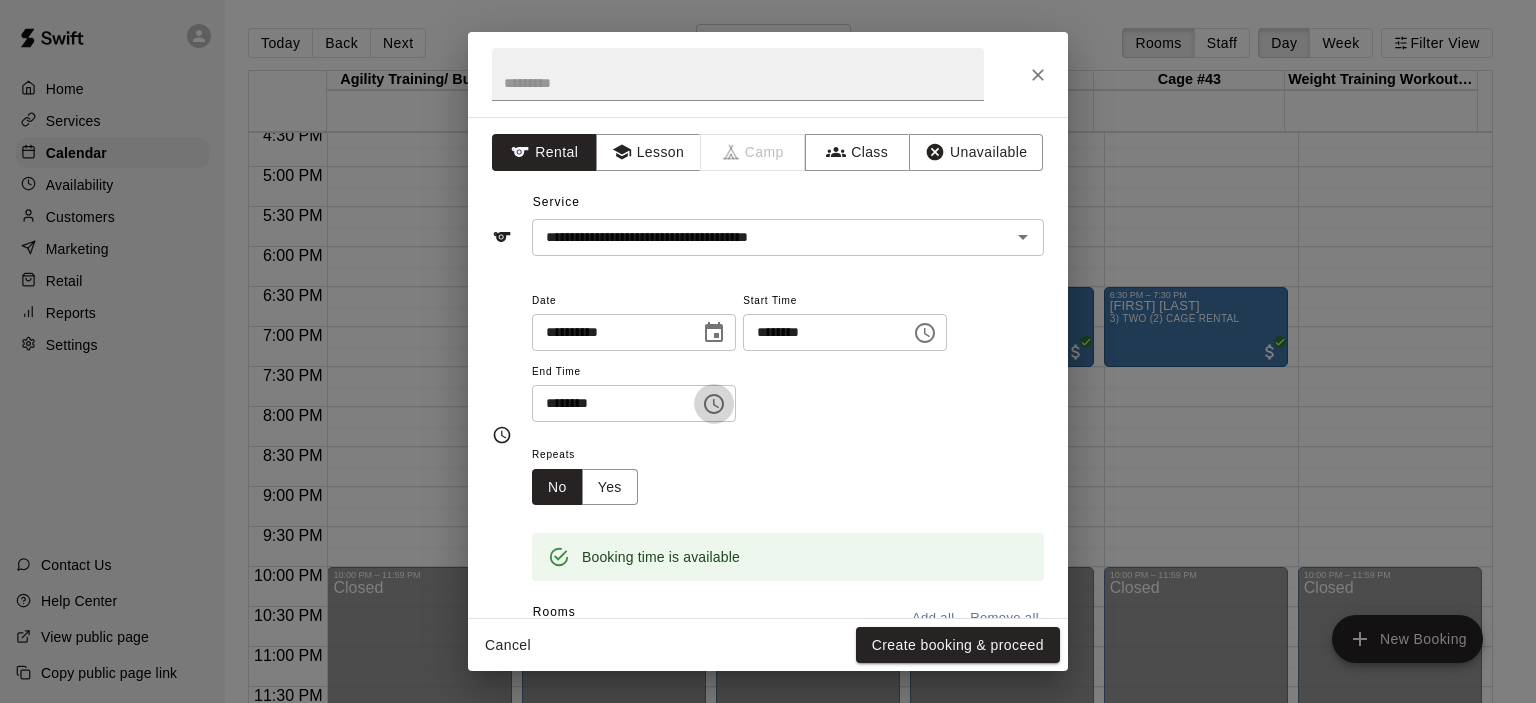 click 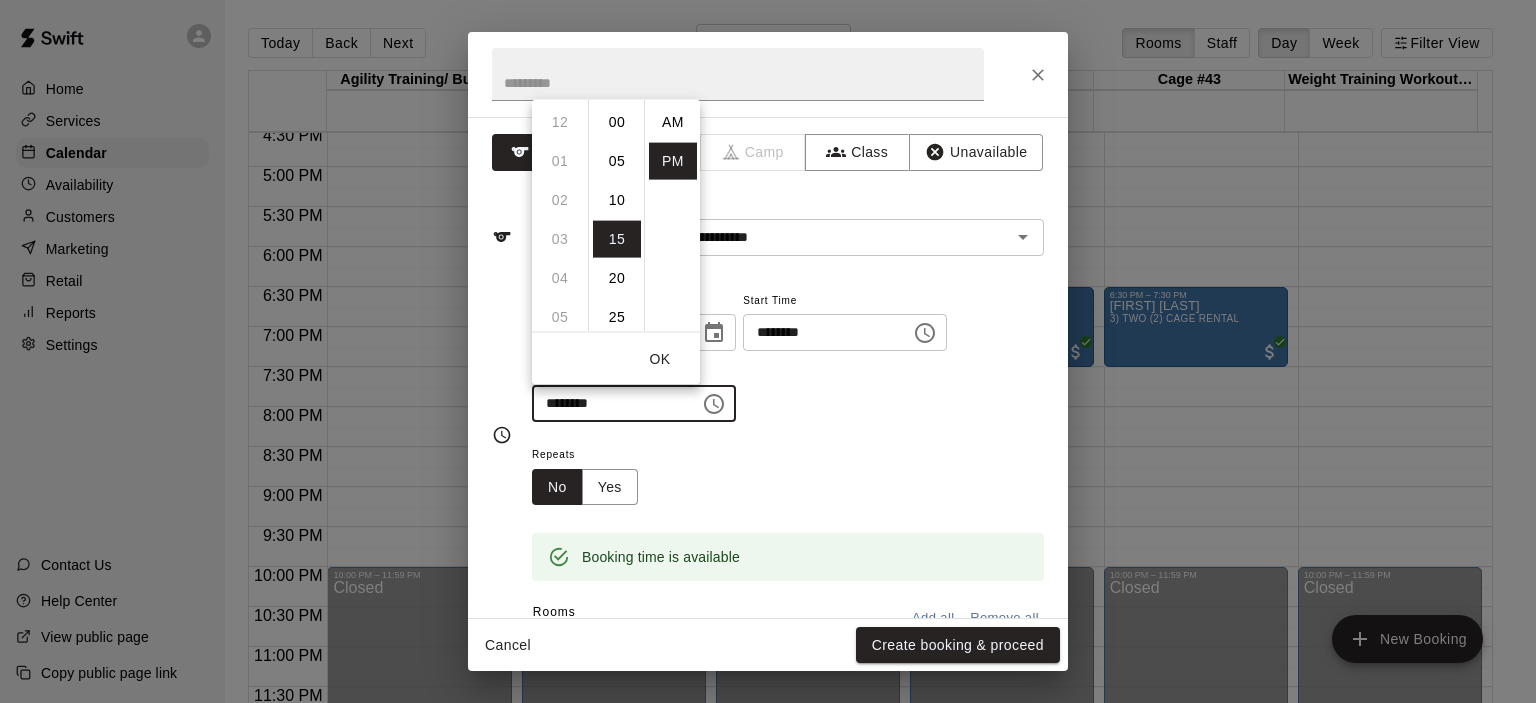 scroll, scrollTop: 272, scrollLeft: 0, axis: vertical 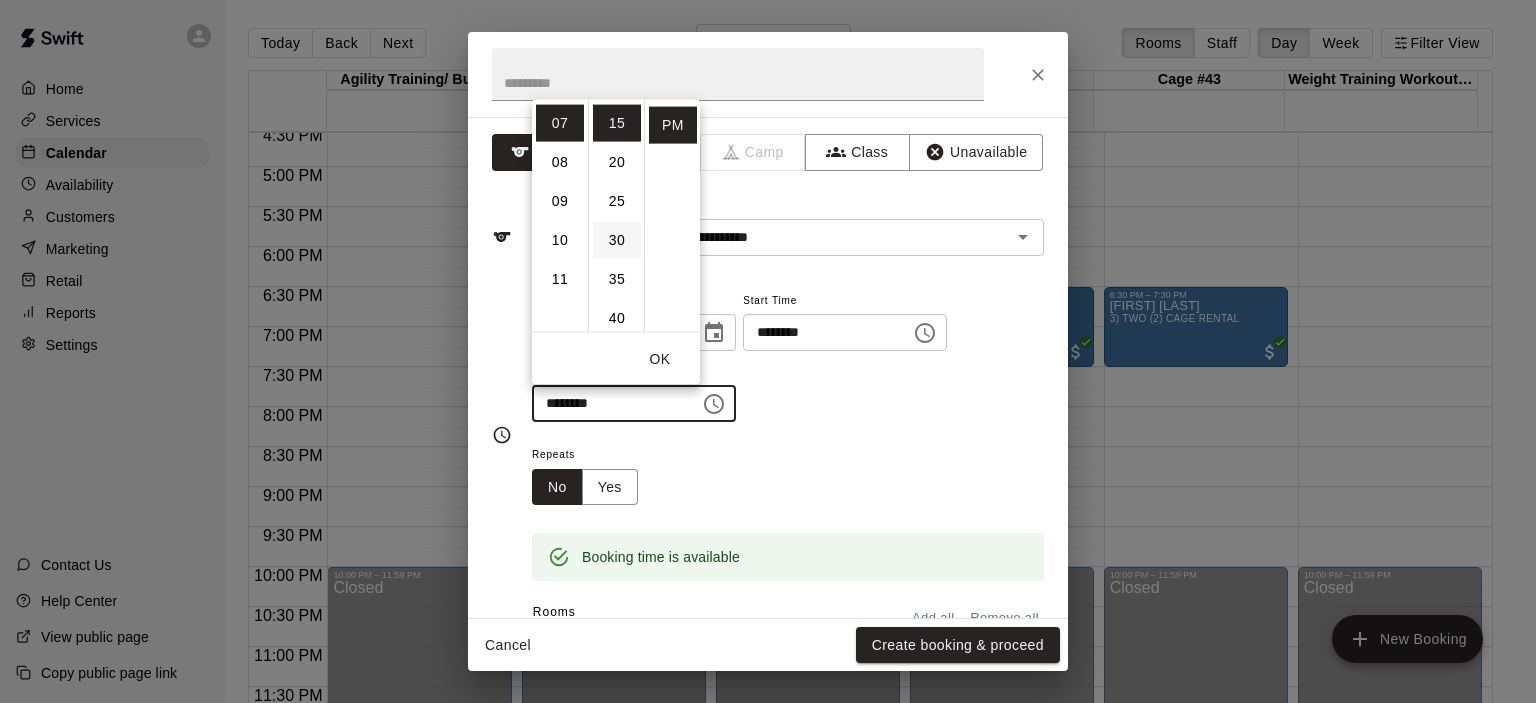 click on "30" at bounding box center (617, 239) 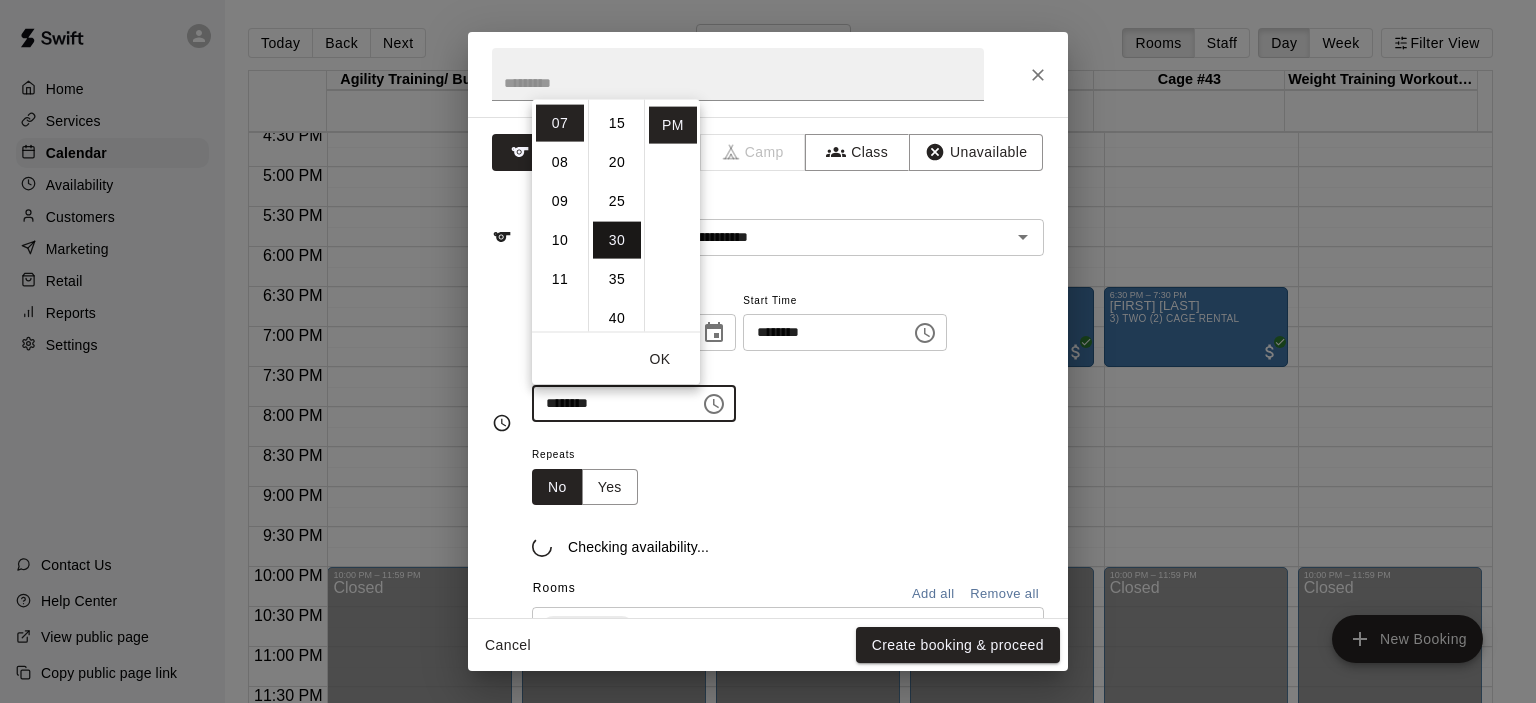 type on "********" 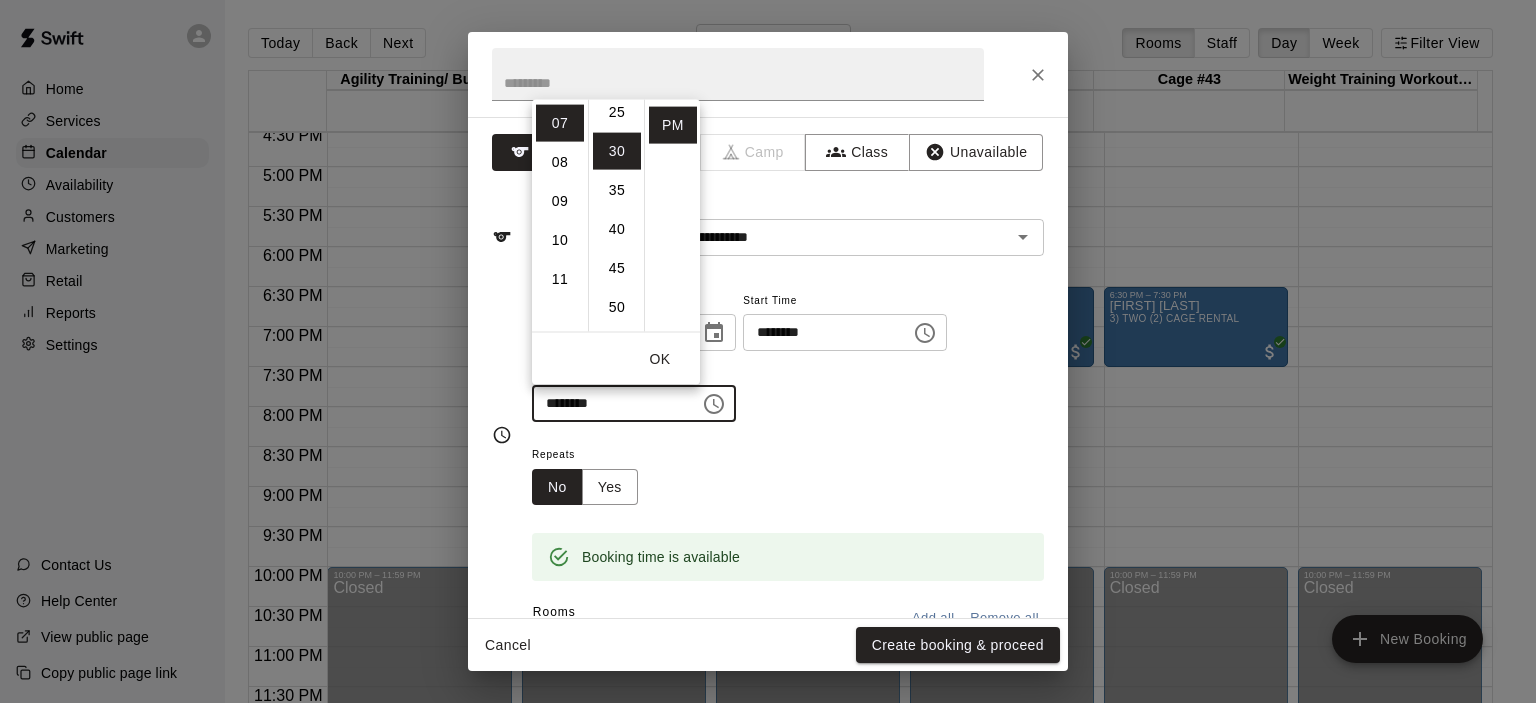 scroll, scrollTop: 234, scrollLeft: 0, axis: vertical 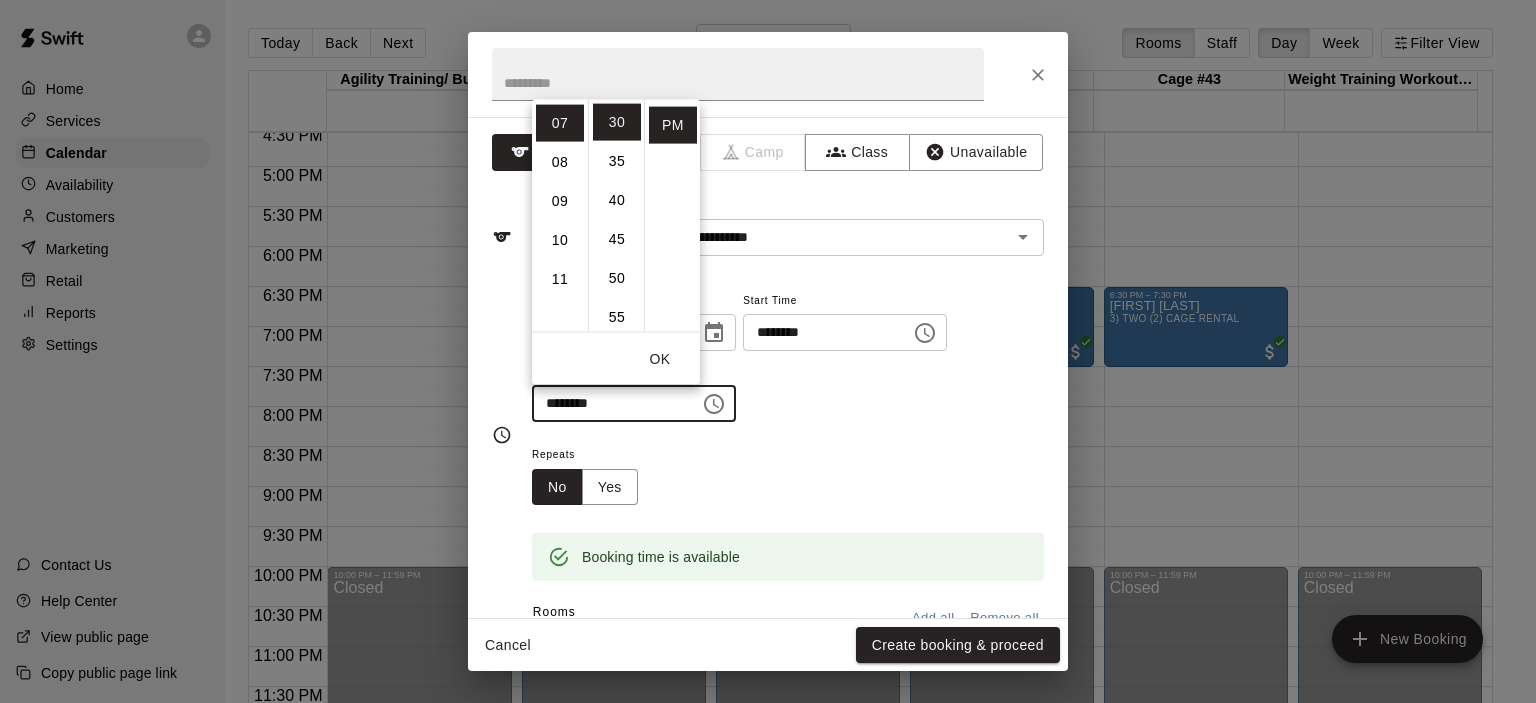 click on "**********" at bounding box center (788, 355) 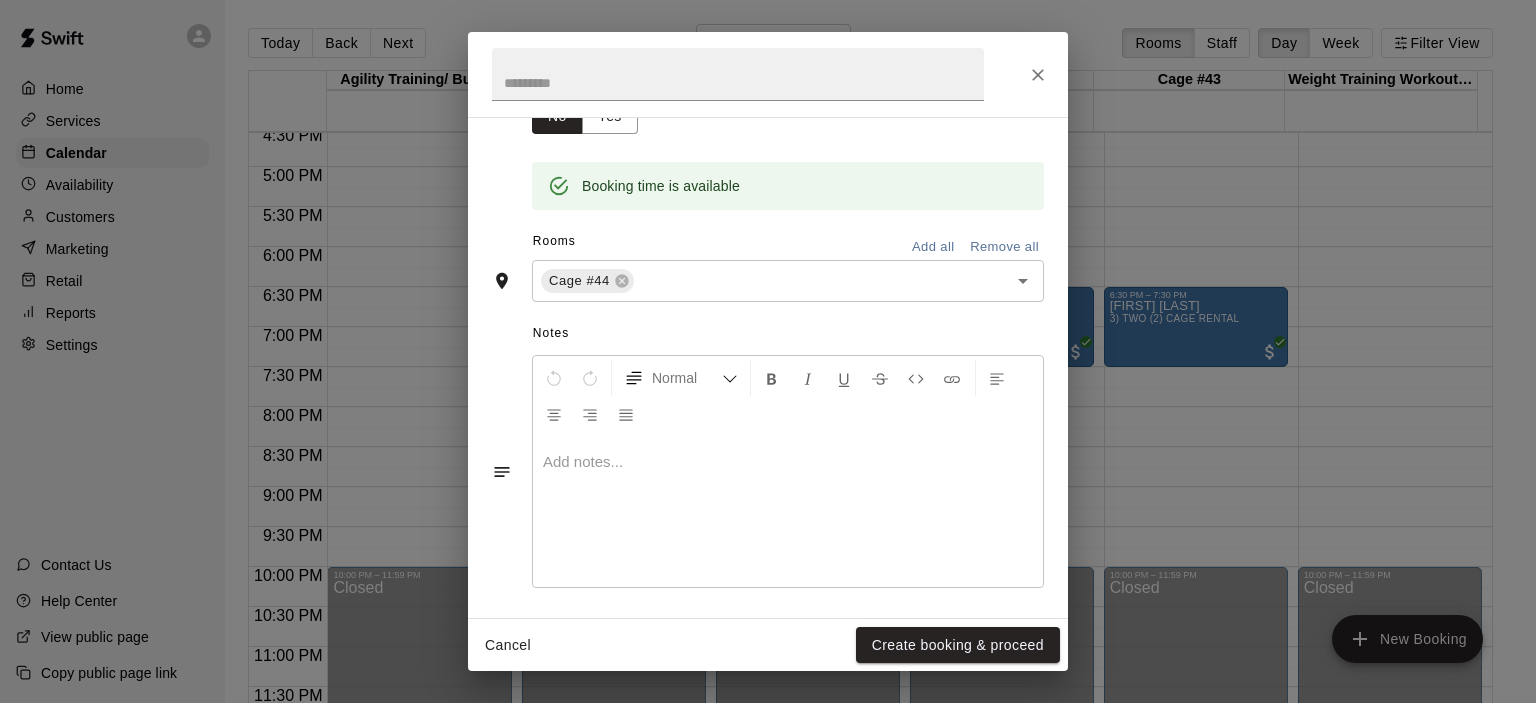 scroll, scrollTop: 376, scrollLeft: 0, axis: vertical 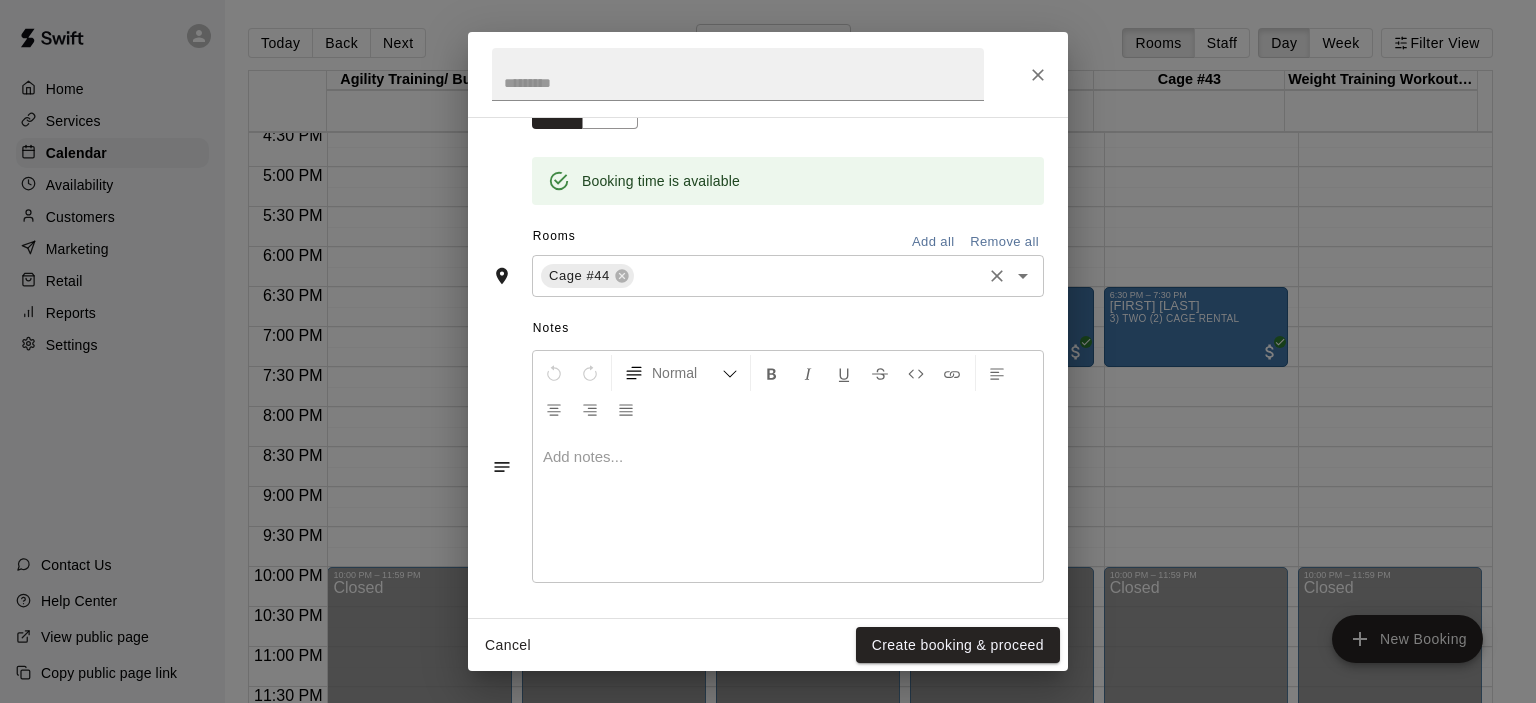 click 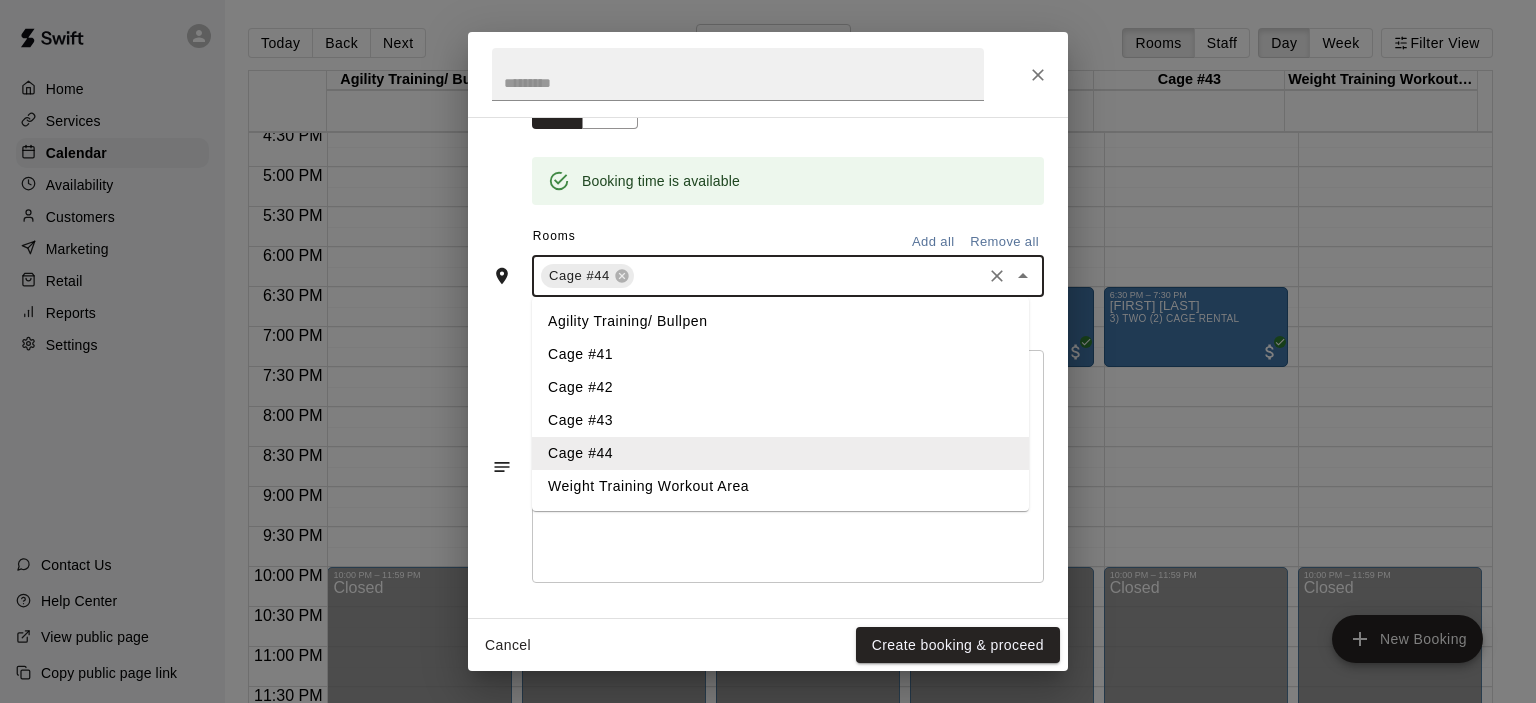 click on "Cage #41" at bounding box center (780, 354) 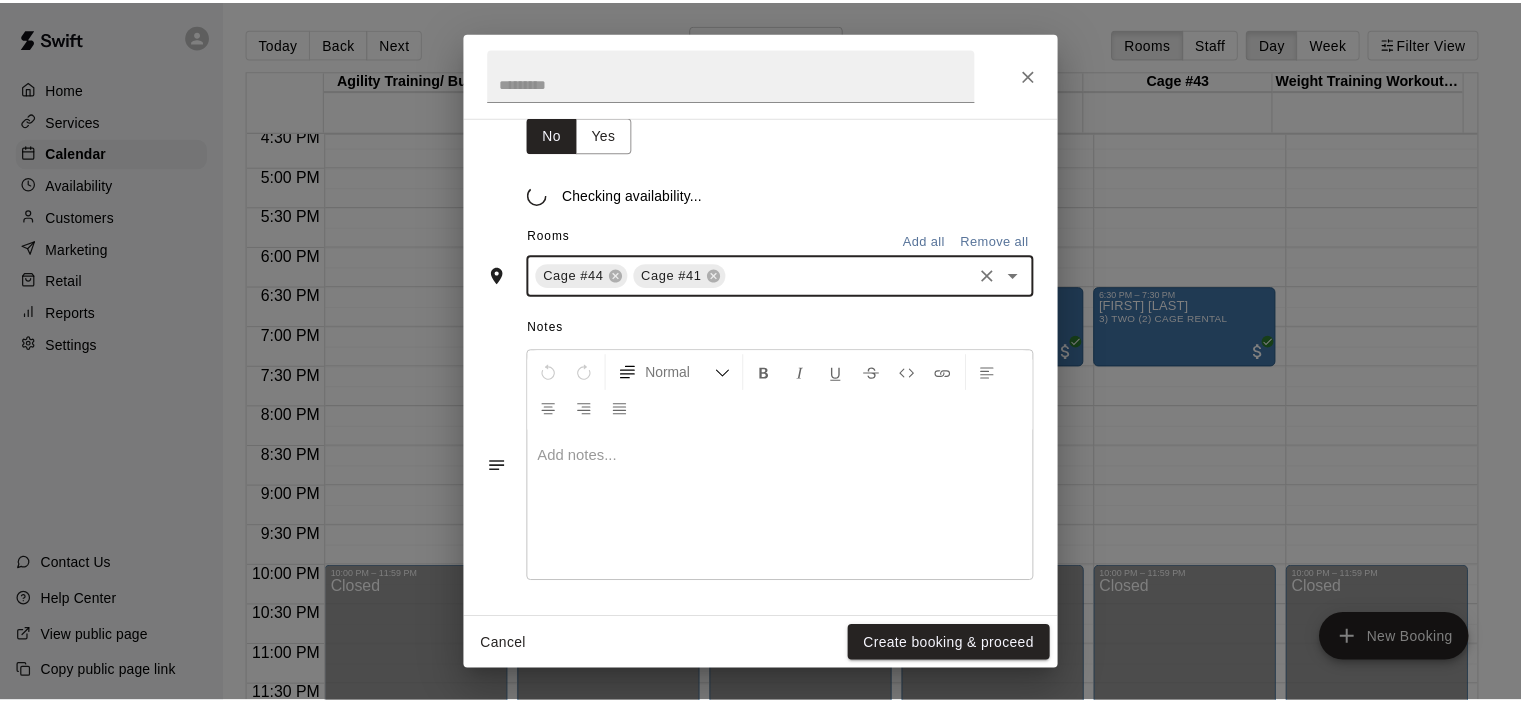 scroll, scrollTop: 376, scrollLeft: 0, axis: vertical 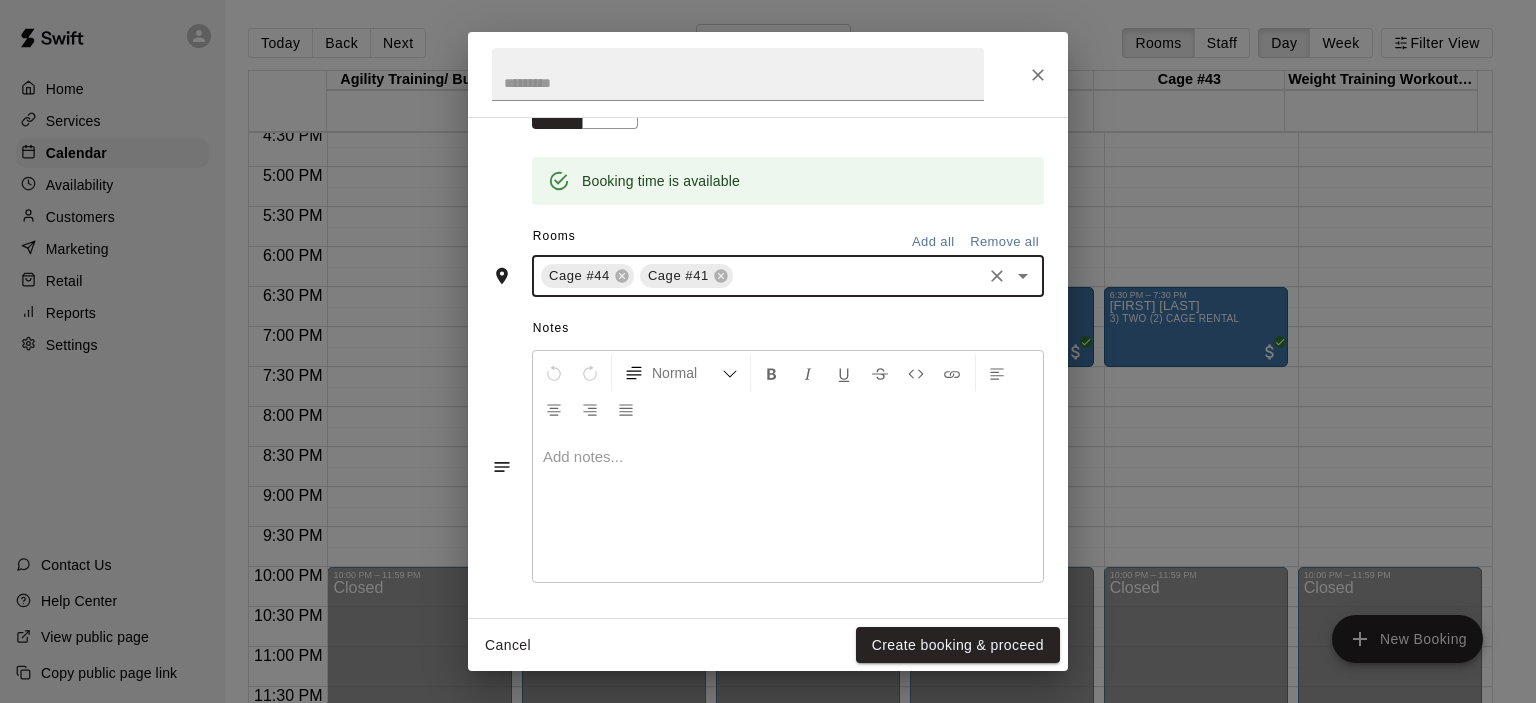 click 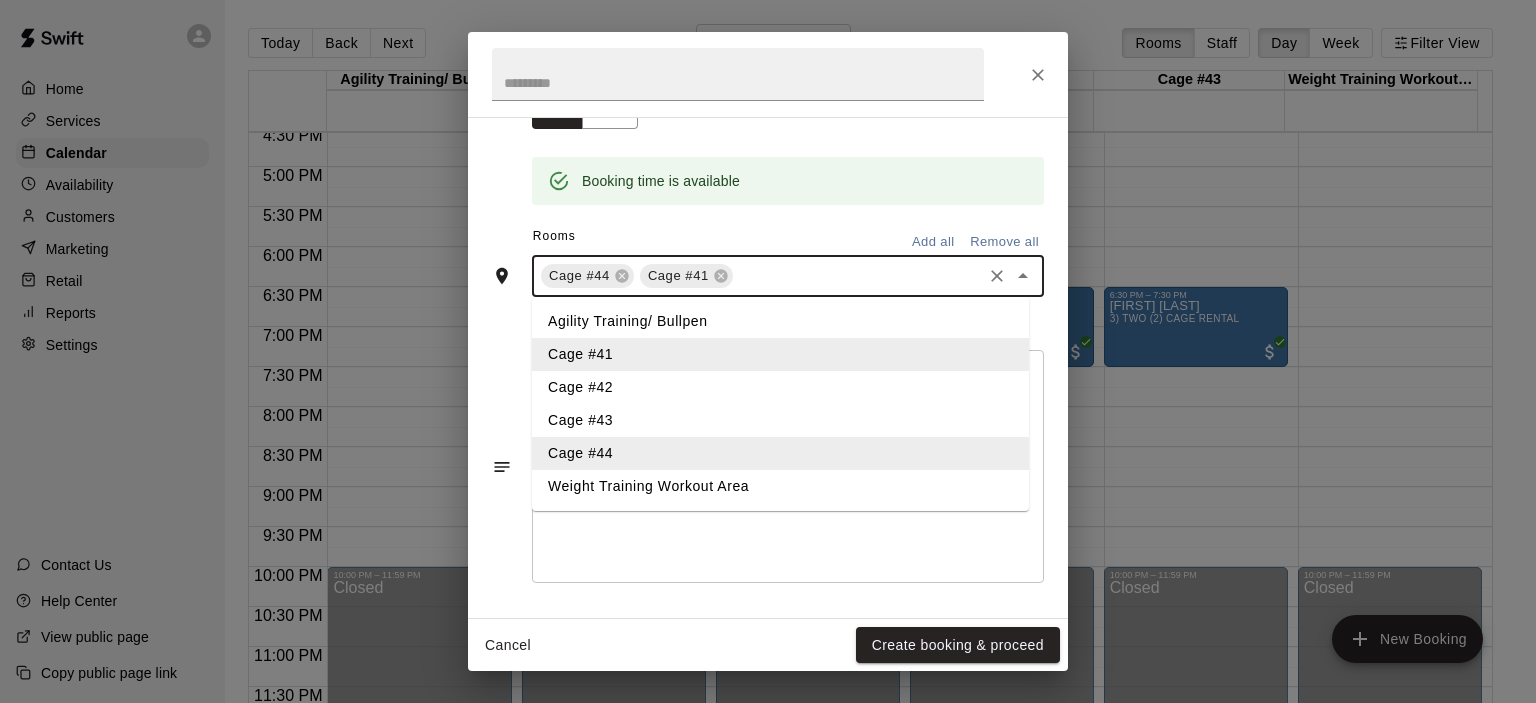 click on "Agility Training/ Bullpen" at bounding box center (780, 321) 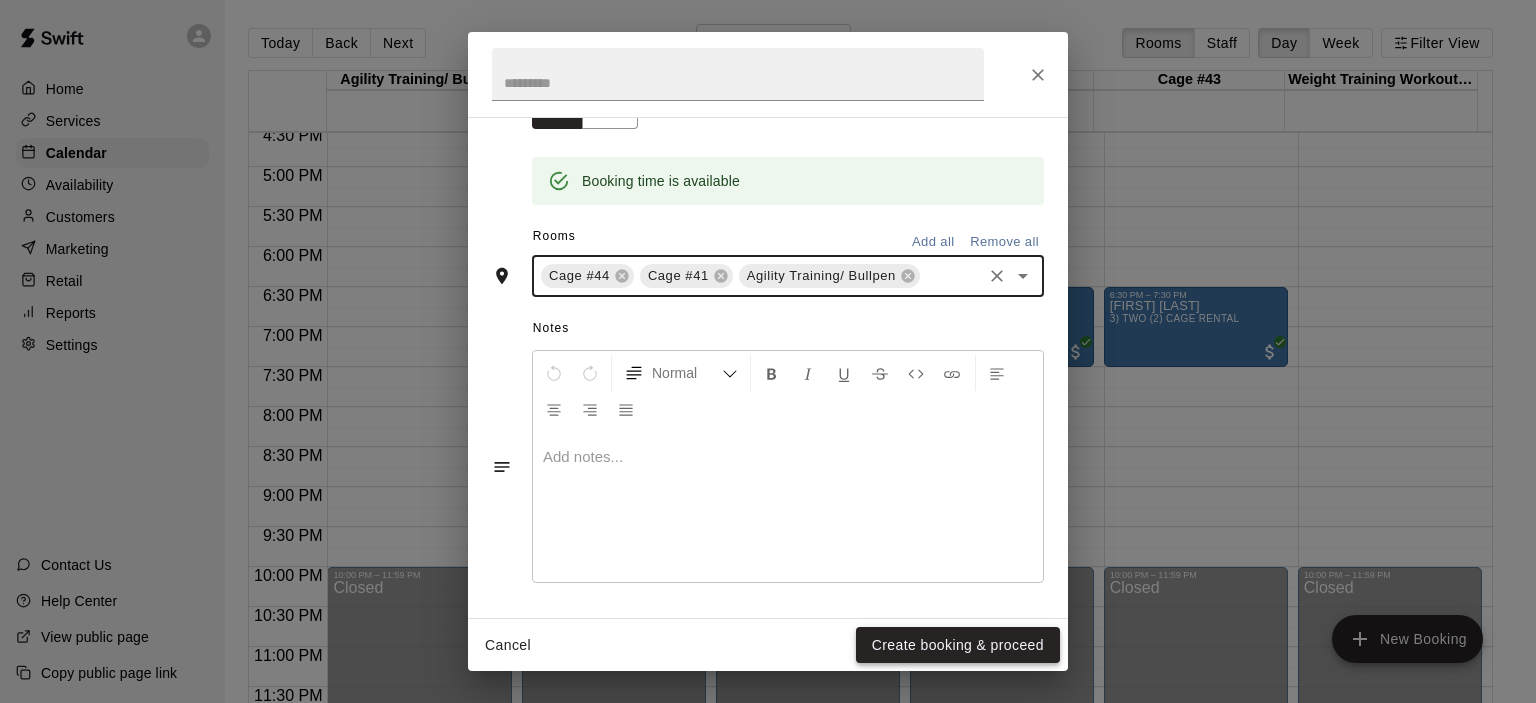 click on "Create booking & proceed" at bounding box center [958, 645] 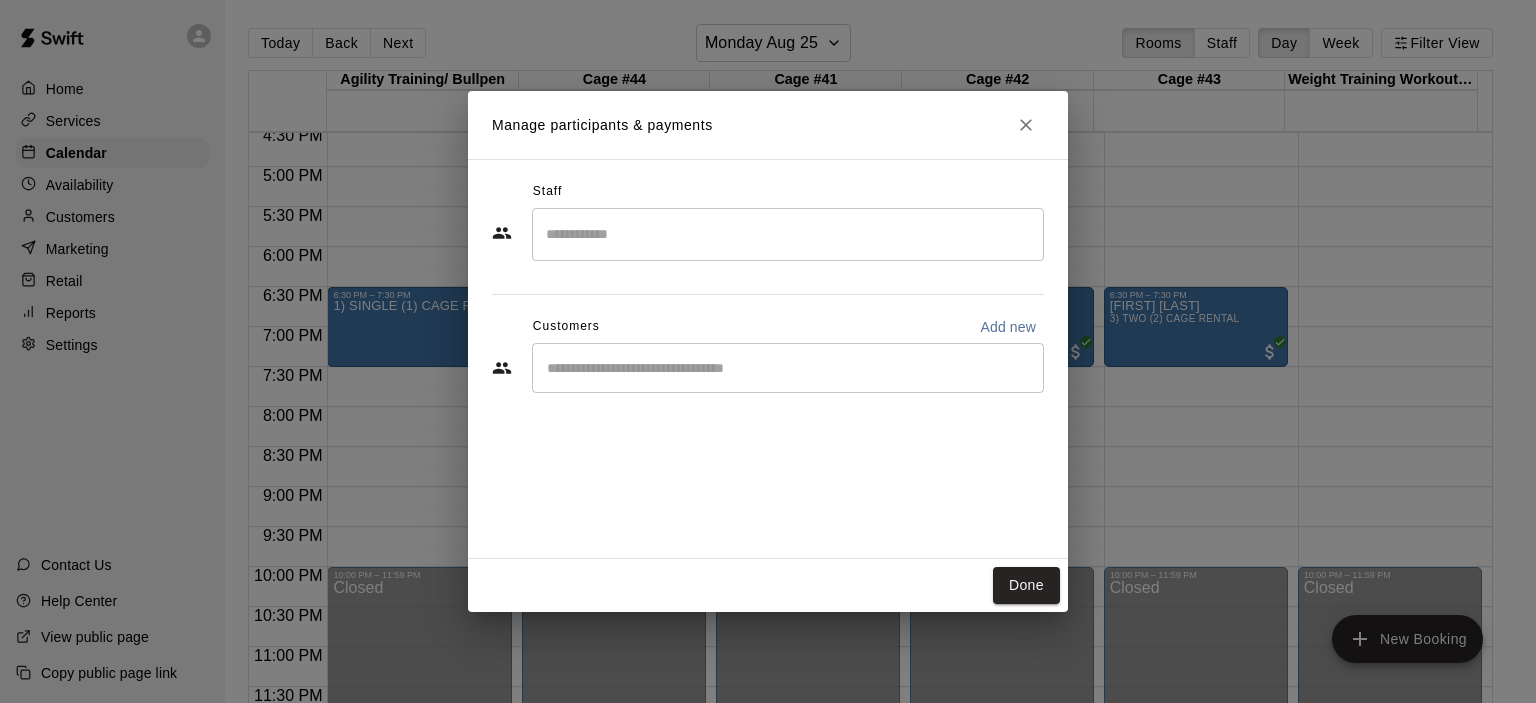 click at bounding box center (788, 368) 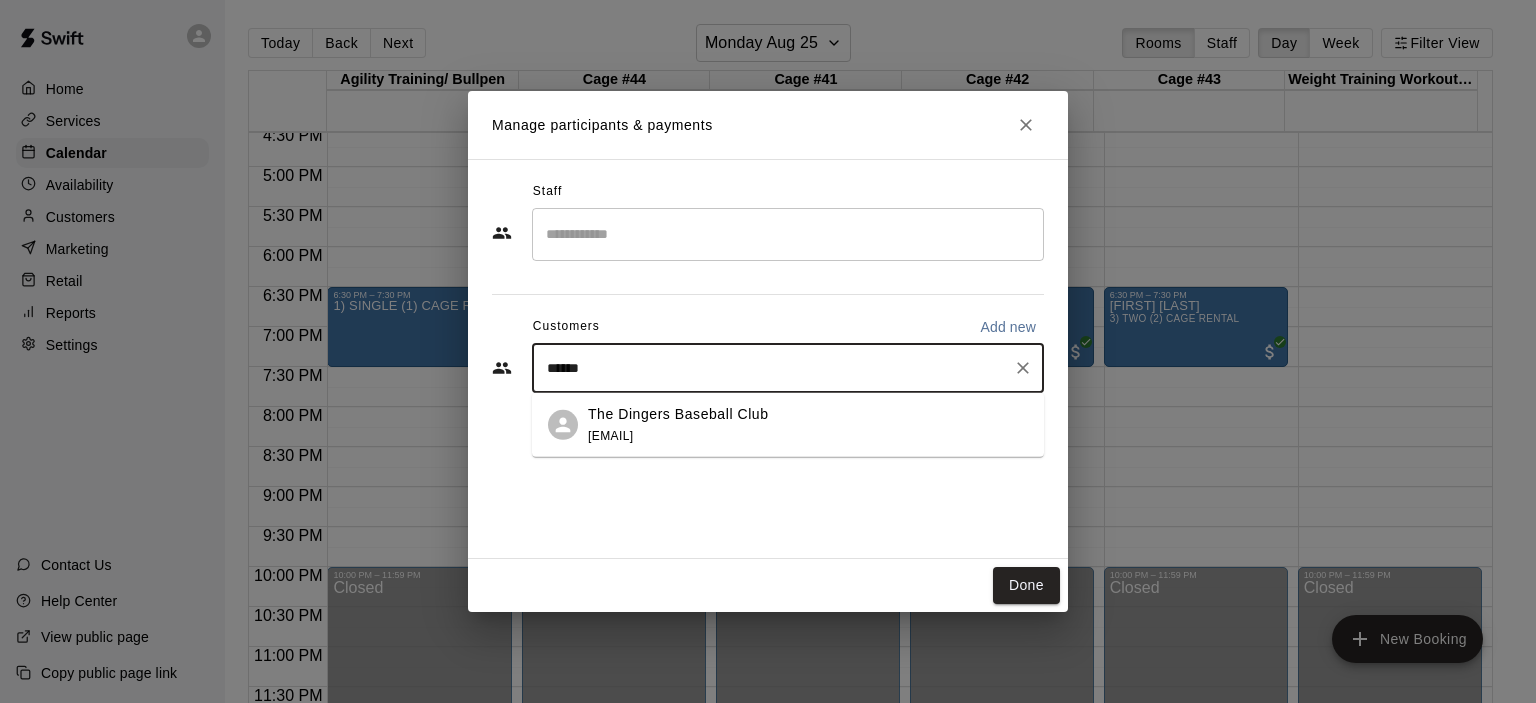 type on "*******" 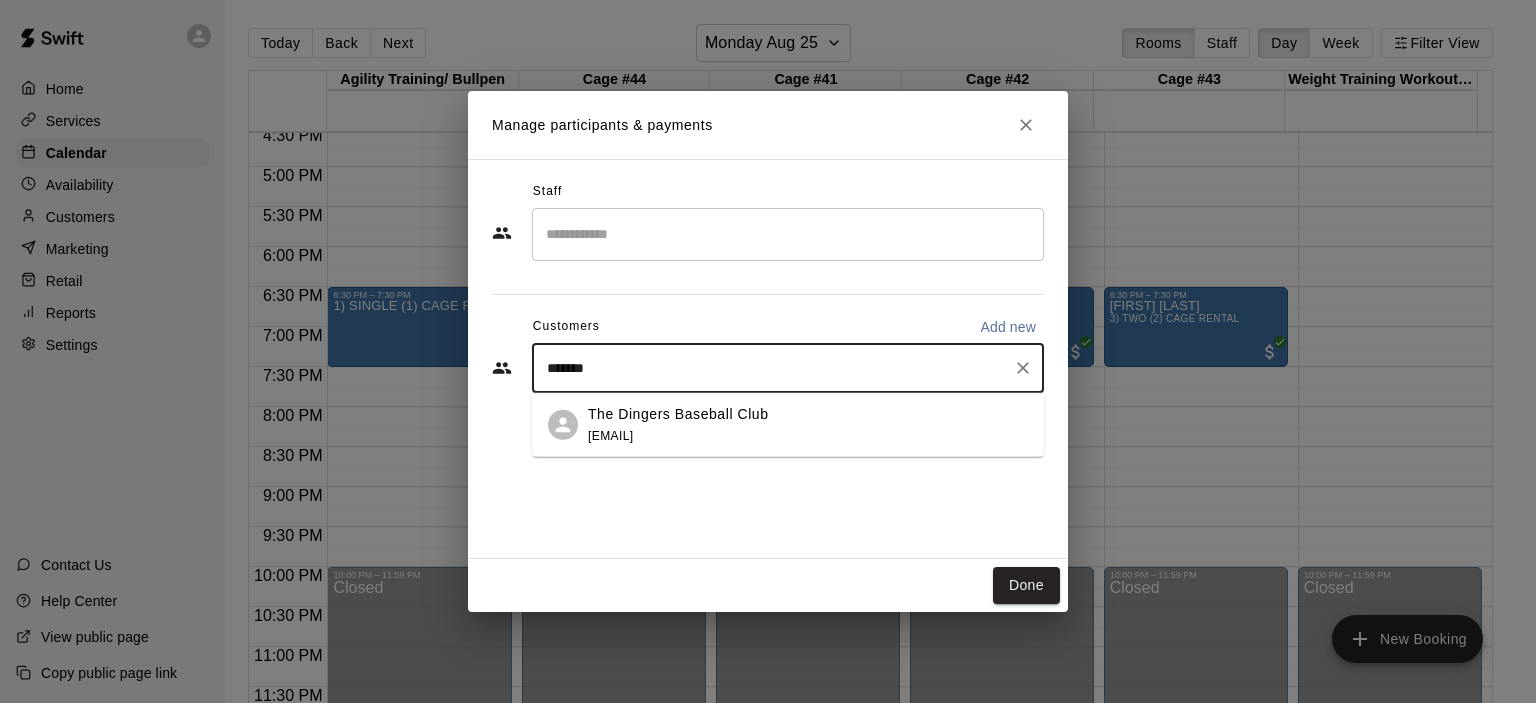 click on "The Dingers Baseball Club" at bounding box center (678, 413) 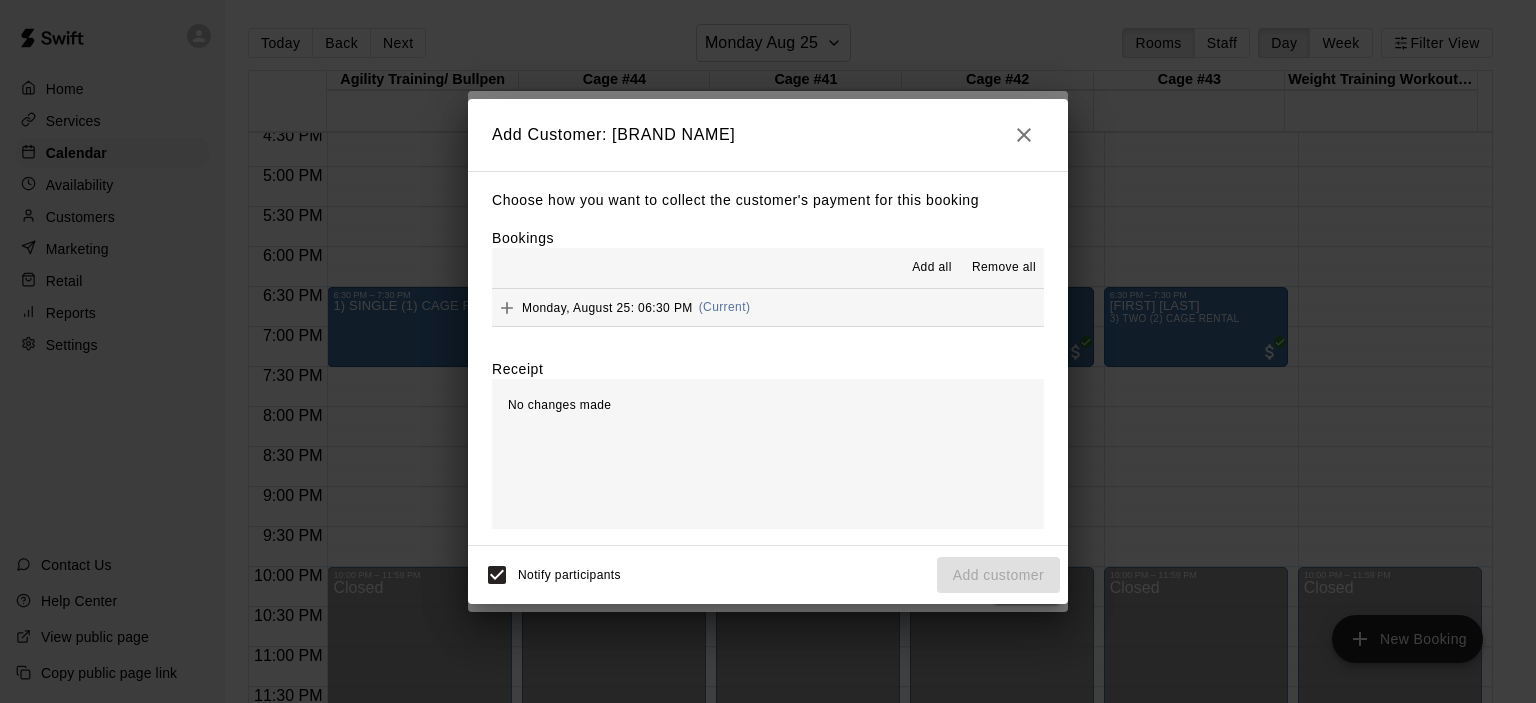 click on "[DAY], [MONTH] [DAY]: [TIME] (Current)" at bounding box center (621, 308) 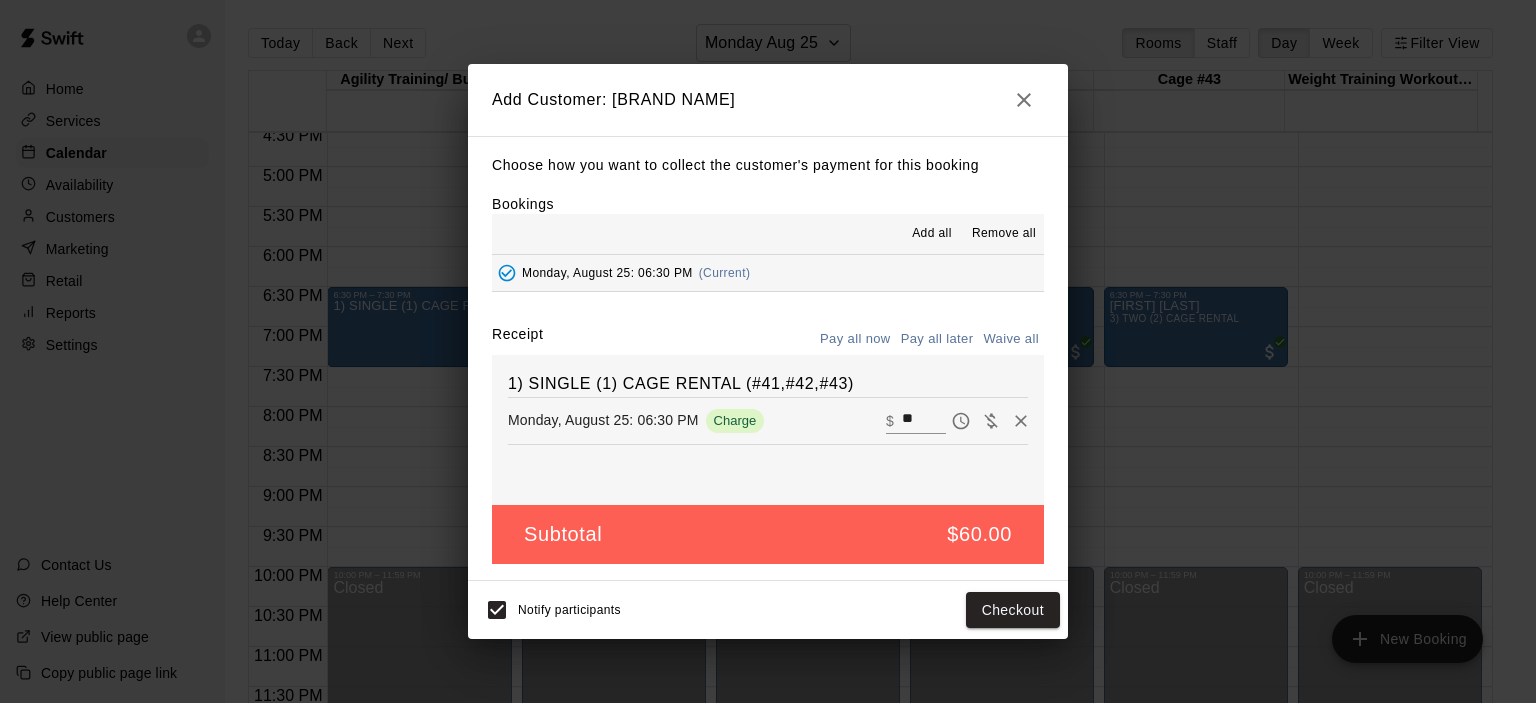 click on "Pay all later" at bounding box center (937, 339) 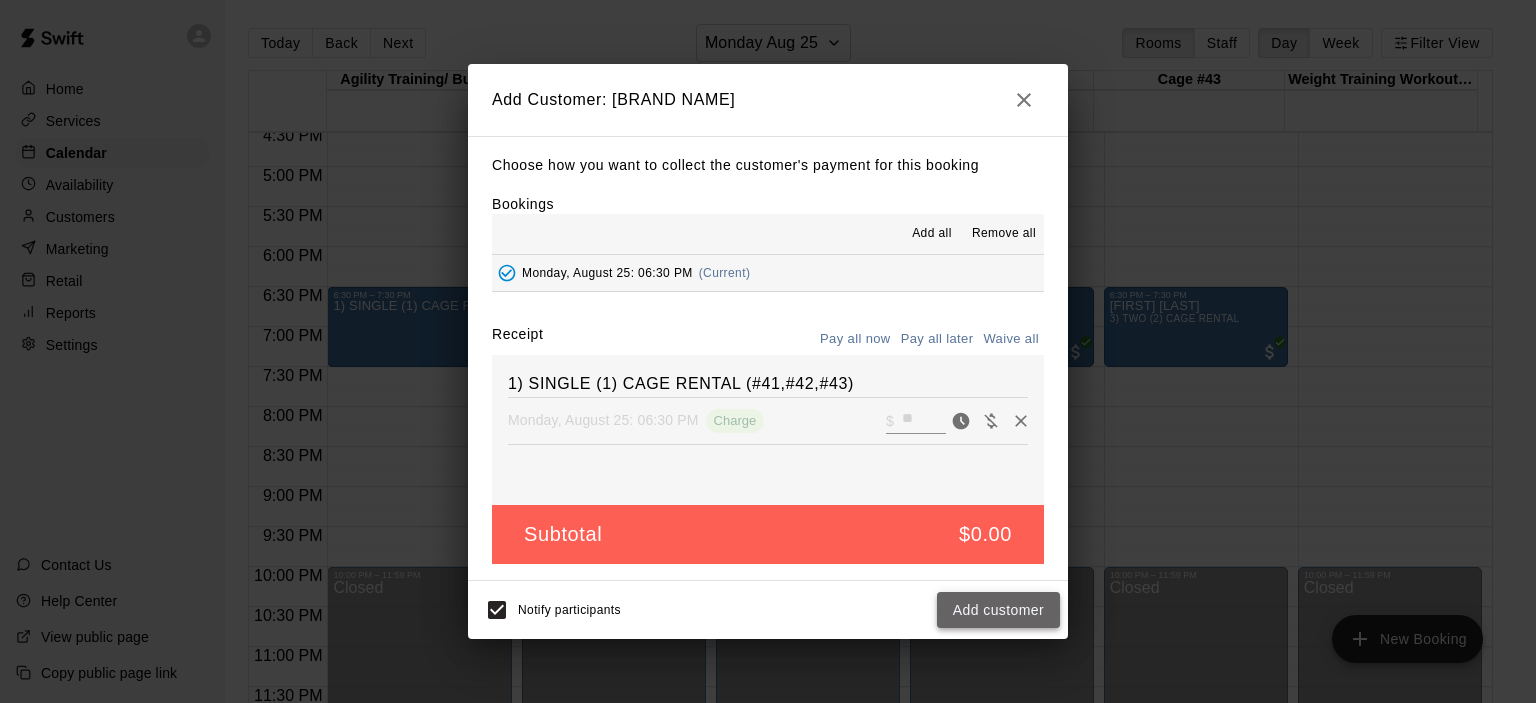click on "Add customer" at bounding box center (998, 610) 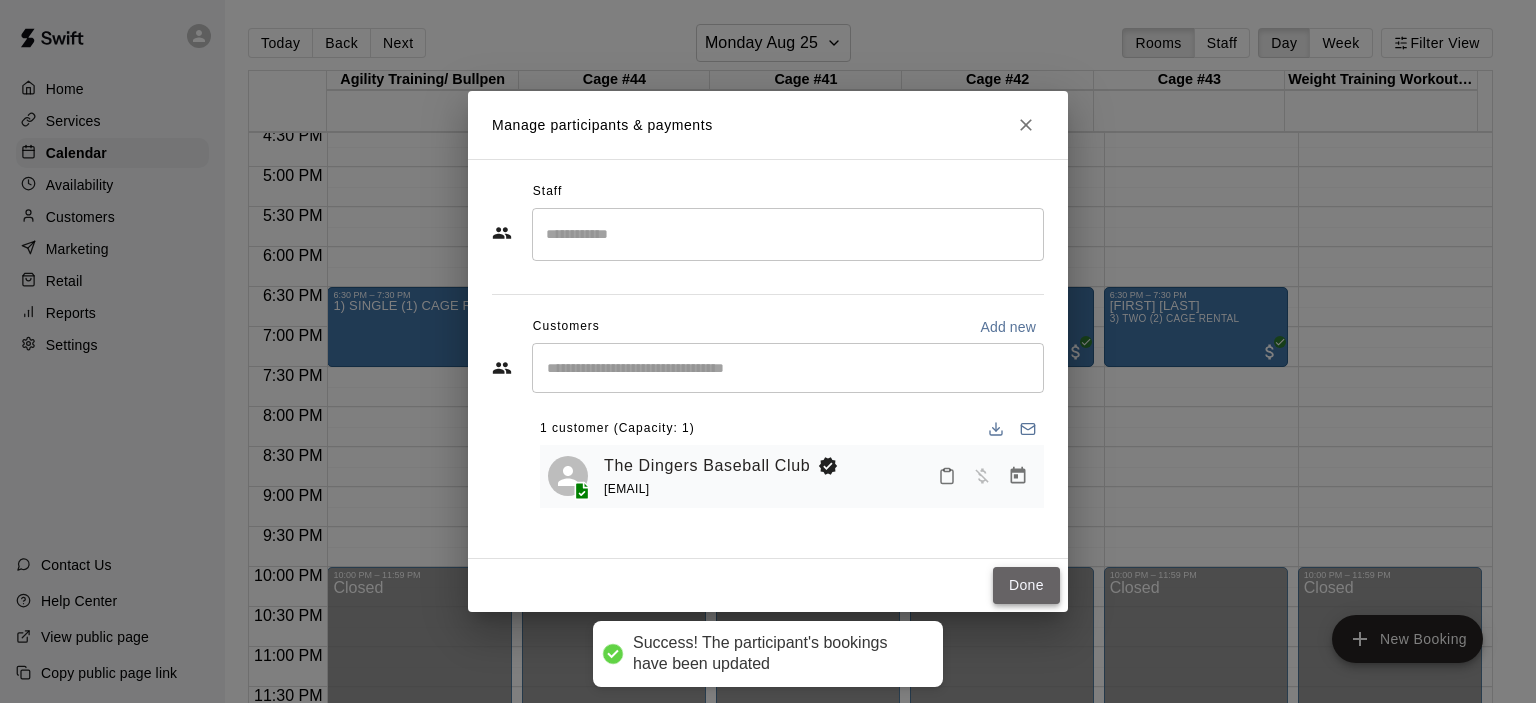 click on "Done" at bounding box center [1026, 585] 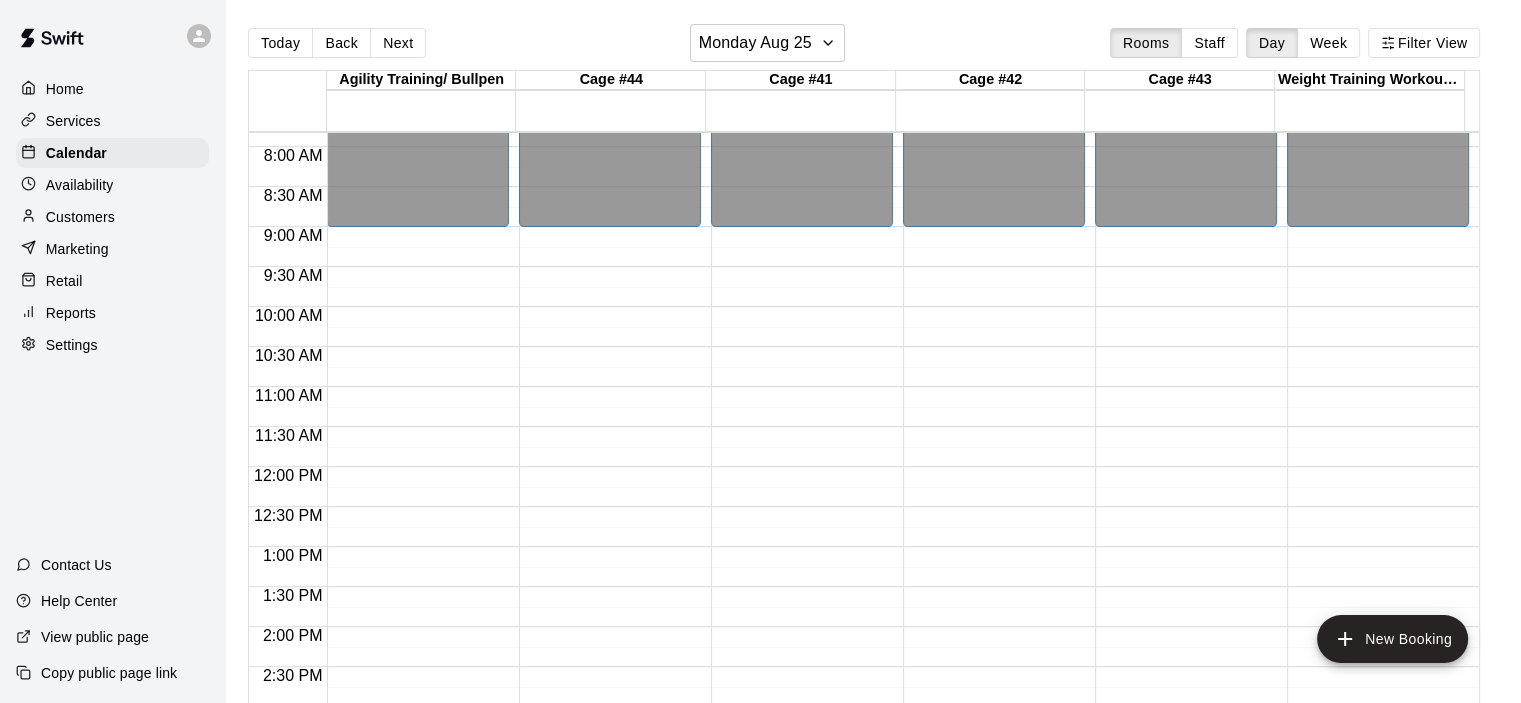 scroll, scrollTop: 1226, scrollLeft: 0, axis: vertical 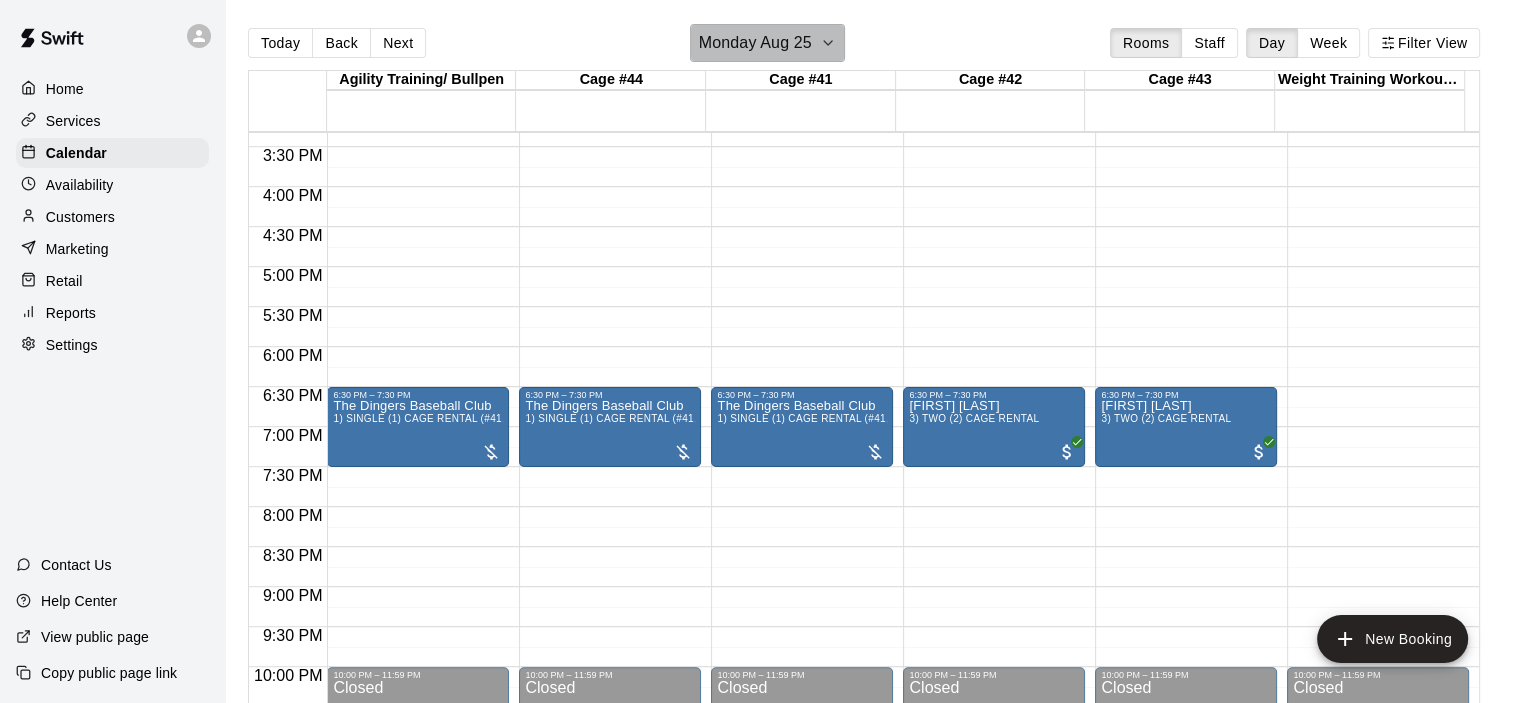 click 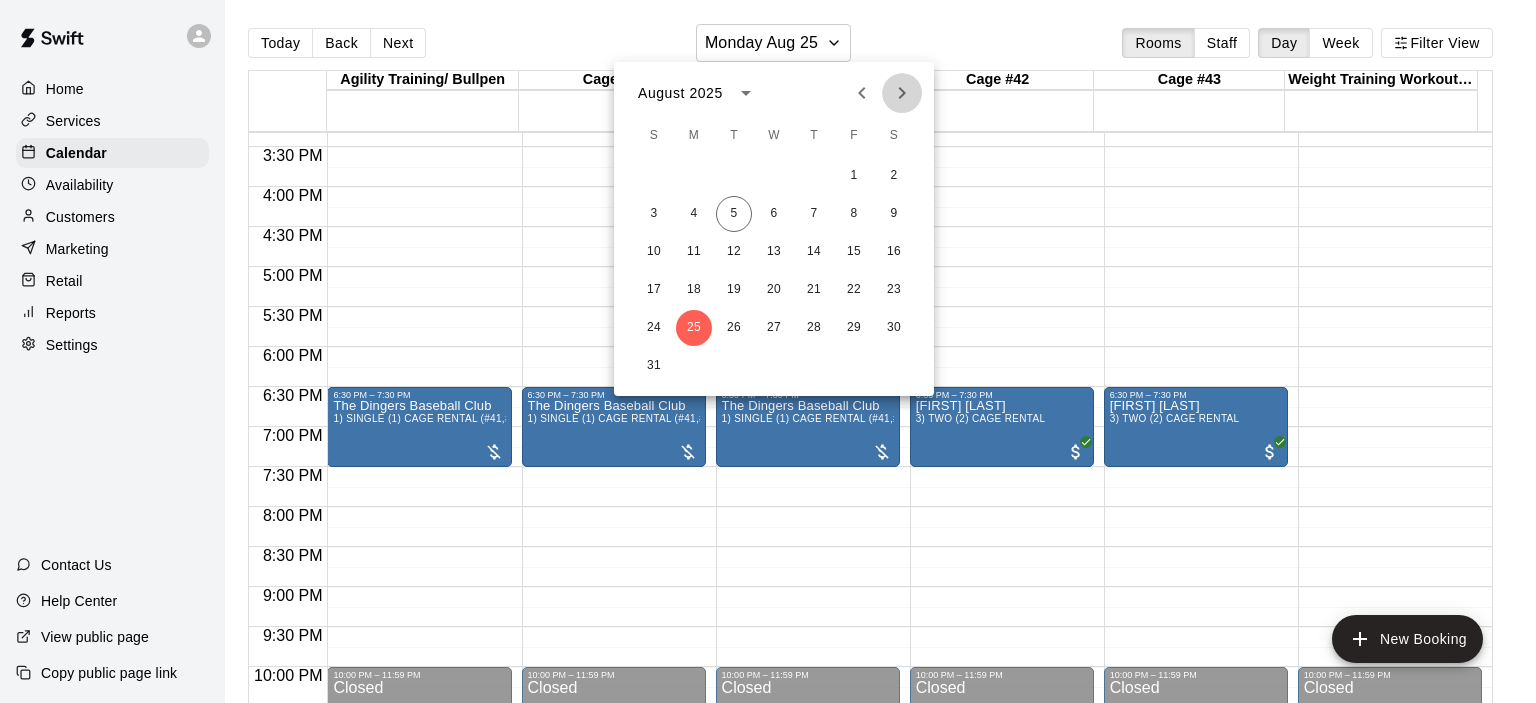 click 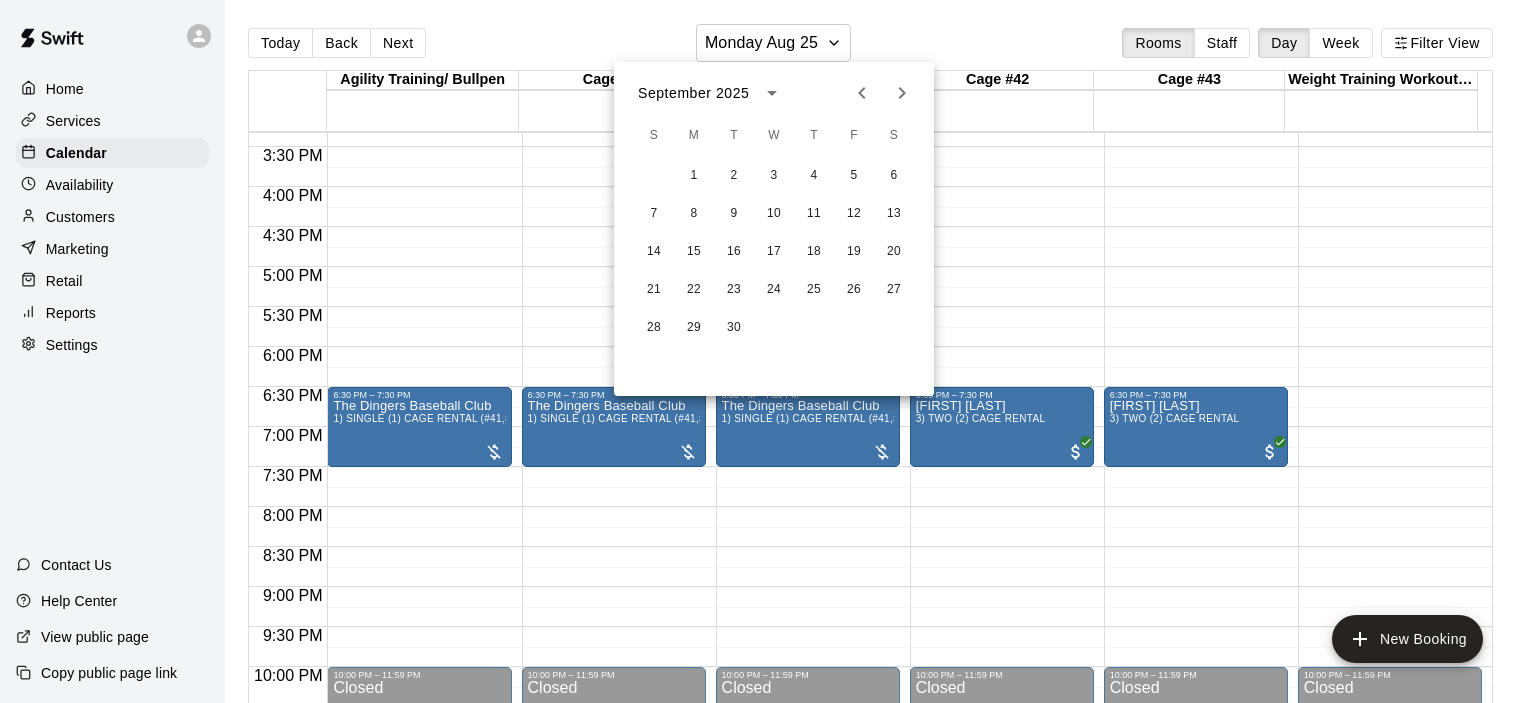 click 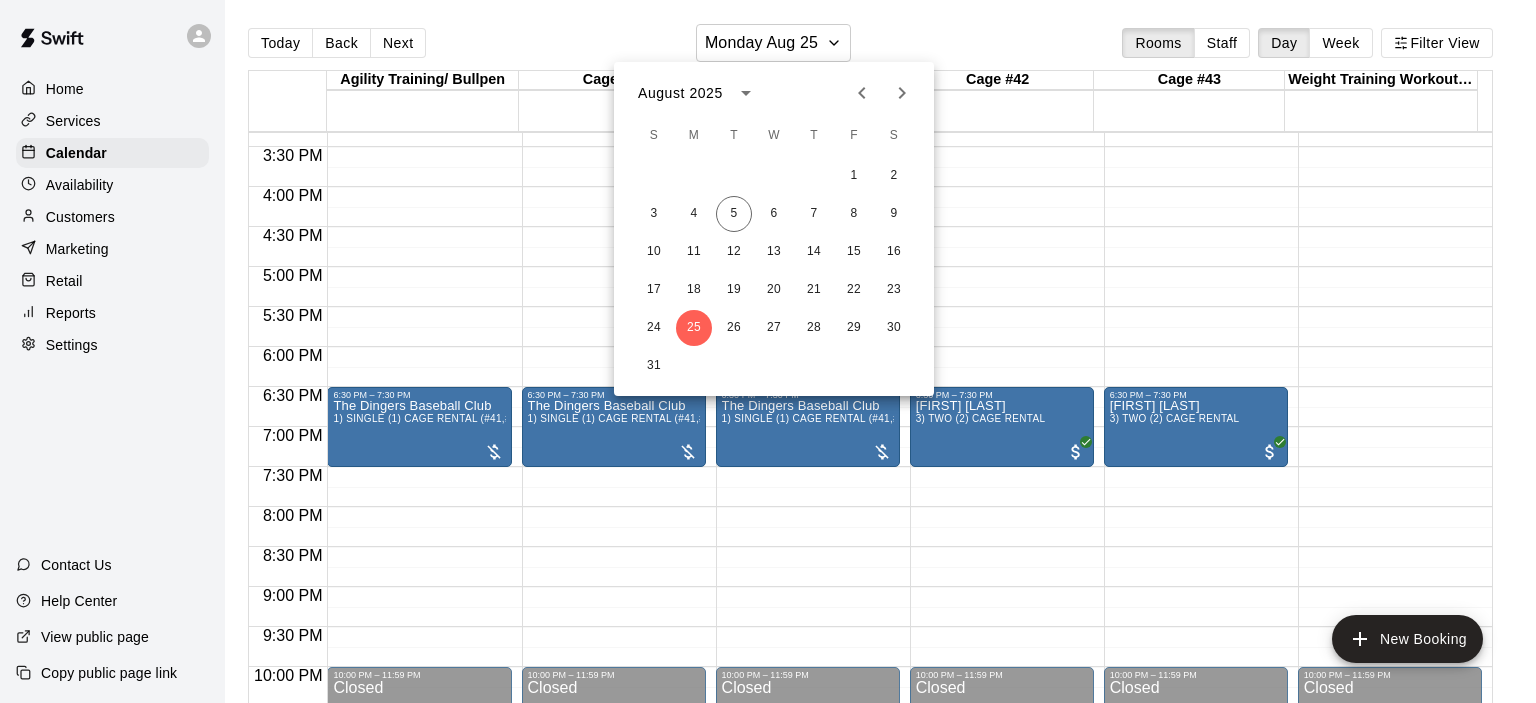 click 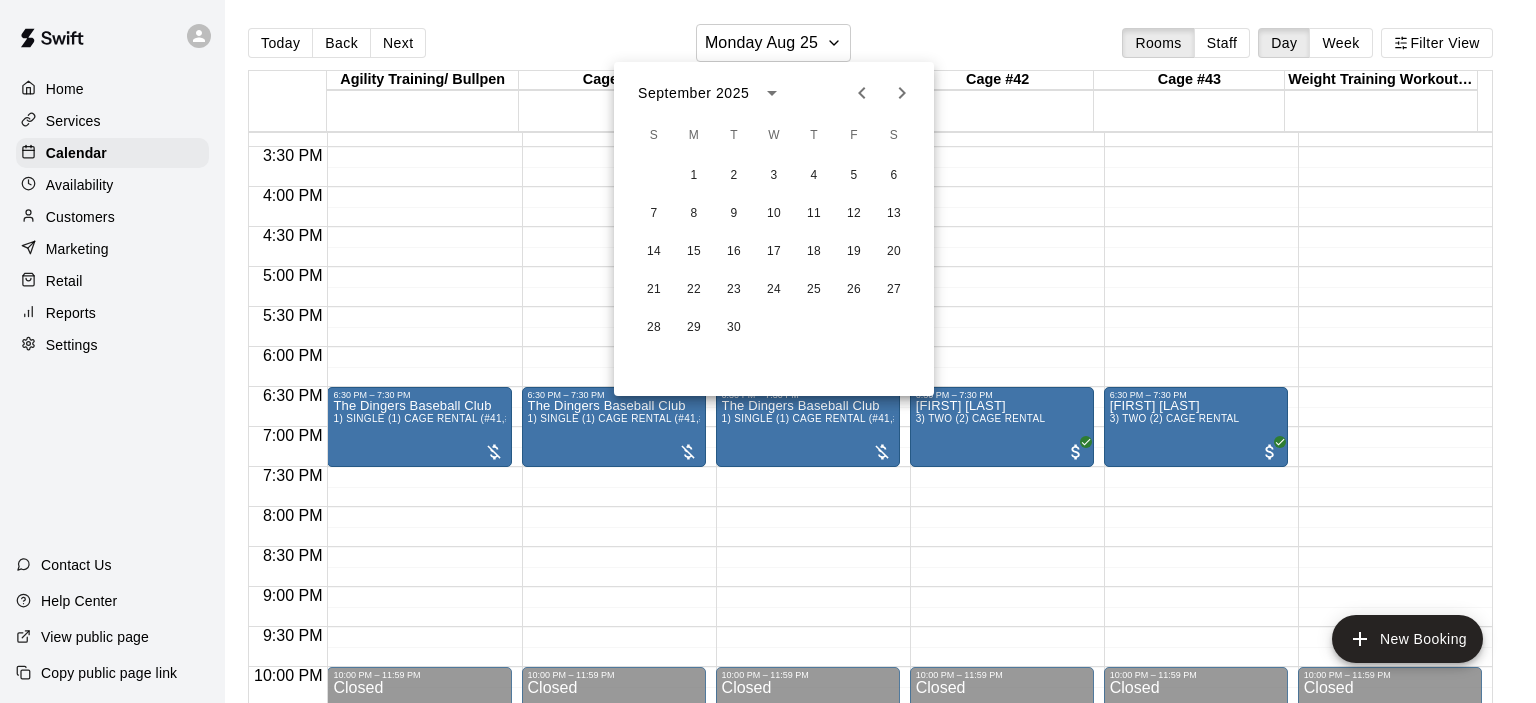 click at bounding box center (768, 351) 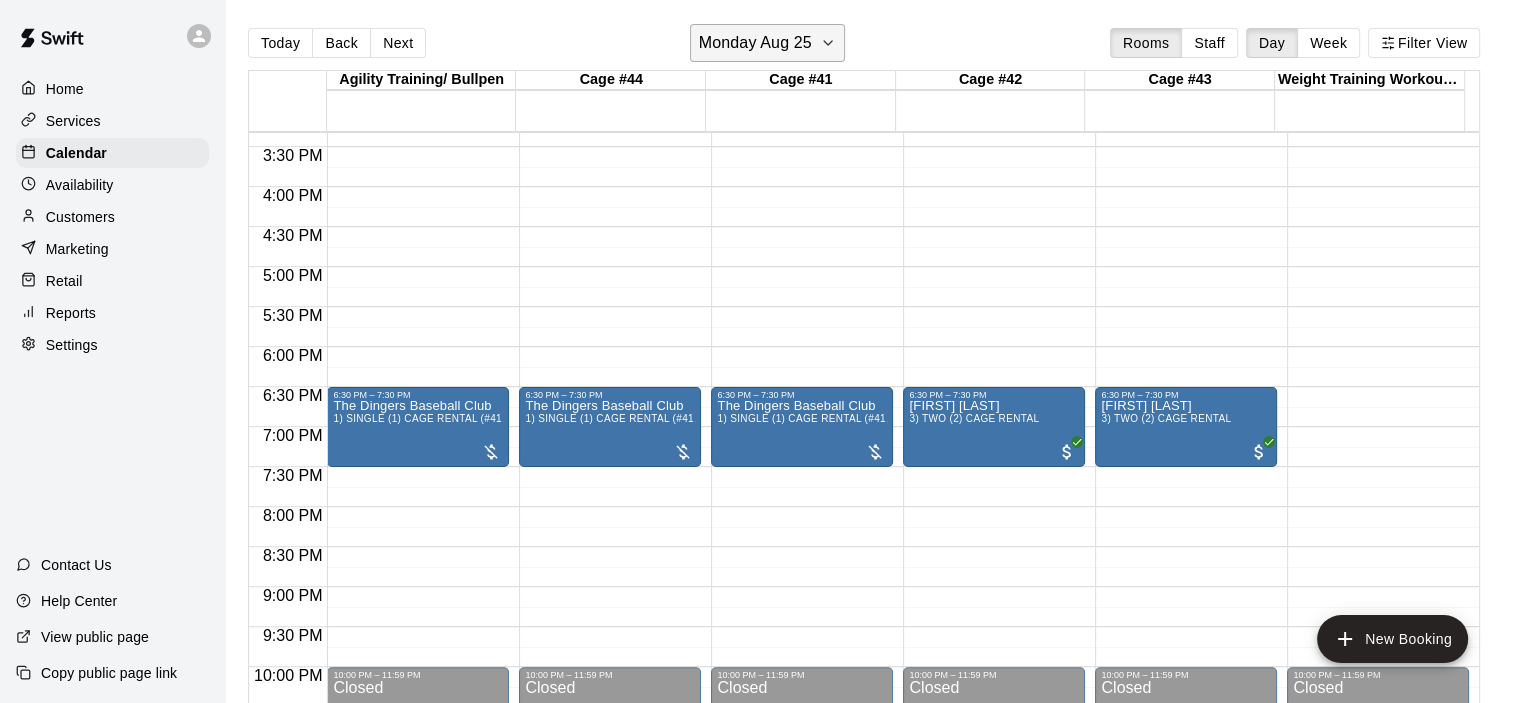 click 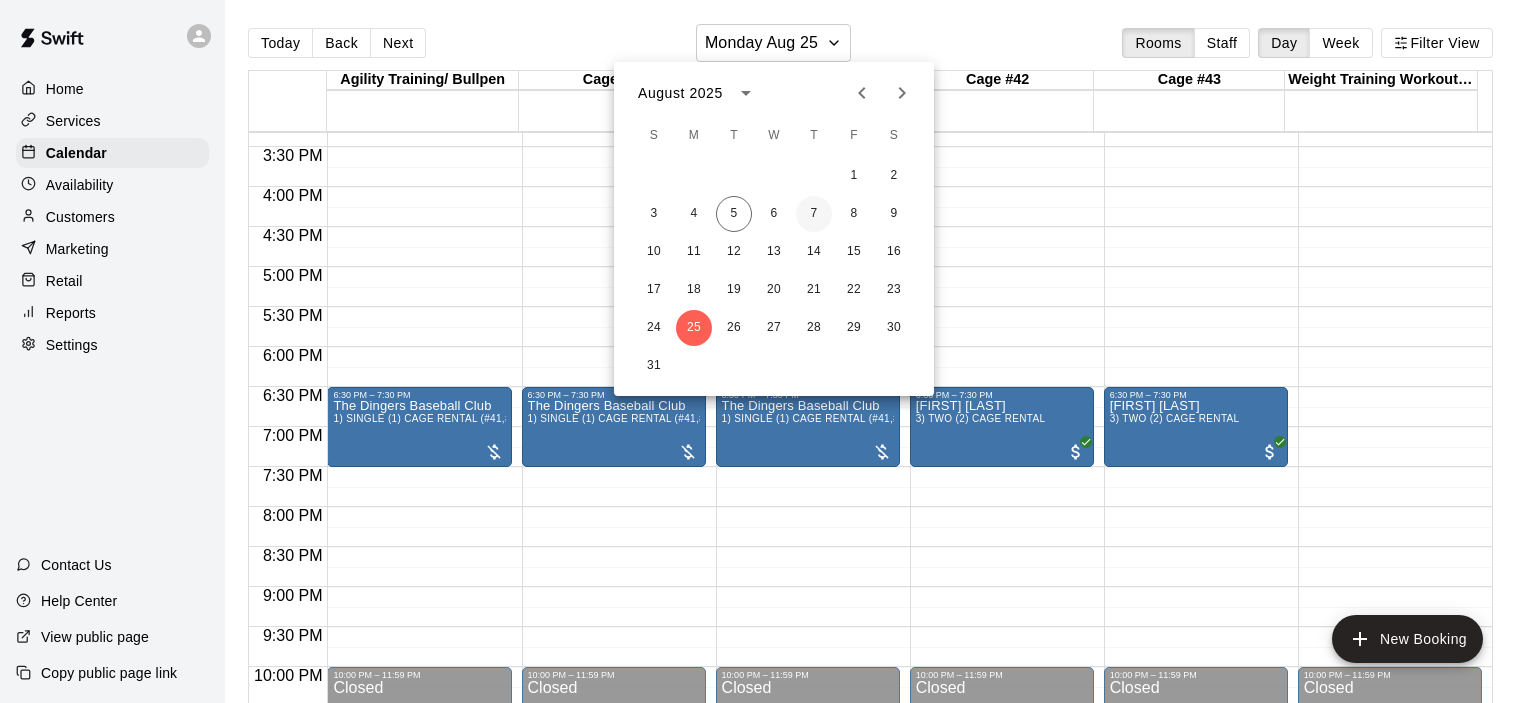 click on "7" at bounding box center [814, 214] 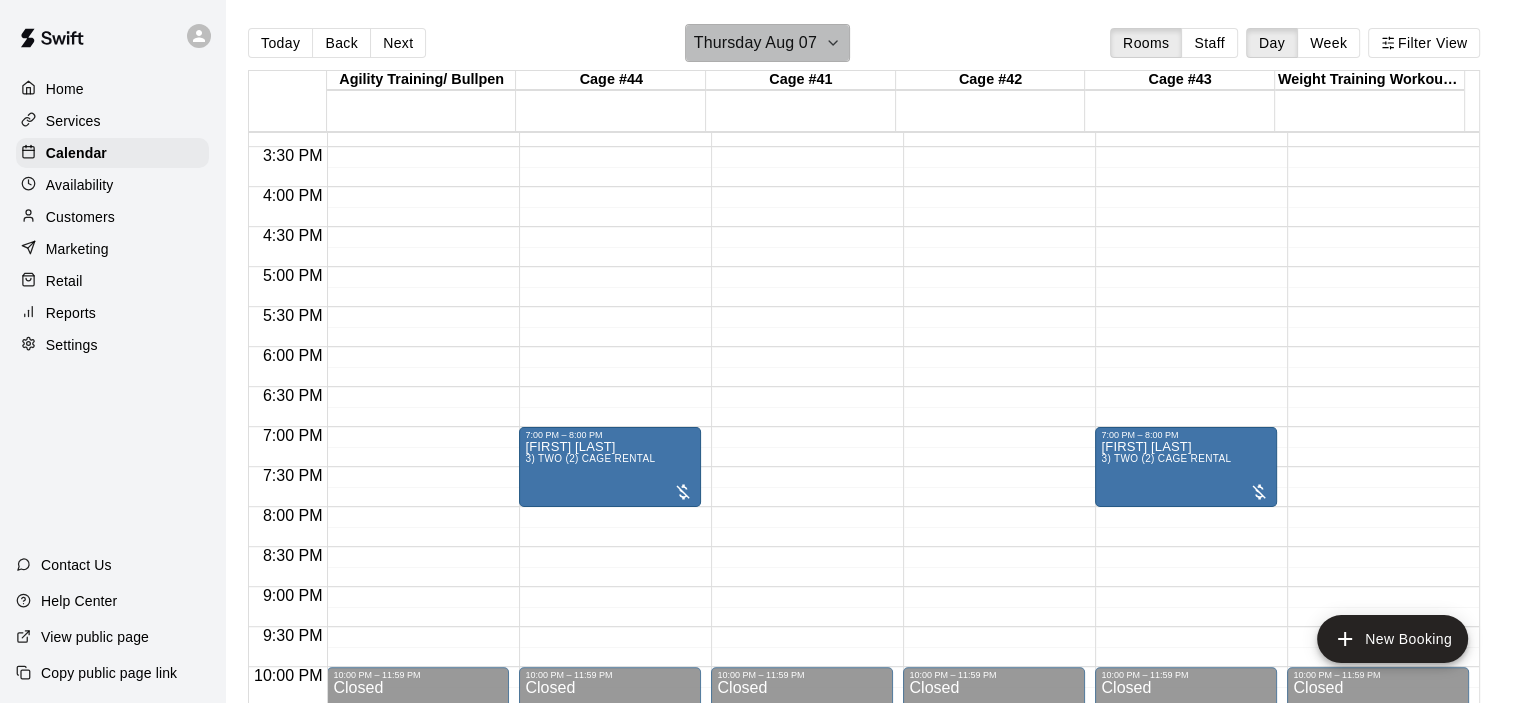 click 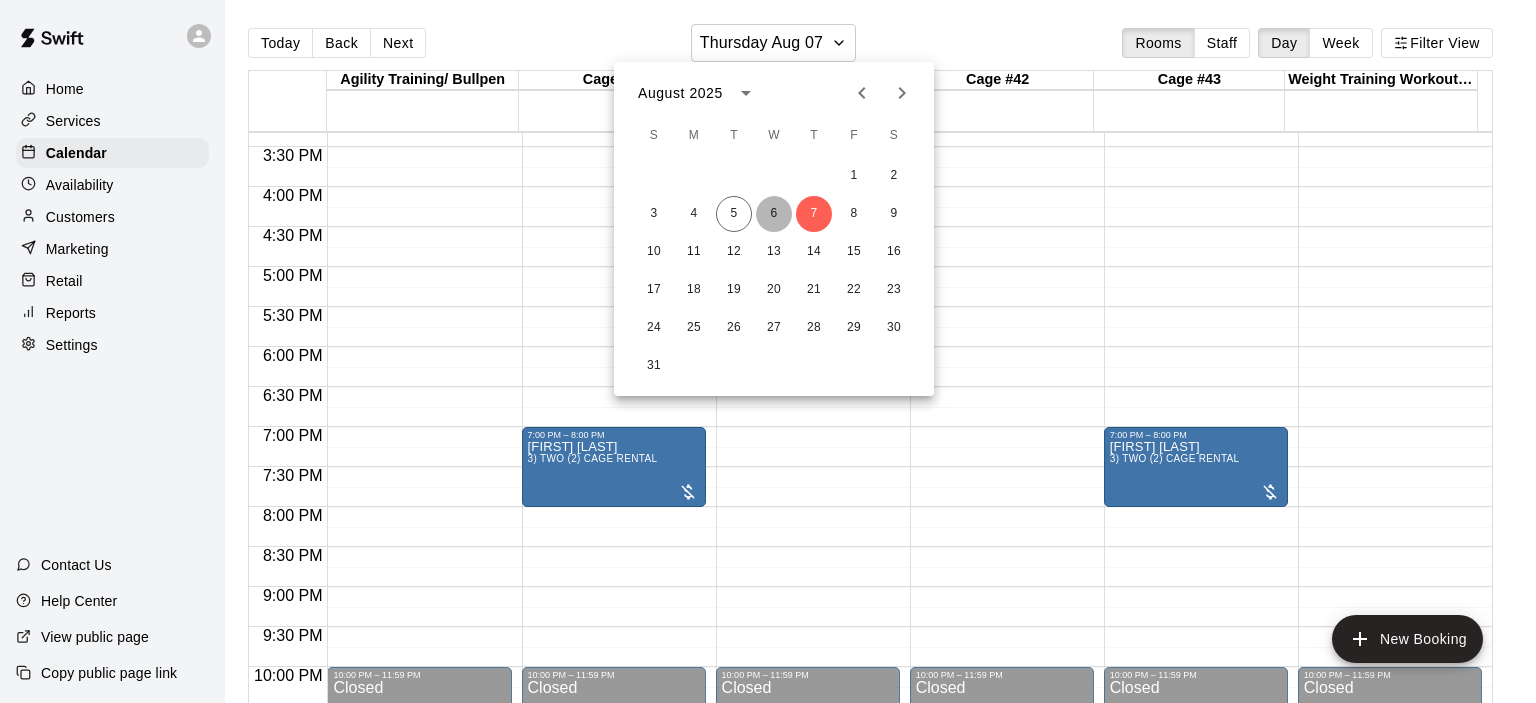 click on "6" at bounding box center [774, 214] 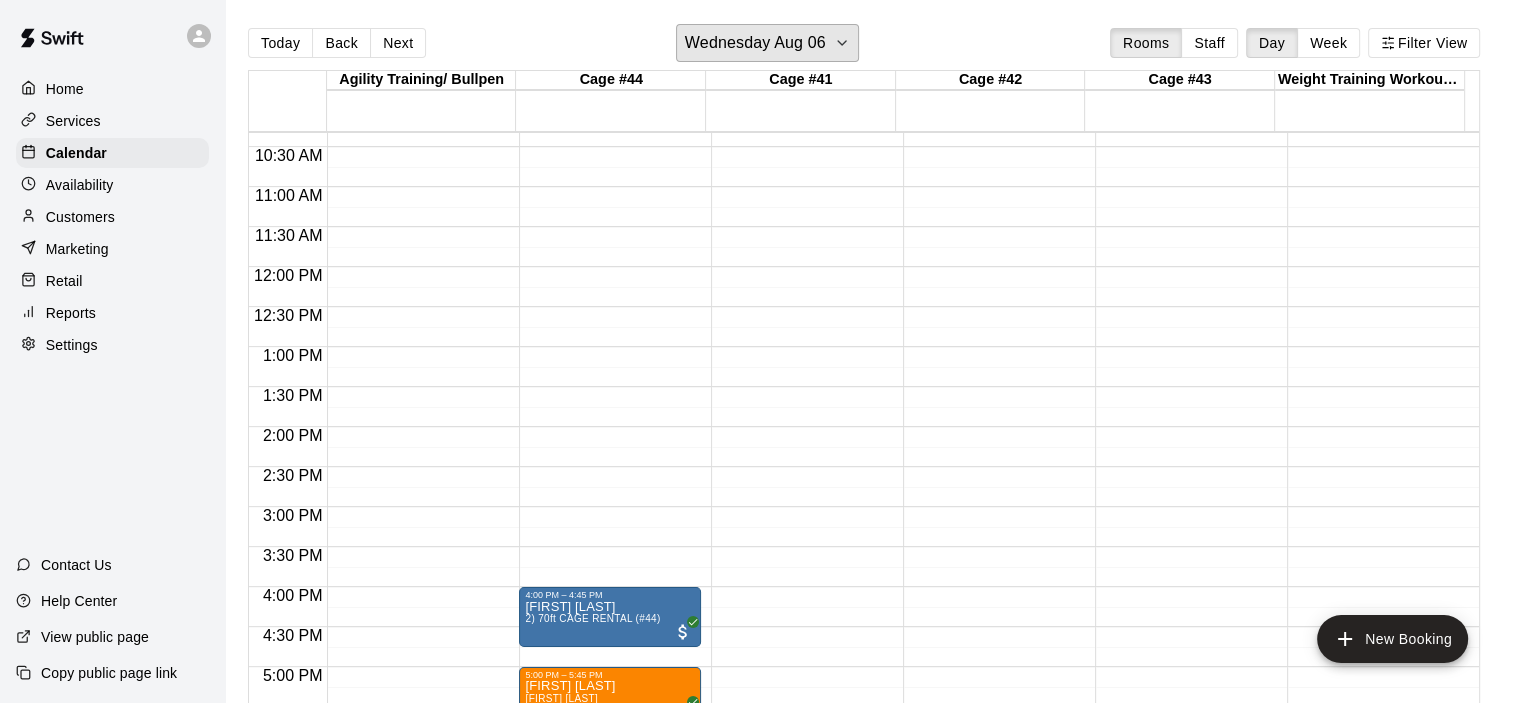 scroll, scrollTop: 1026, scrollLeft: 0, axis: vertical 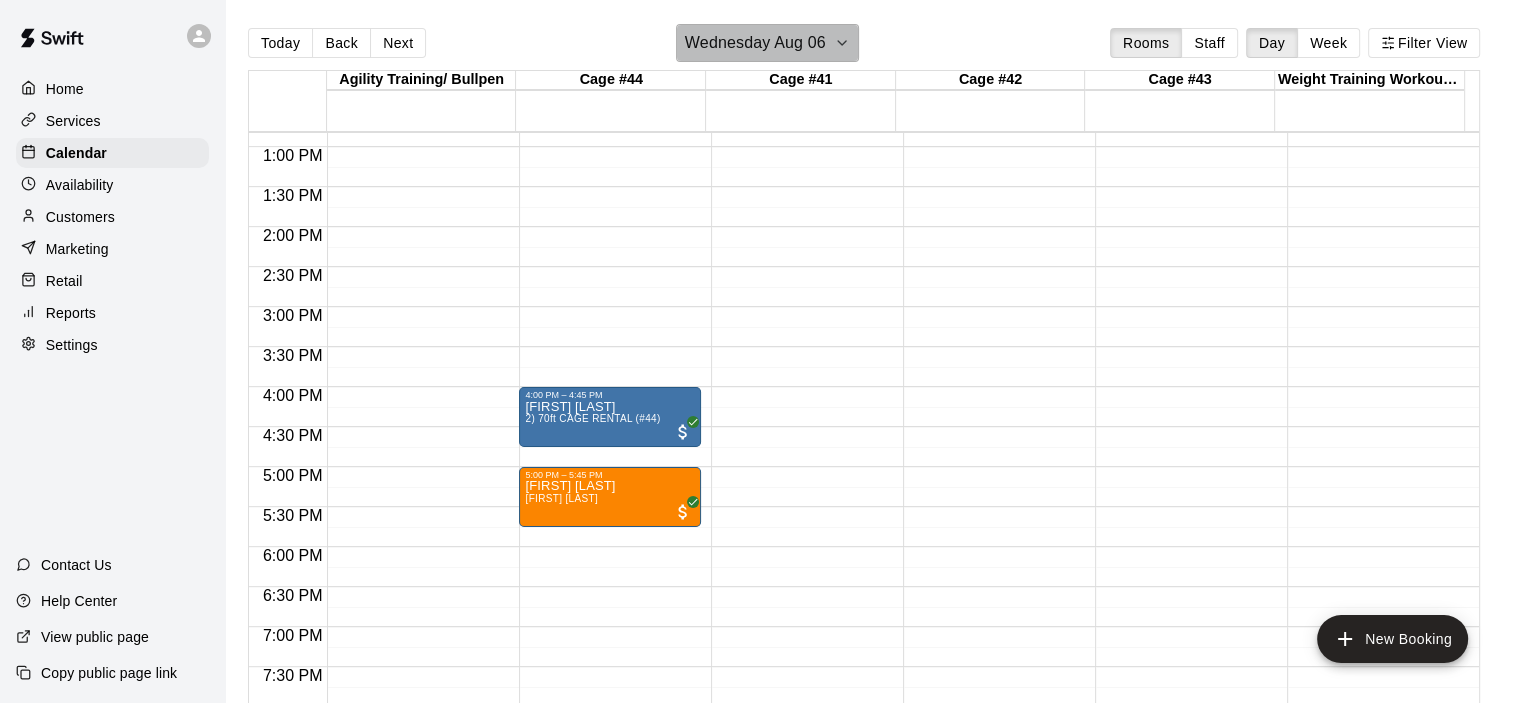 click 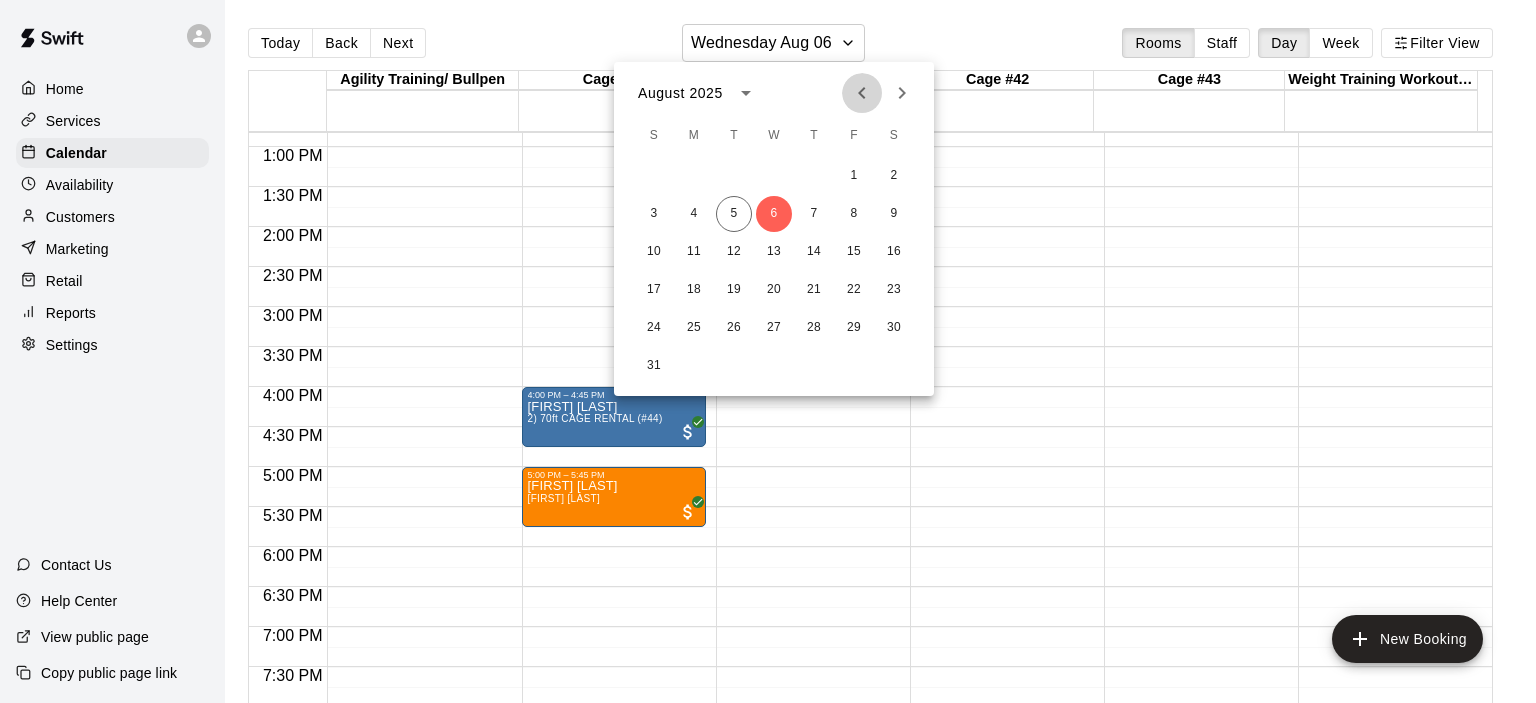 click 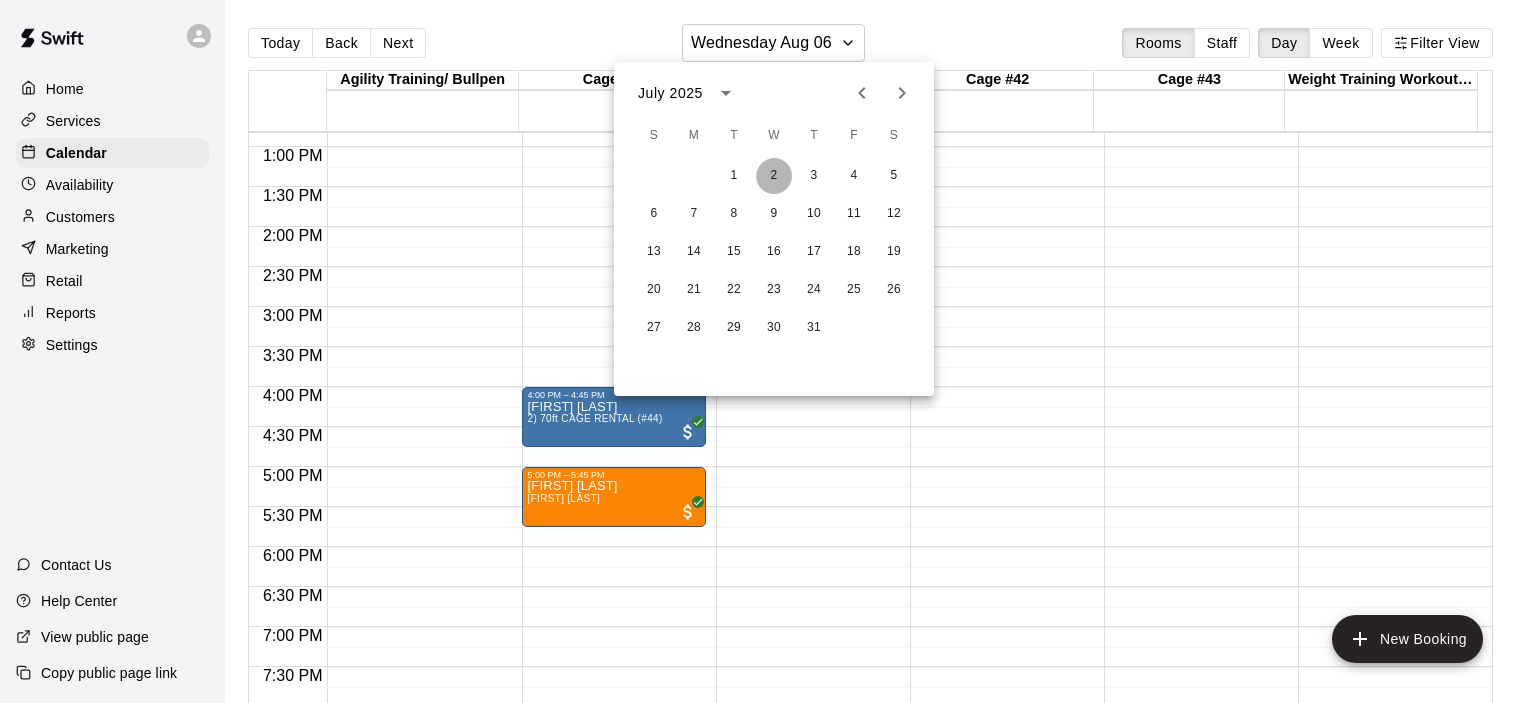 click on "2" at bounding box center [774, 176] 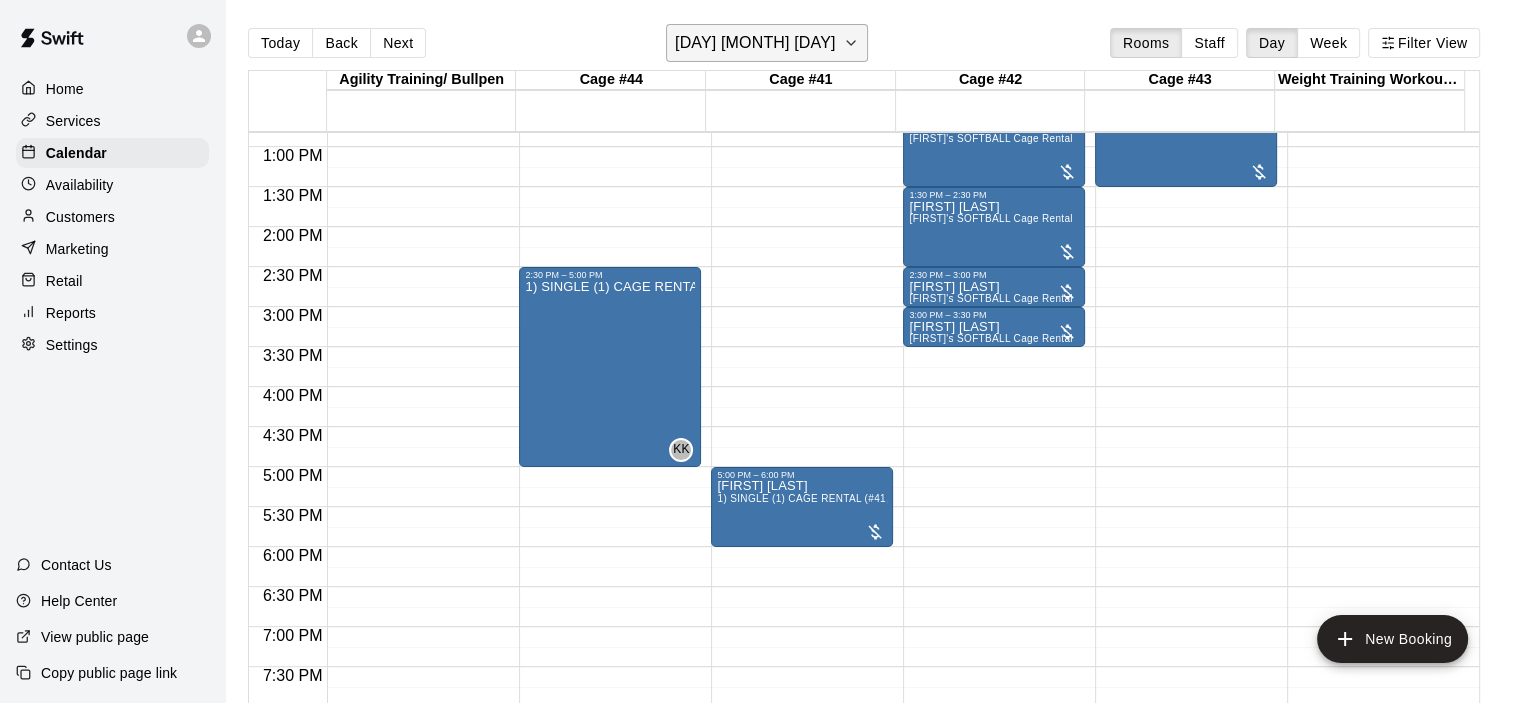 click 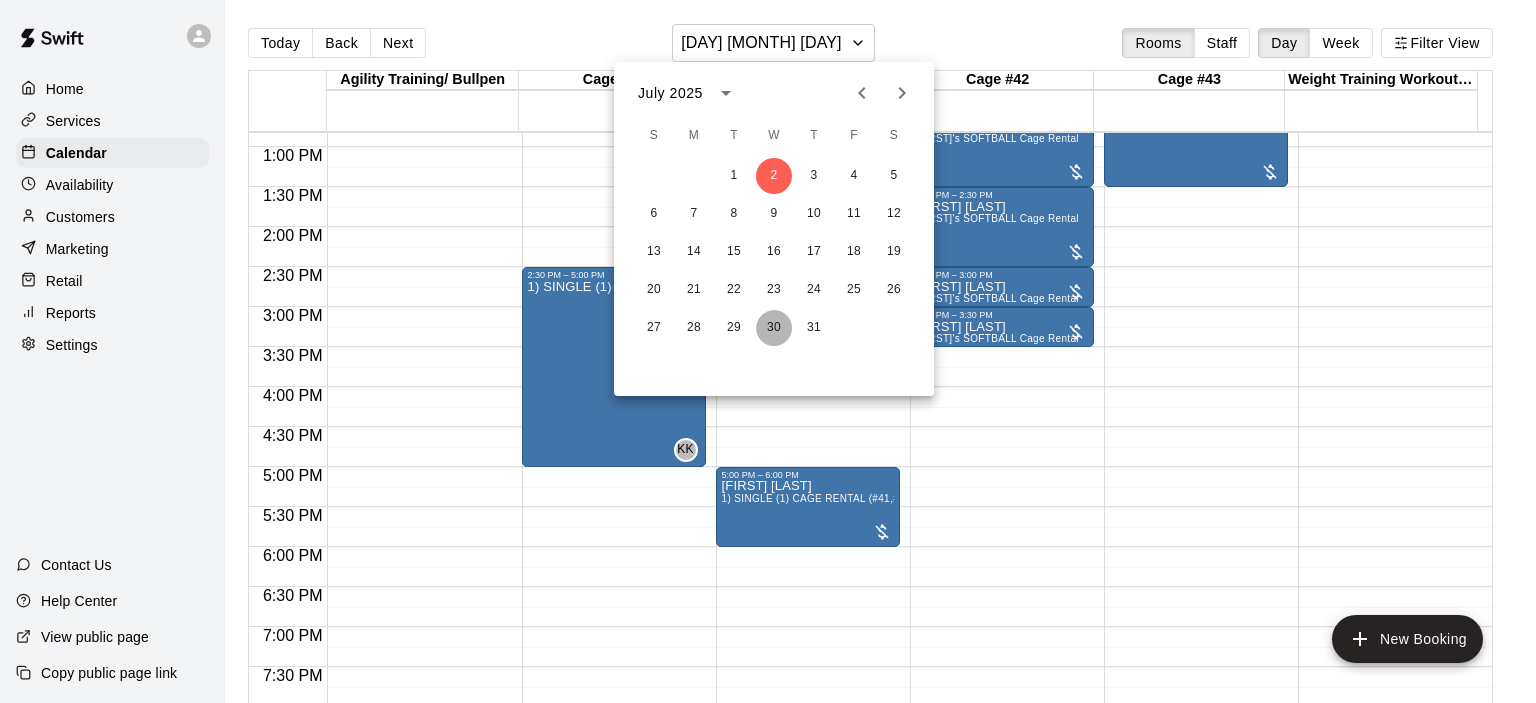 click on "30" at bounding box center (774, 328) 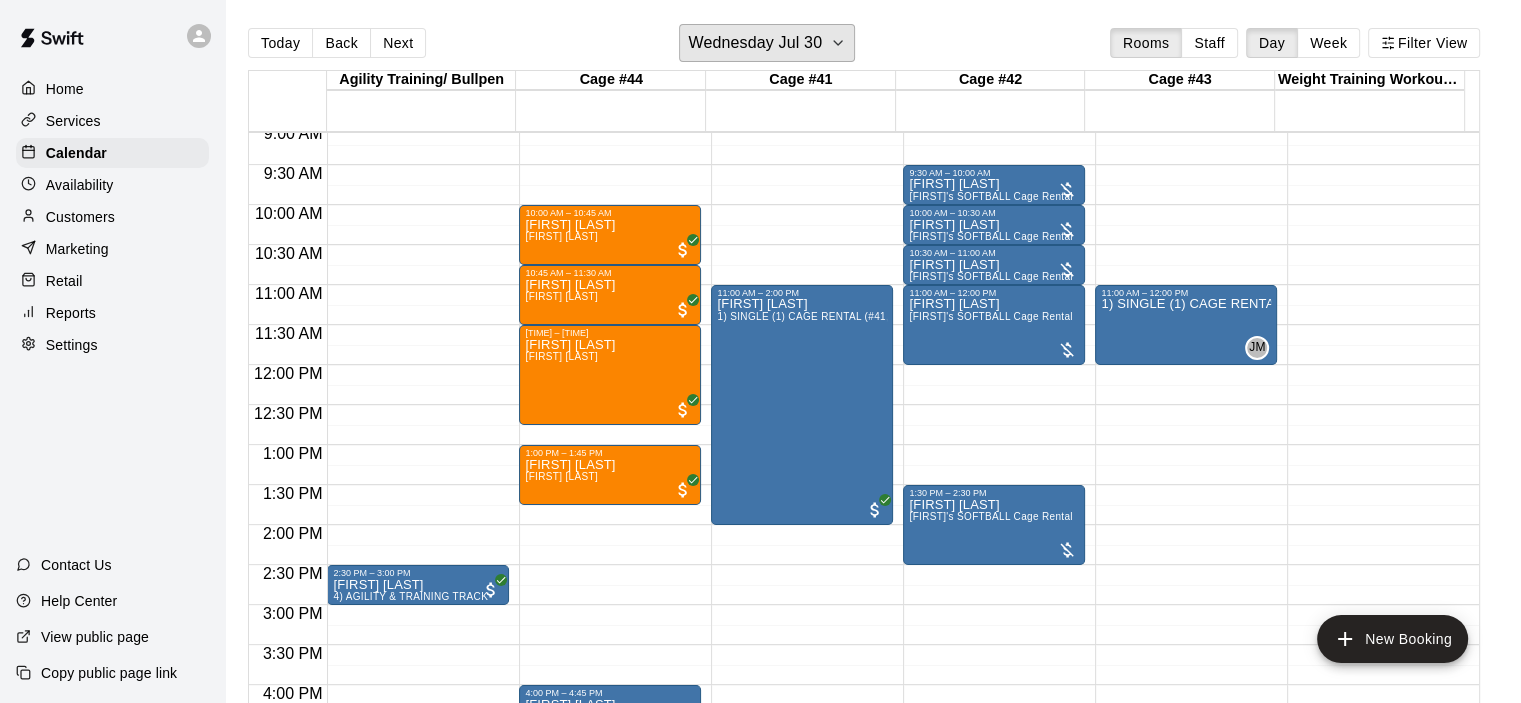 scroll, scrollTop: 626, scrollLeft: 0, axis: vertical 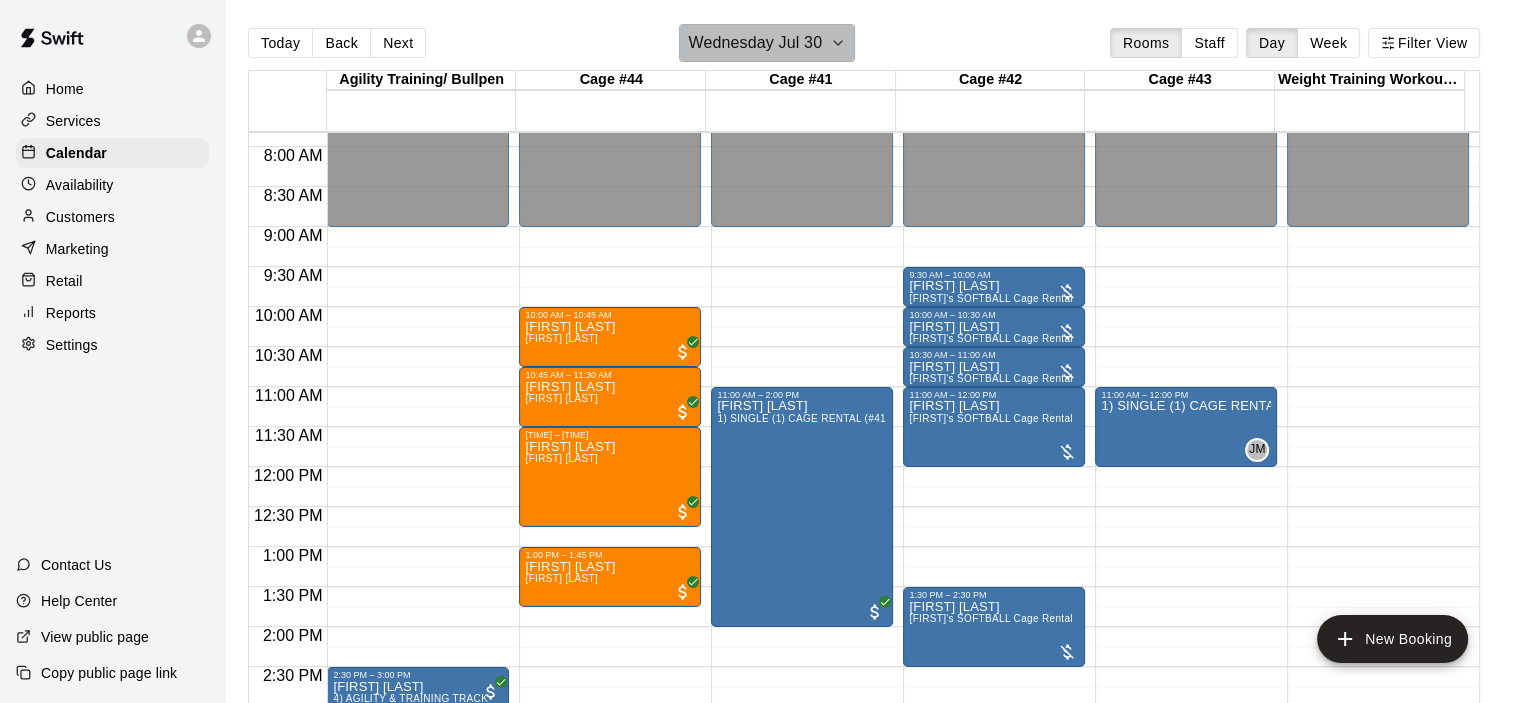 click 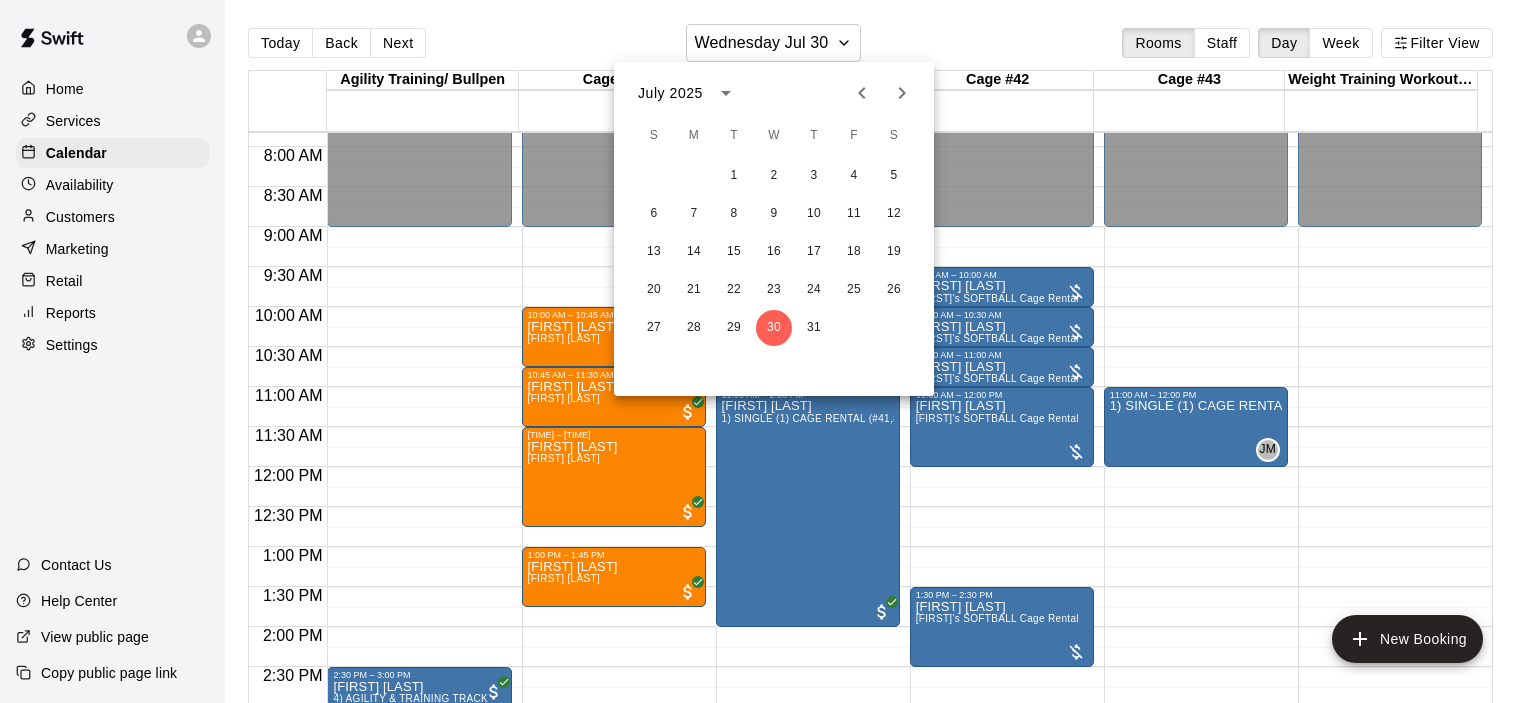 click 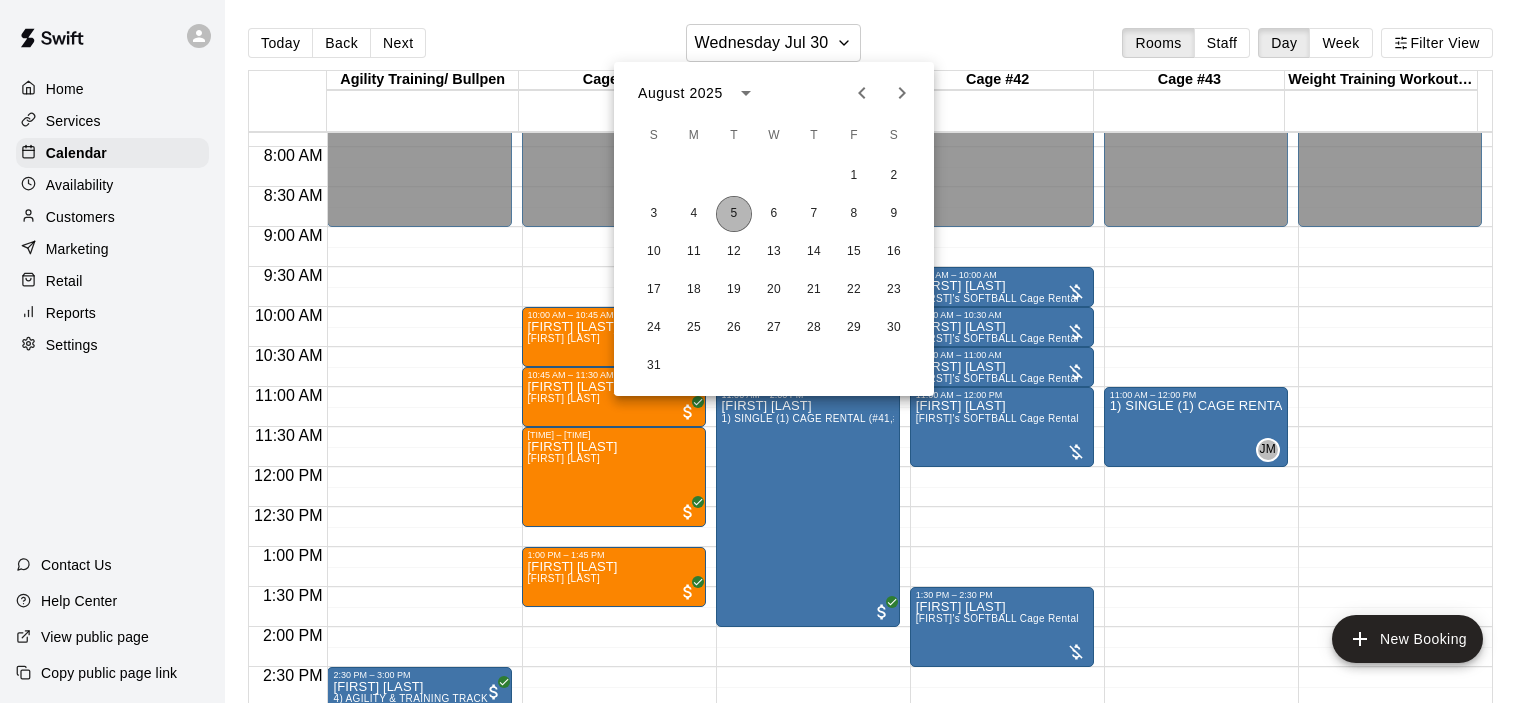 click on "5" at bounding box center (734, 214) 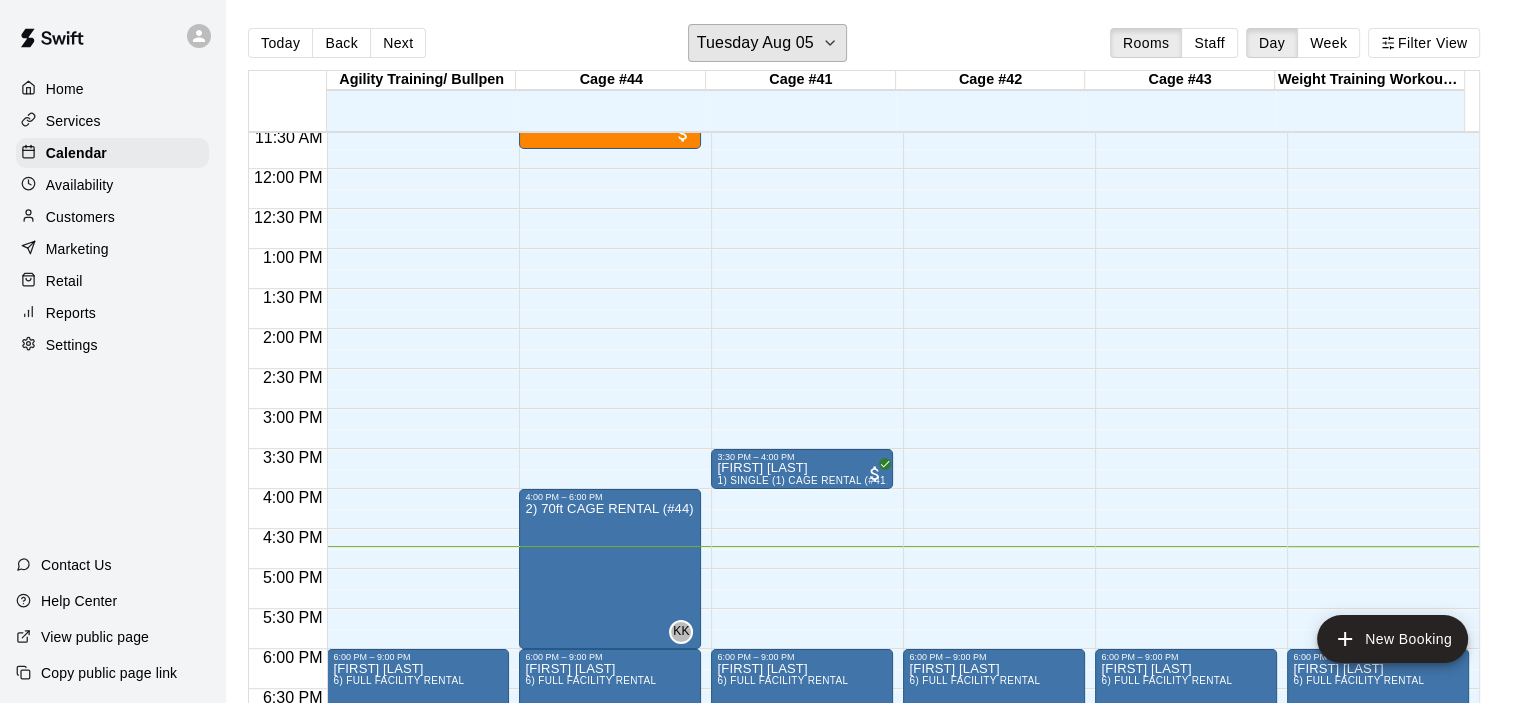 scroll, scrollTop: 1226, scrollLeft: 0, axis: vertical 